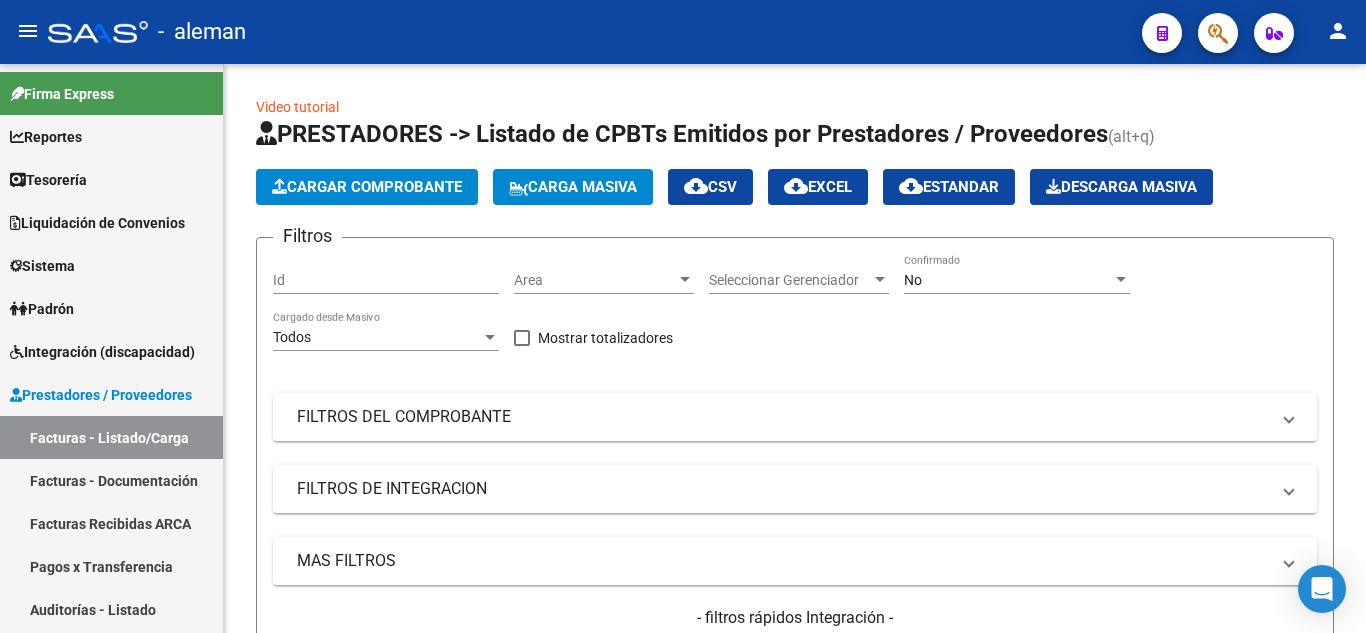 scroll, scrollTop: 0, scrollLeft: 0, axis: both 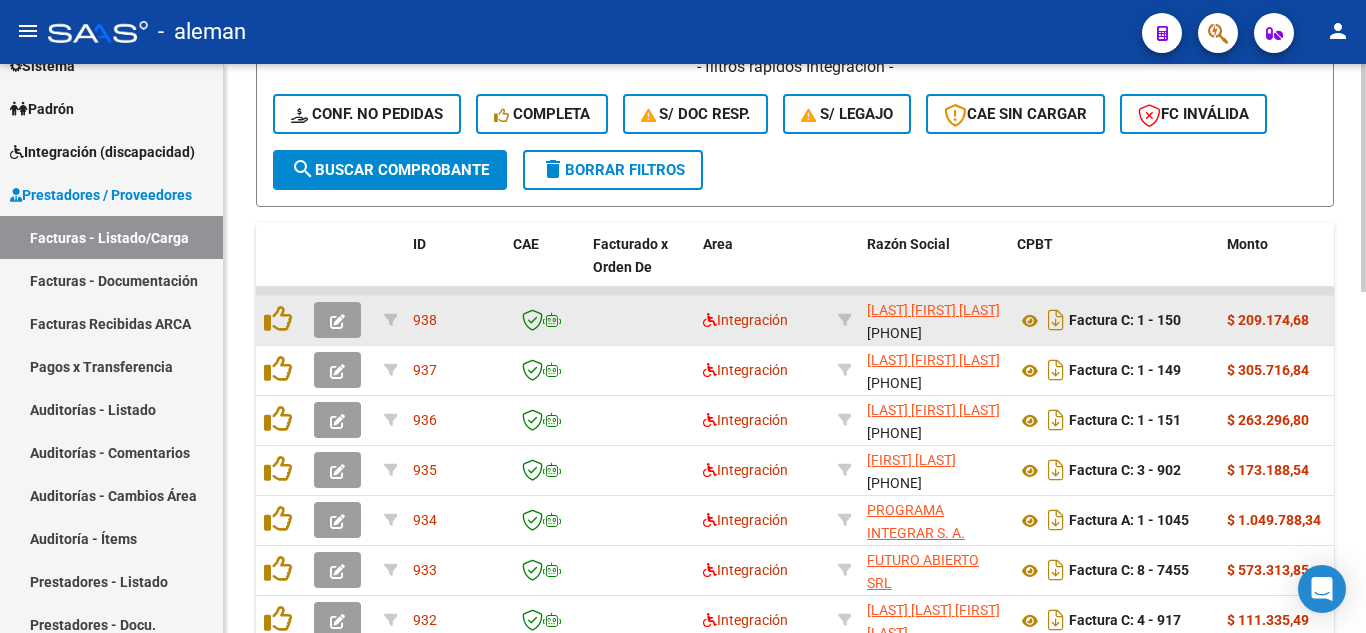 click 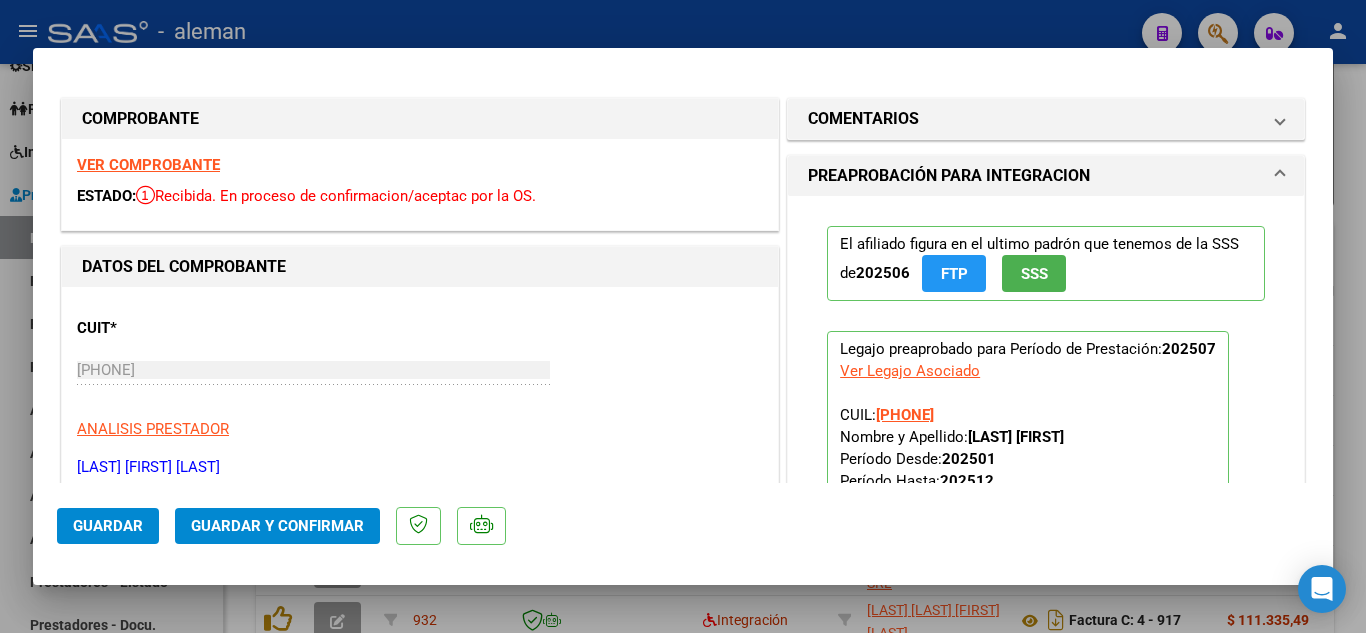click on "VER COMPROBANTE" at bounding box center (148, 165) 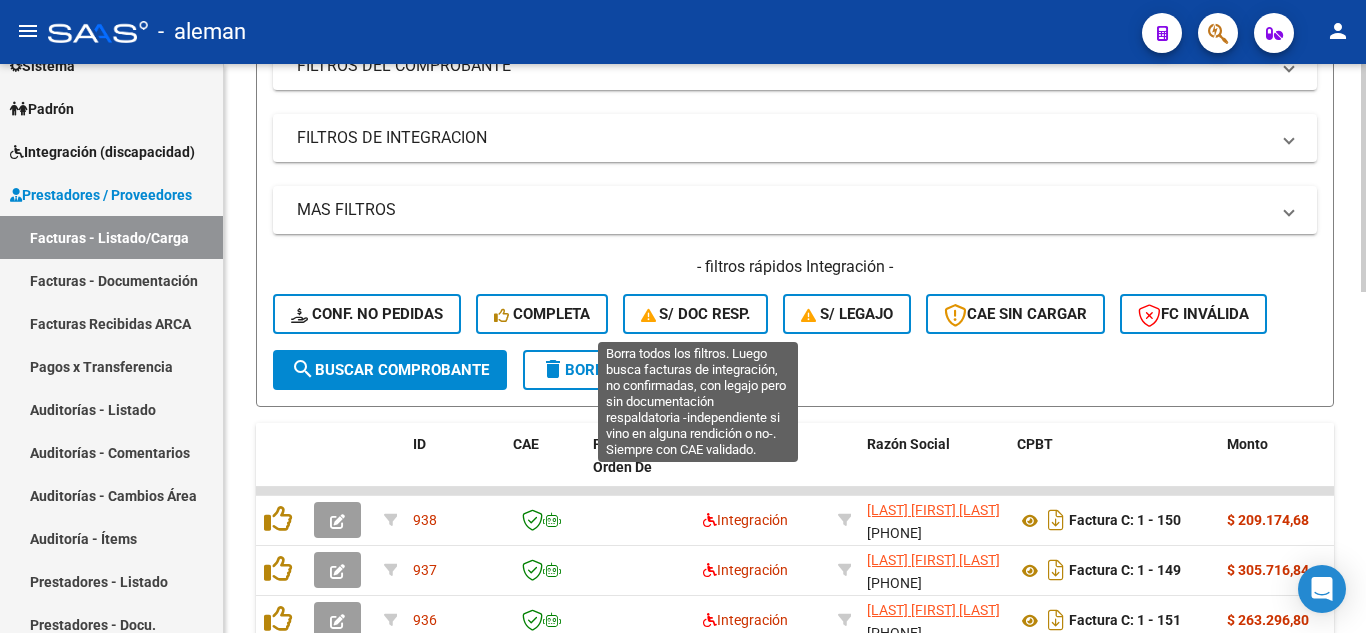 scroll, scrollTop: 451, scrollLeft: 0, axis: vertical 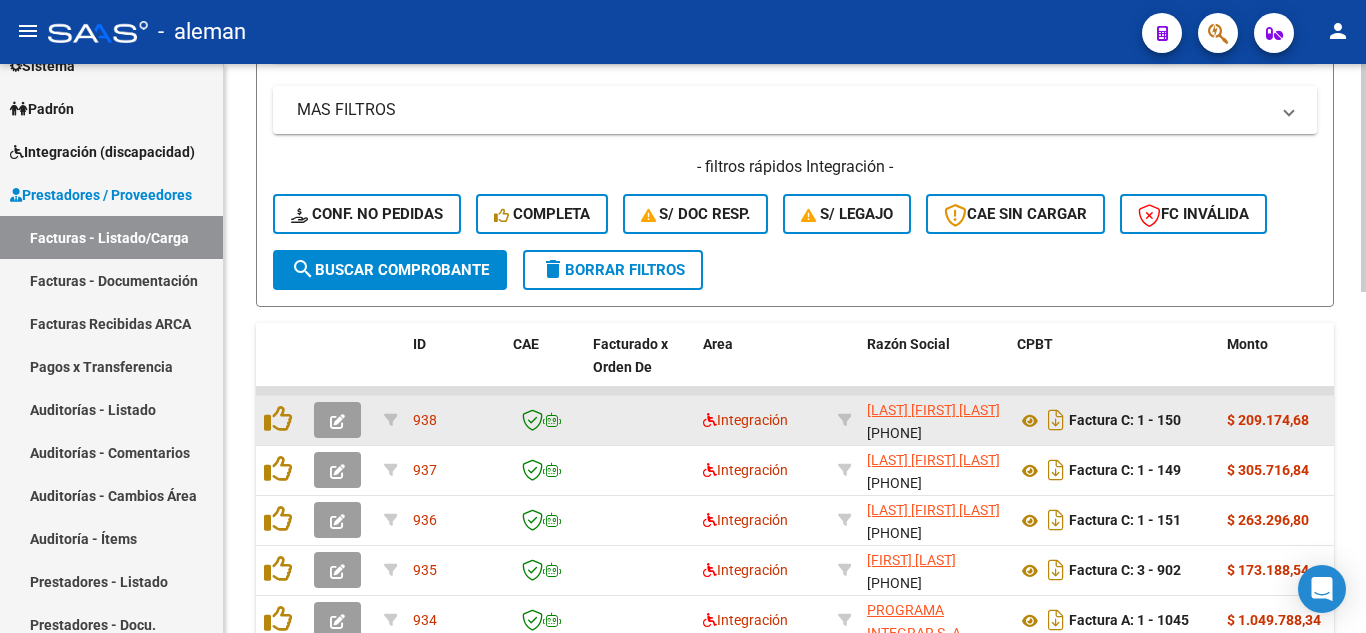 click 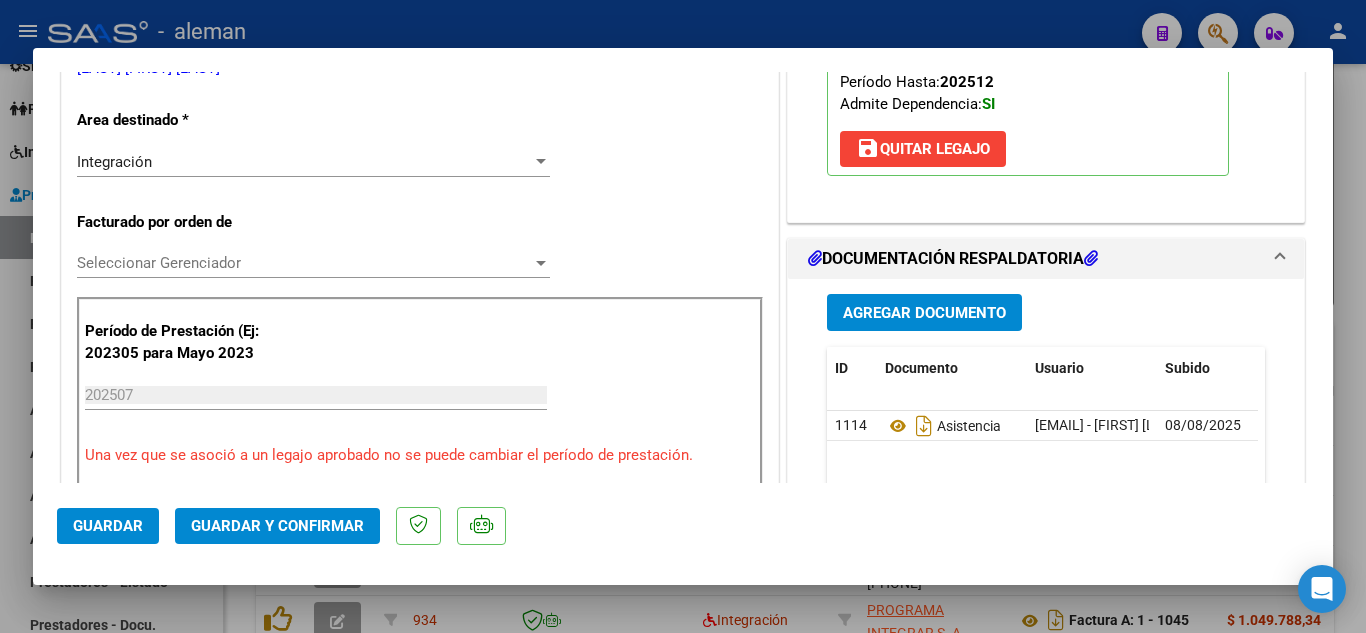 scroll, scrollTop: 400, scrollLeft: 0, axis: vertical 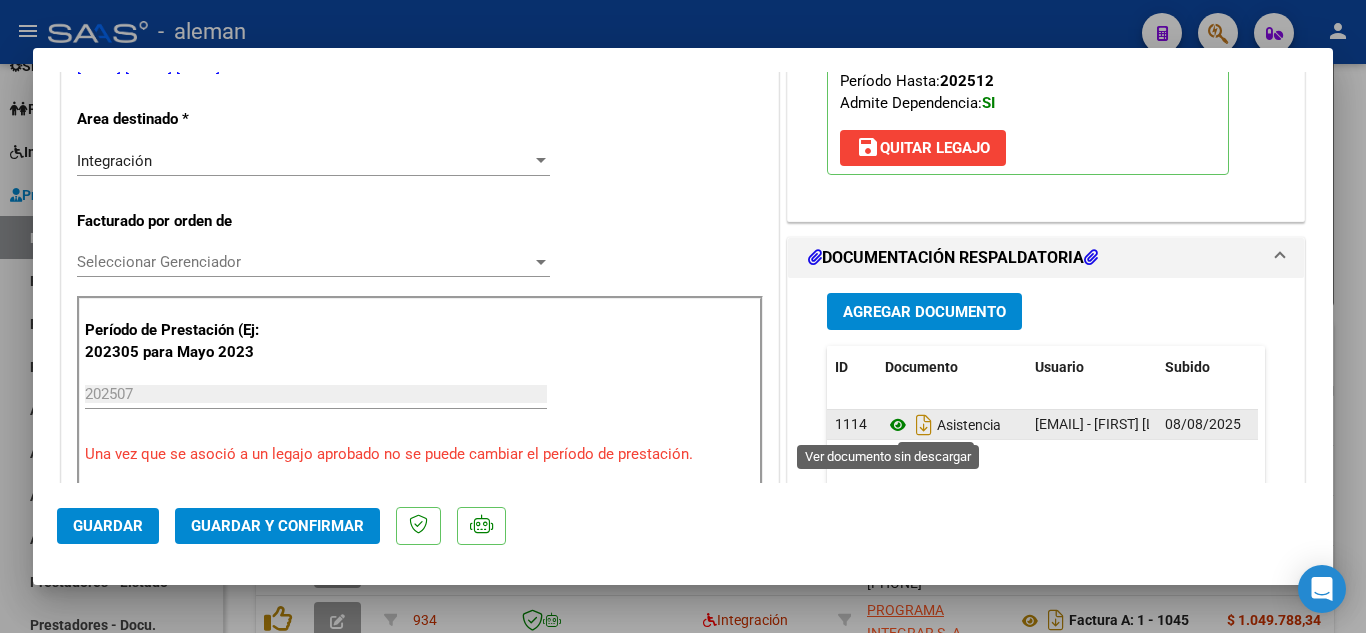 click 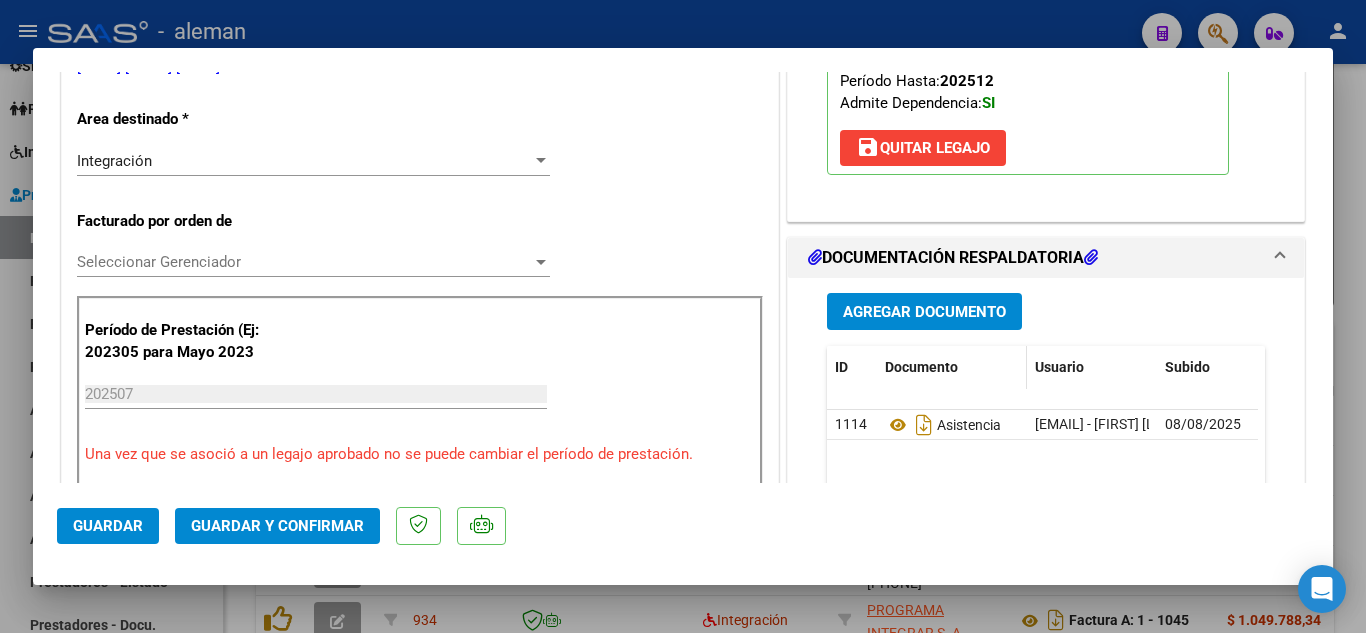 scroll, scrollTop: 100, scrollLeft: 0, axis: vertical 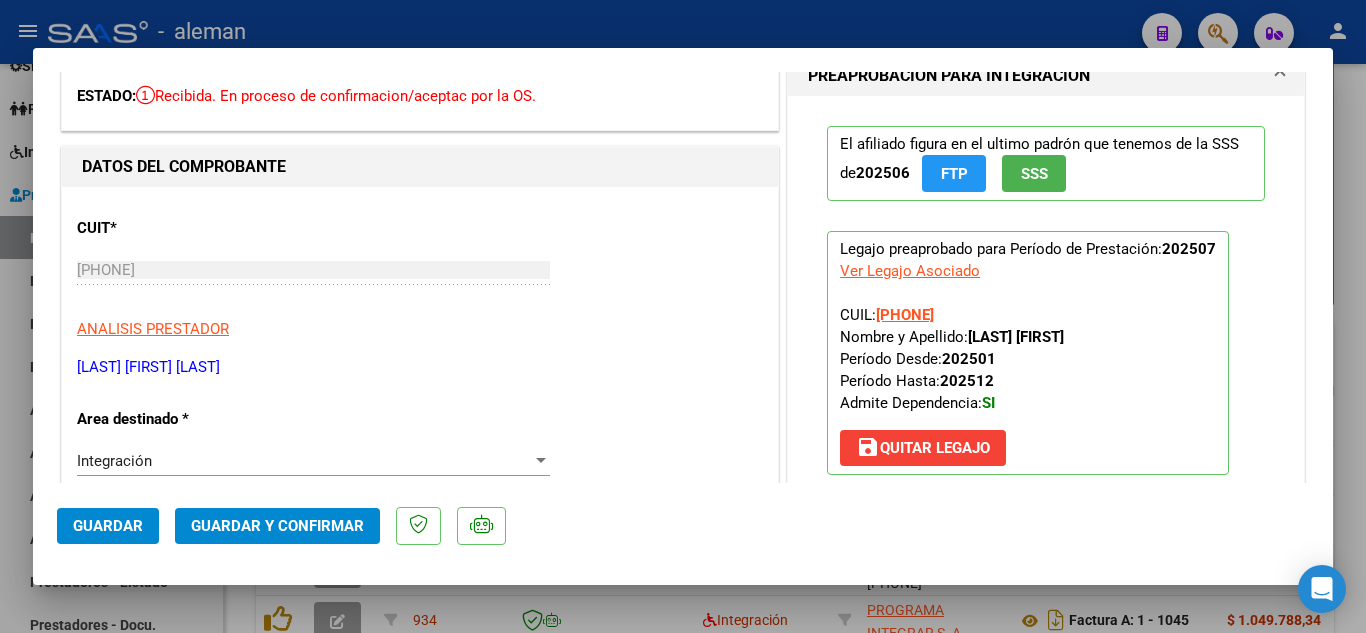 click on "Guardar y Confirmar" 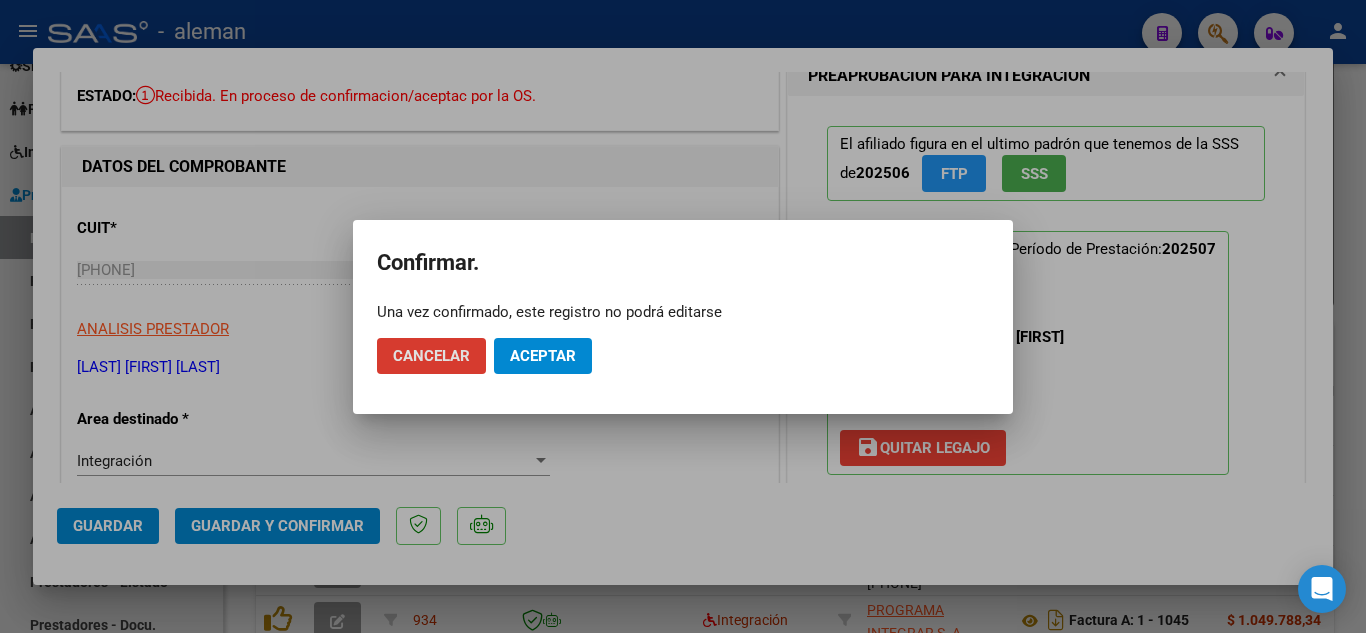click on "Aceptar" 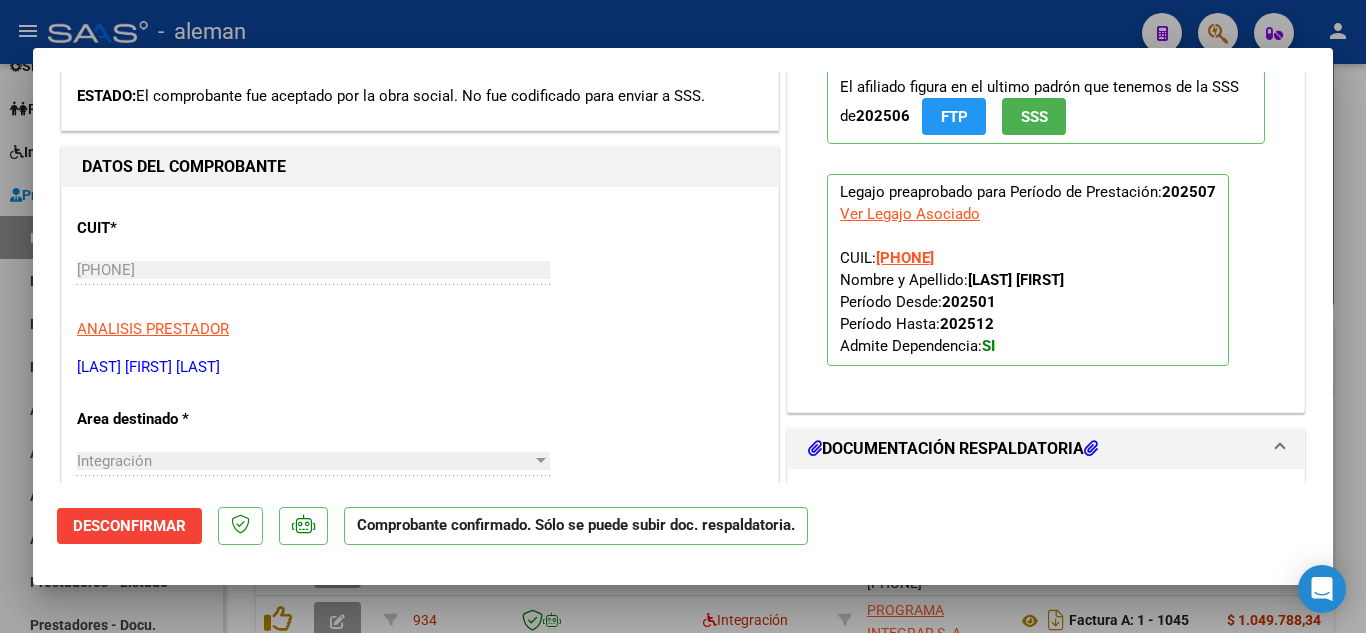 click on "ANALISIS PRESTADOR" at bounding box center [420, 329] 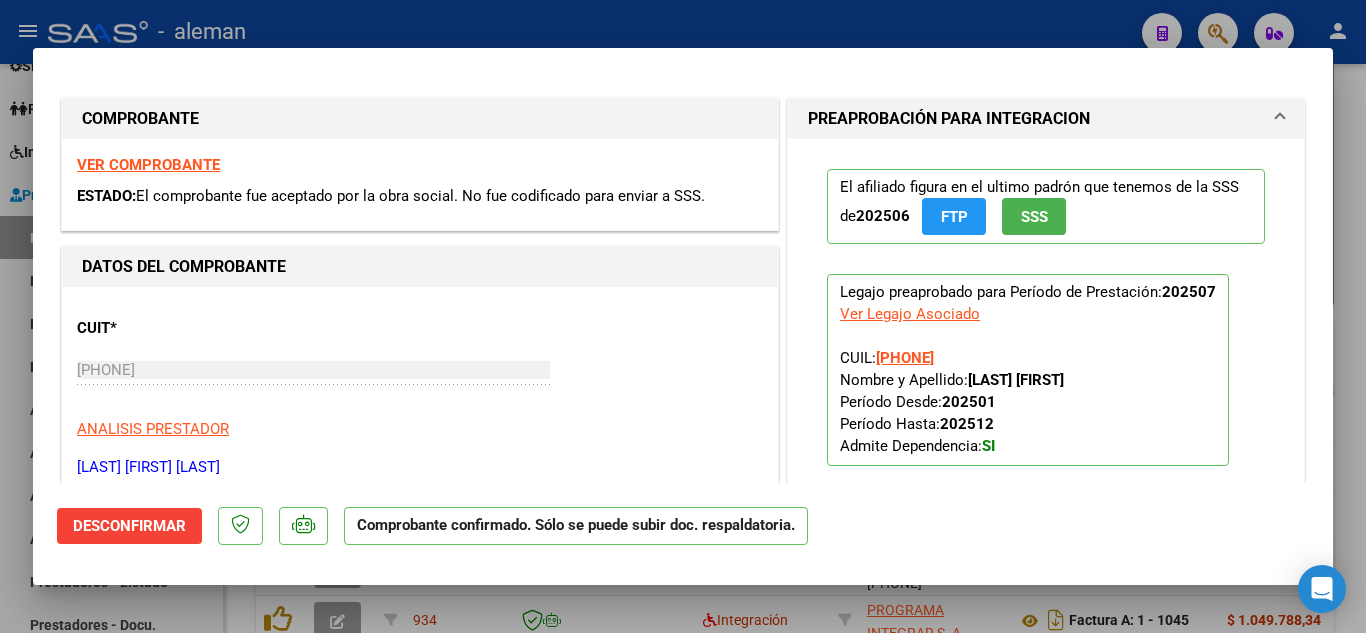 scroll, scrollTop: 500, scrollLeft: 0, axis: vertical 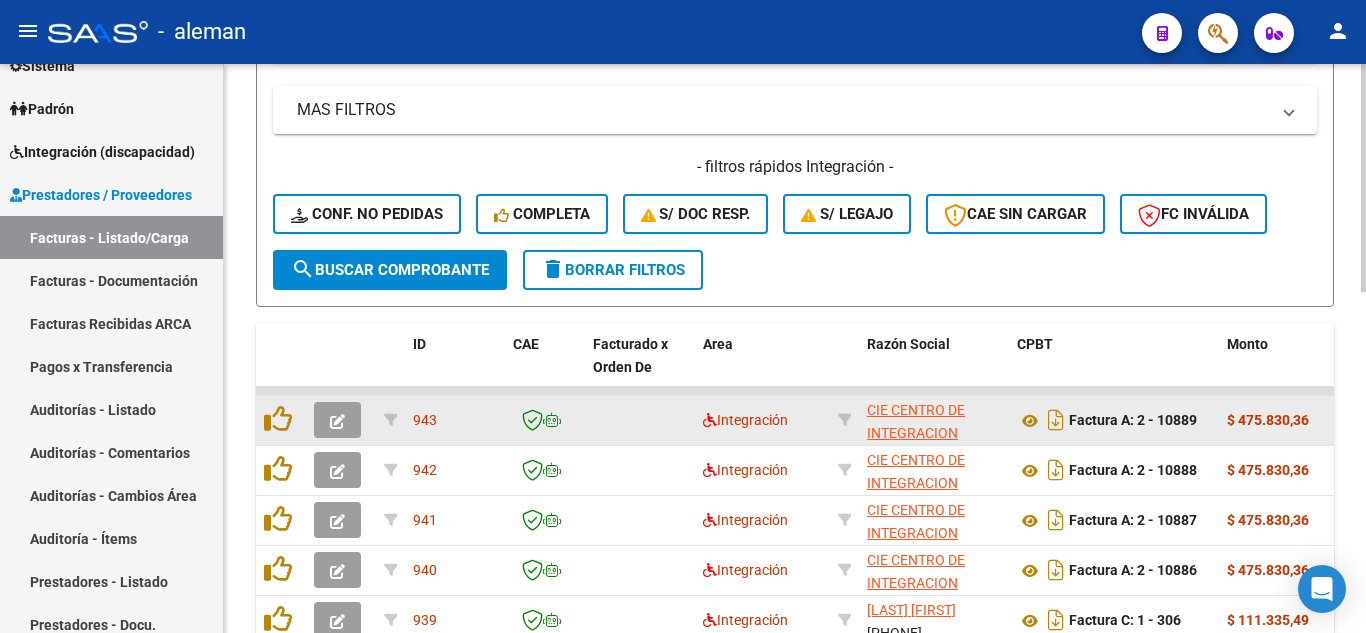 click 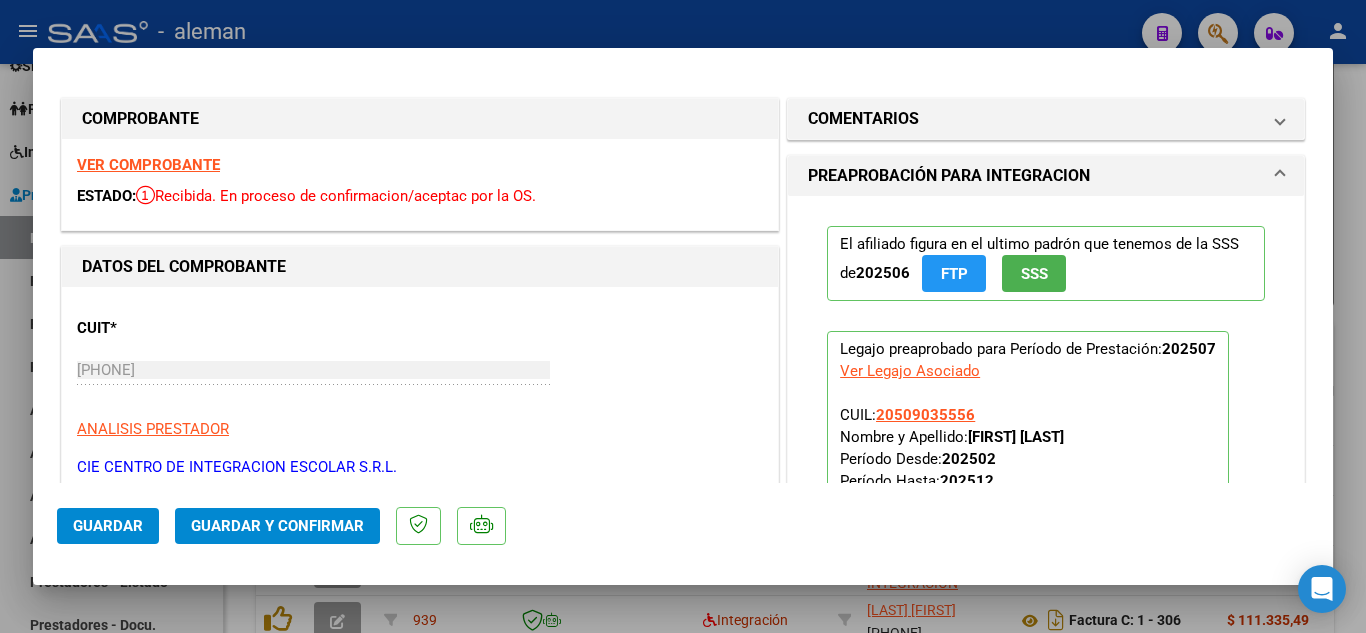 click on "VER COMPROBANTE" at bounding box center [148, 165] 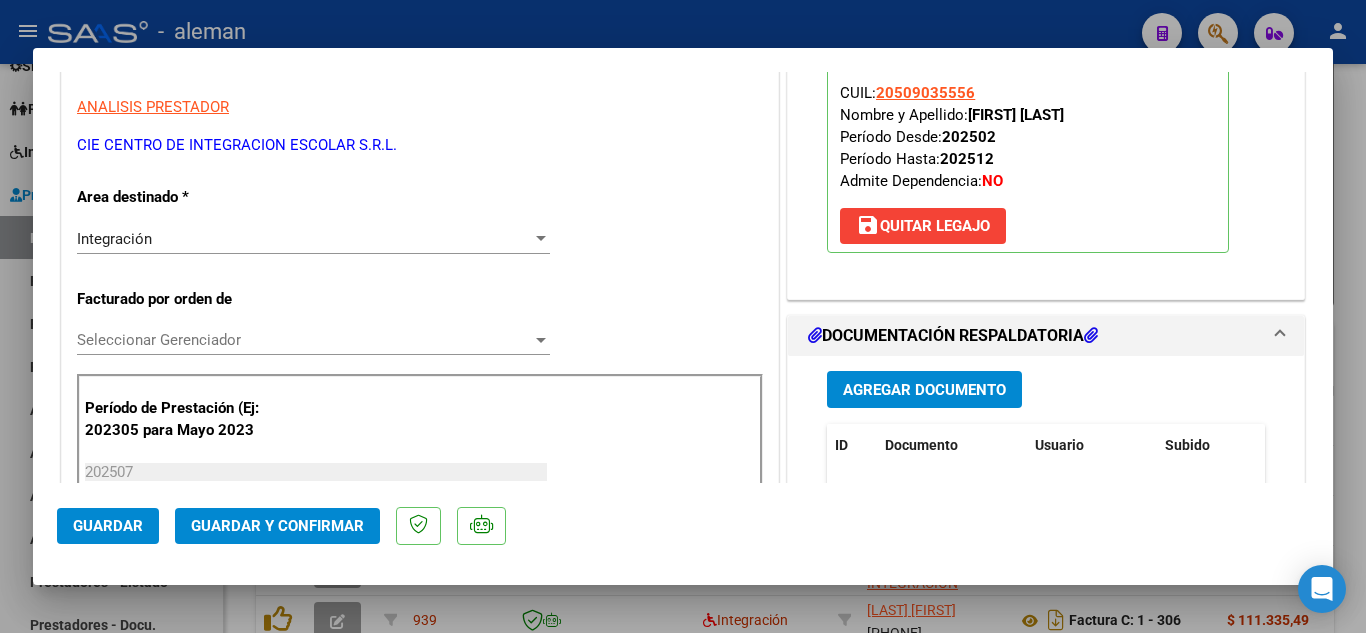 scroll, scrollTop: 400, scrollLeft: 0, axis: vertical 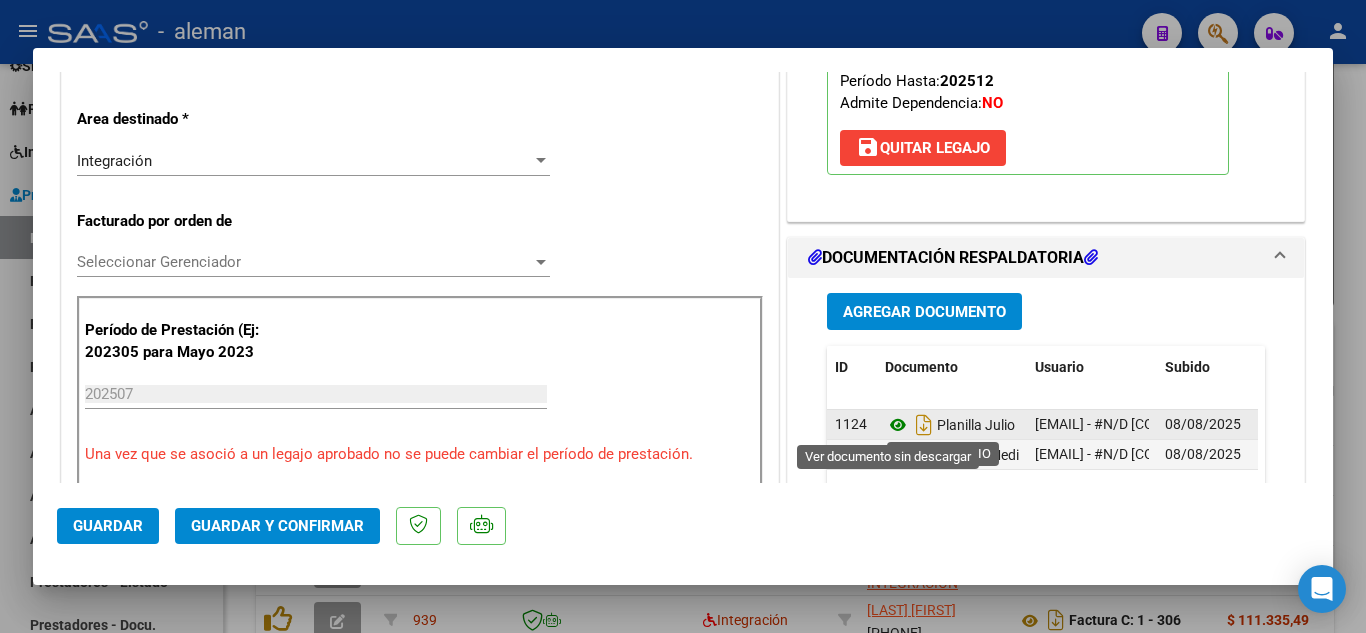 click 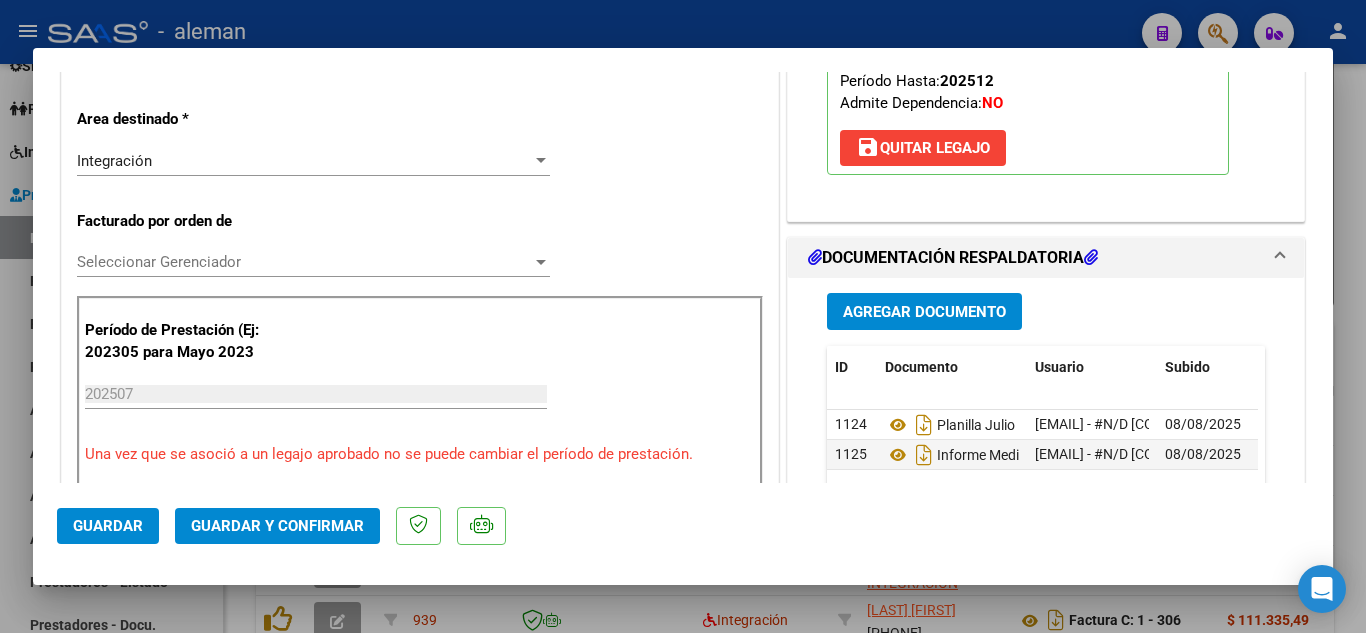 click on "Guardar y Confirmar" 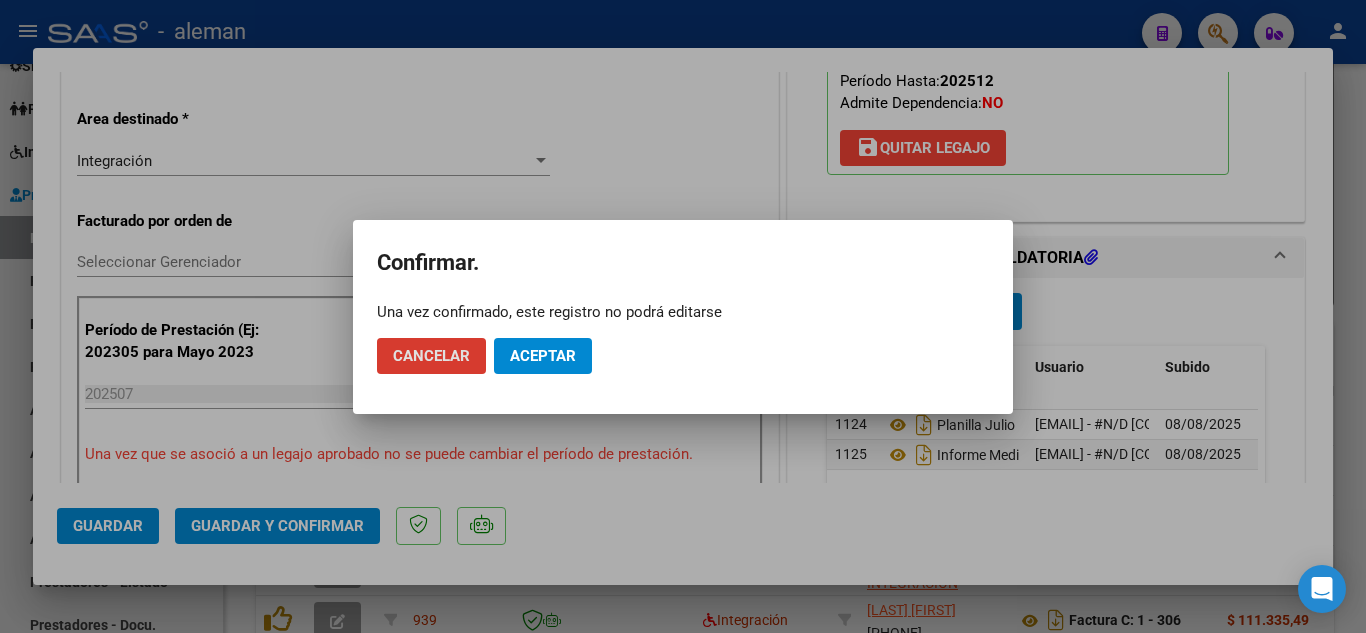 click on "Aceptar" 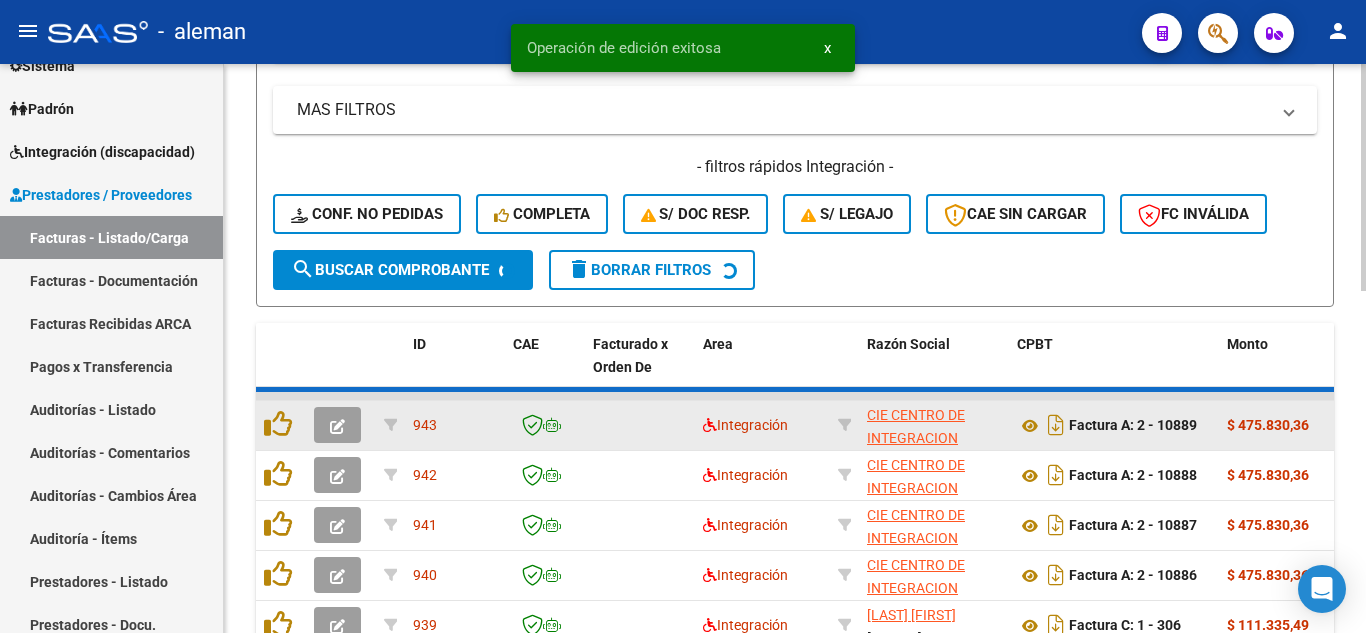 click 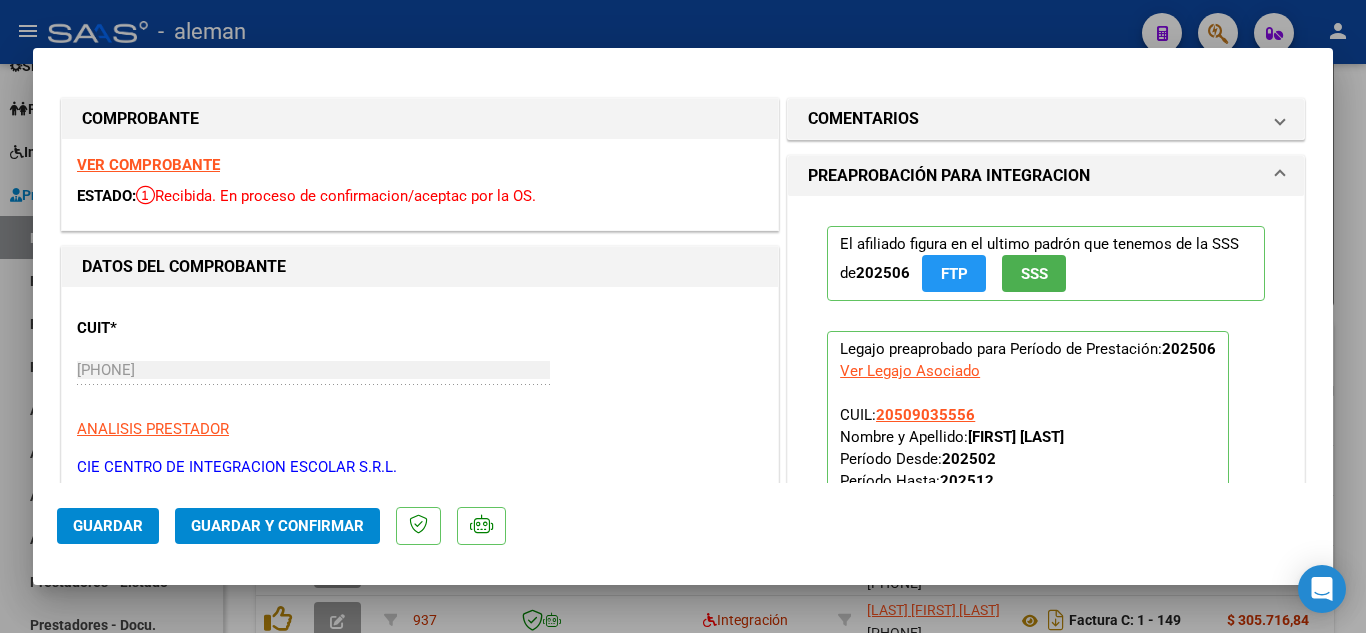 click on "VER COMPROBANTE" at bounding box center (148, 165) 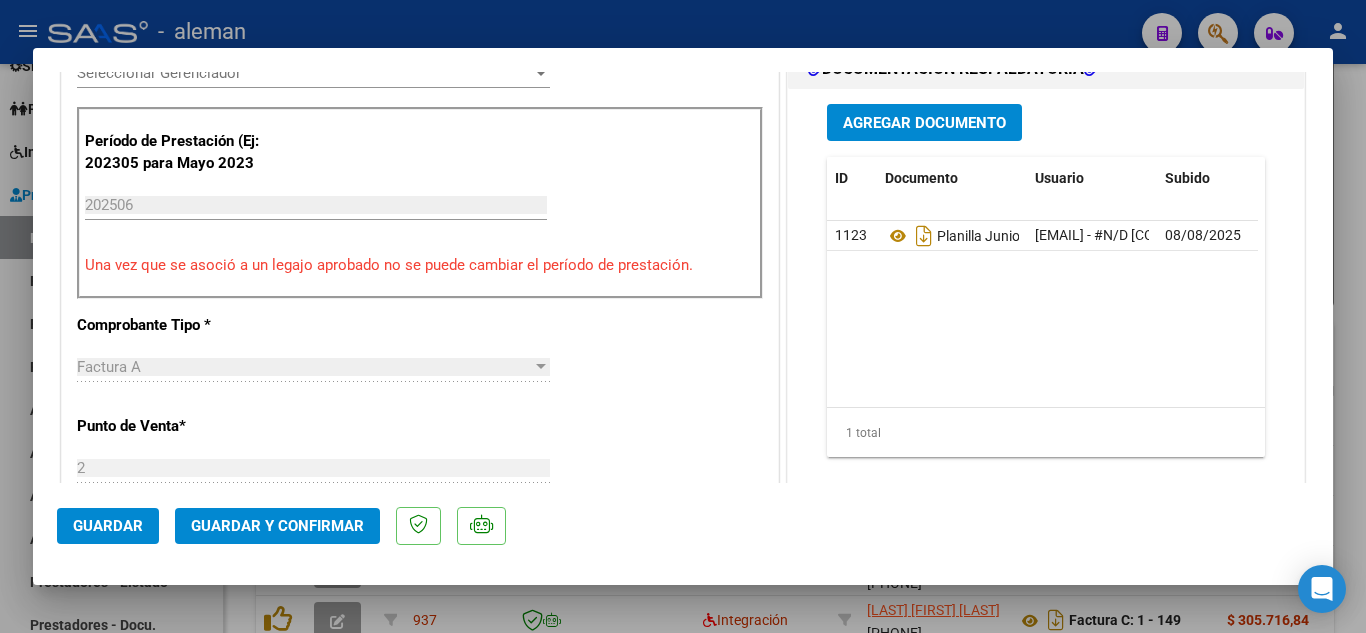 scroll, scrollTop: 500, scrollLeft: 0, axis: vertical 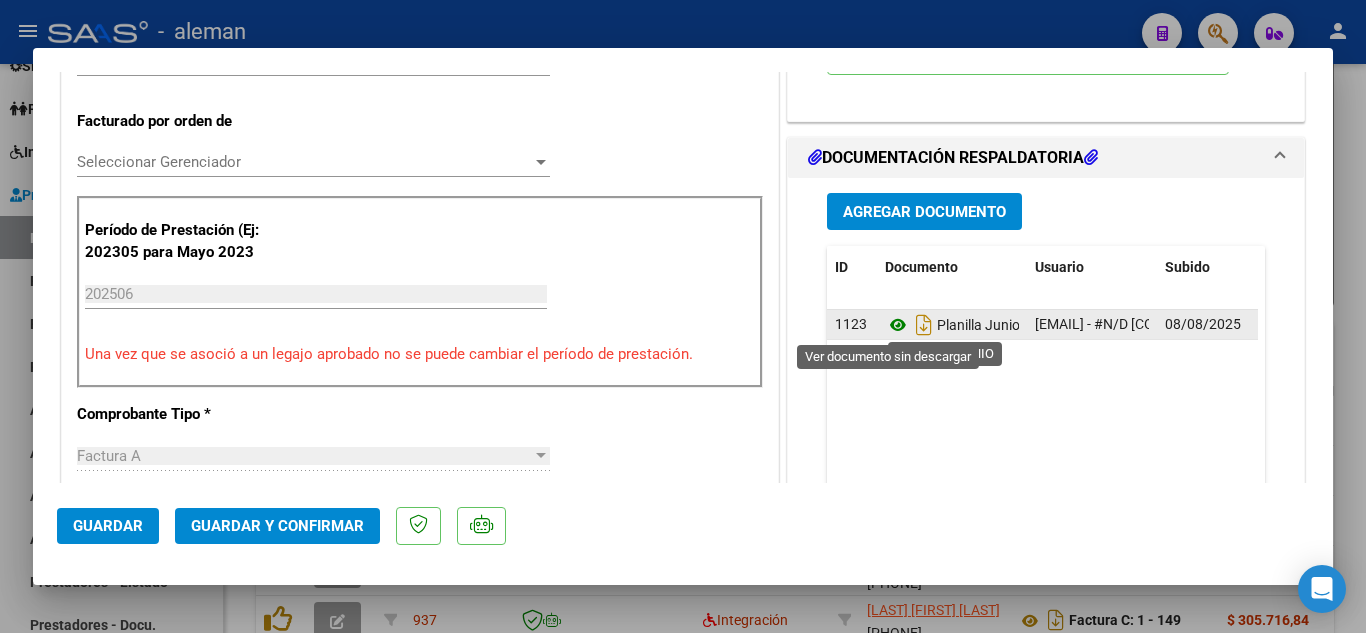 click 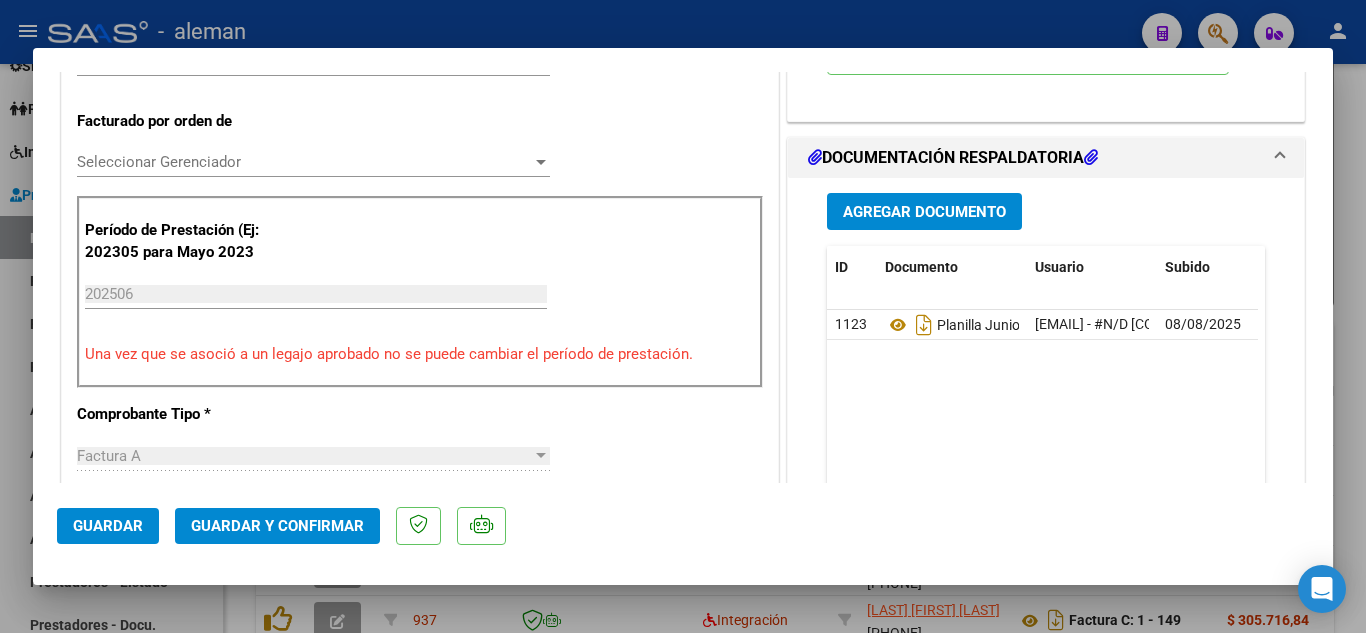 click on "Guardar y Confirmar" 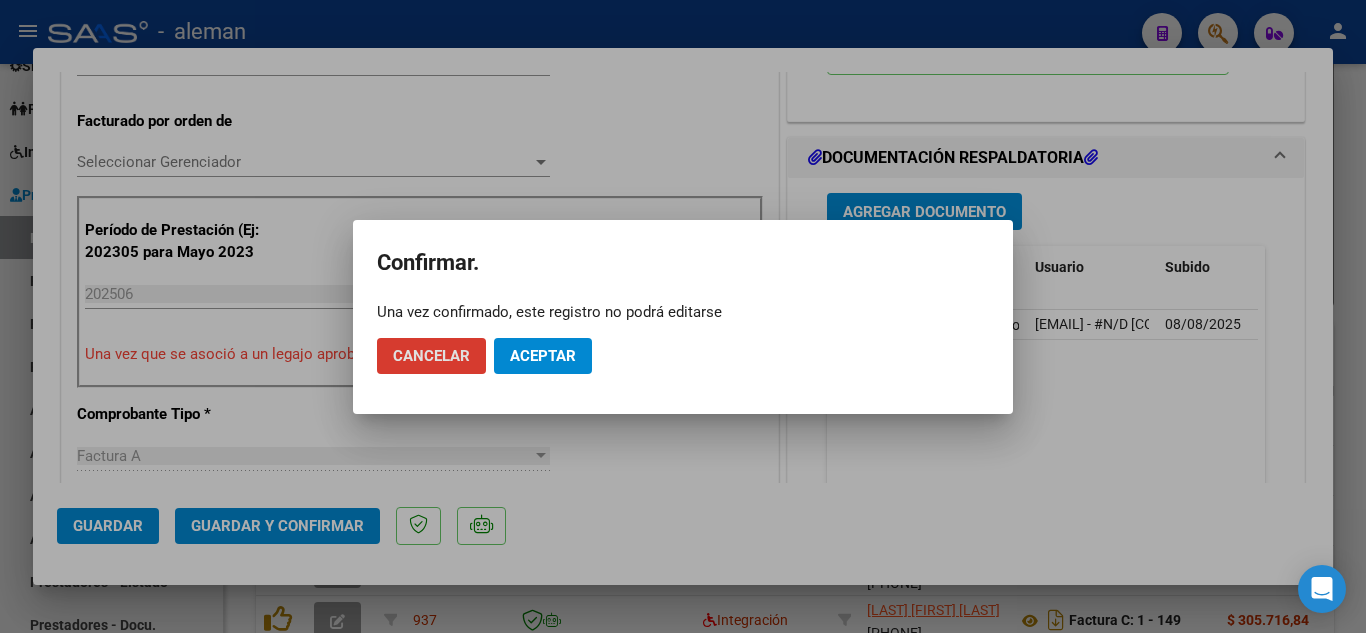click on "Aceptar" 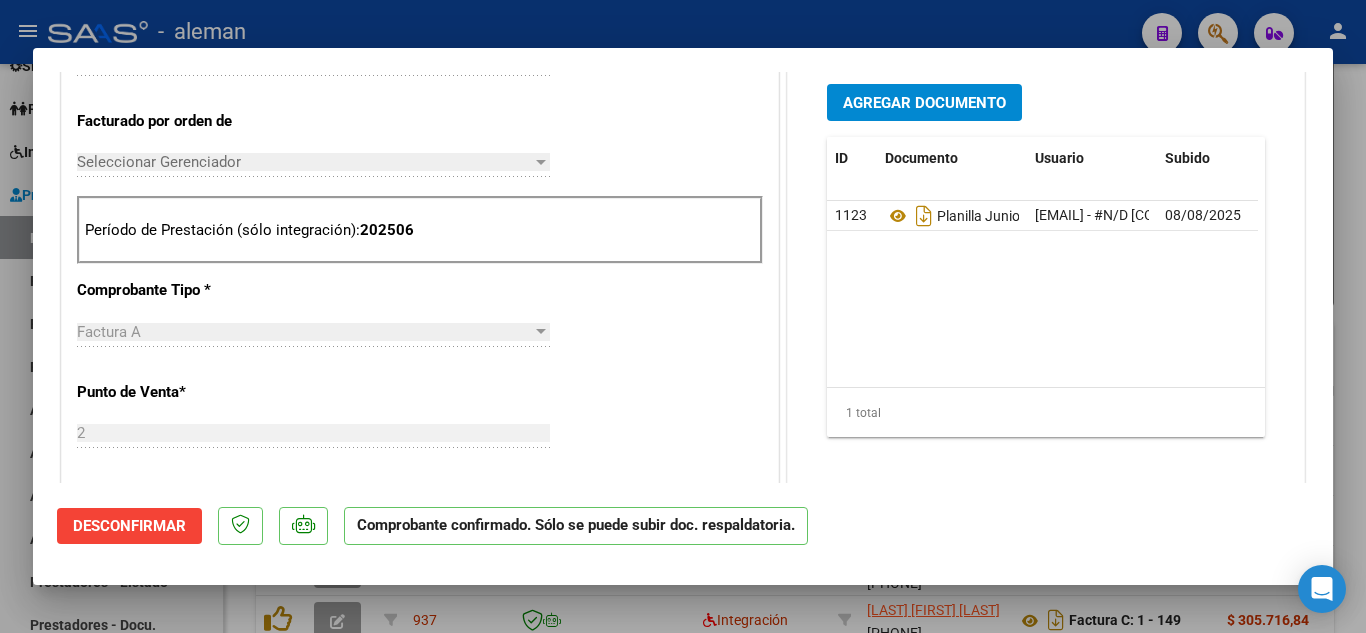 scroll, scrollTop: 400, scrollLeft: 0, axis: vertical 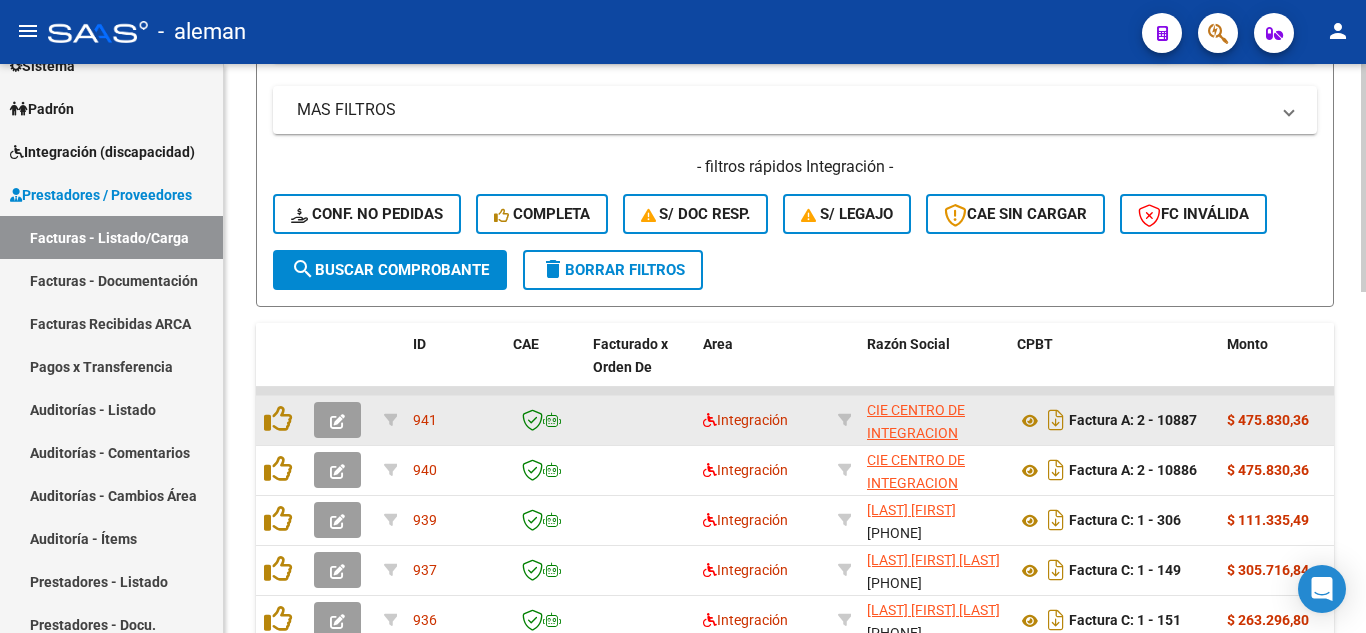 click 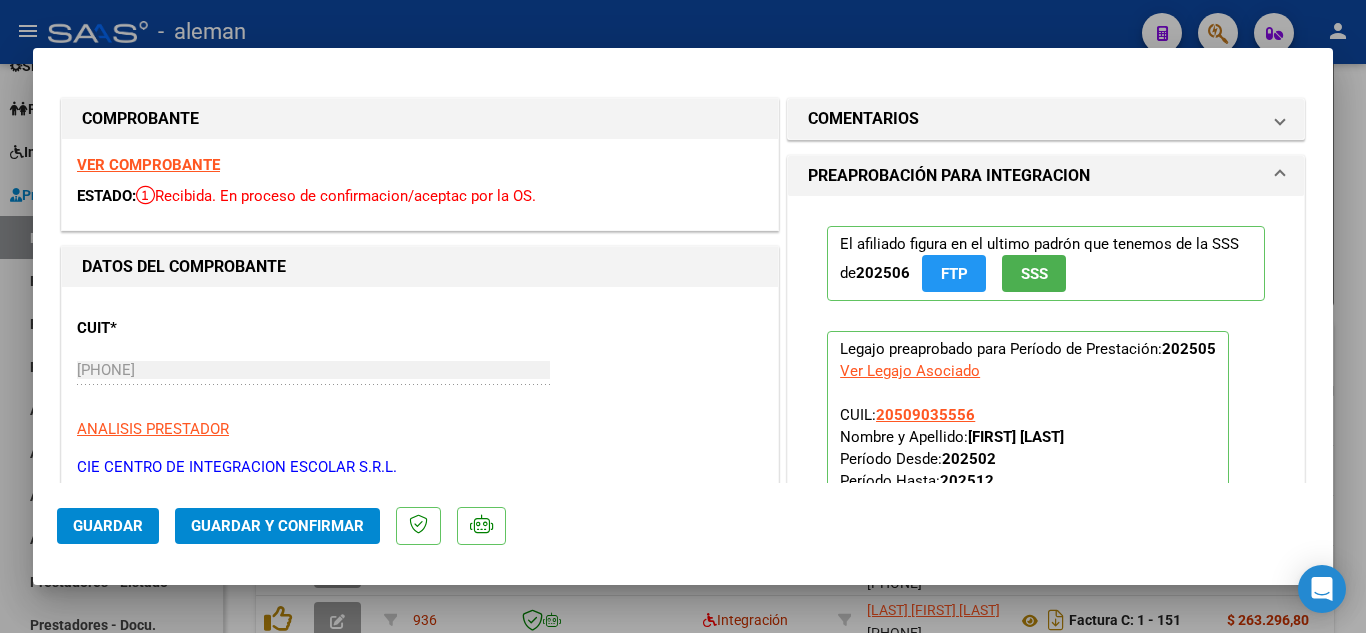 click on "VER COMPROBANTE" at bounding box center (148, 165) 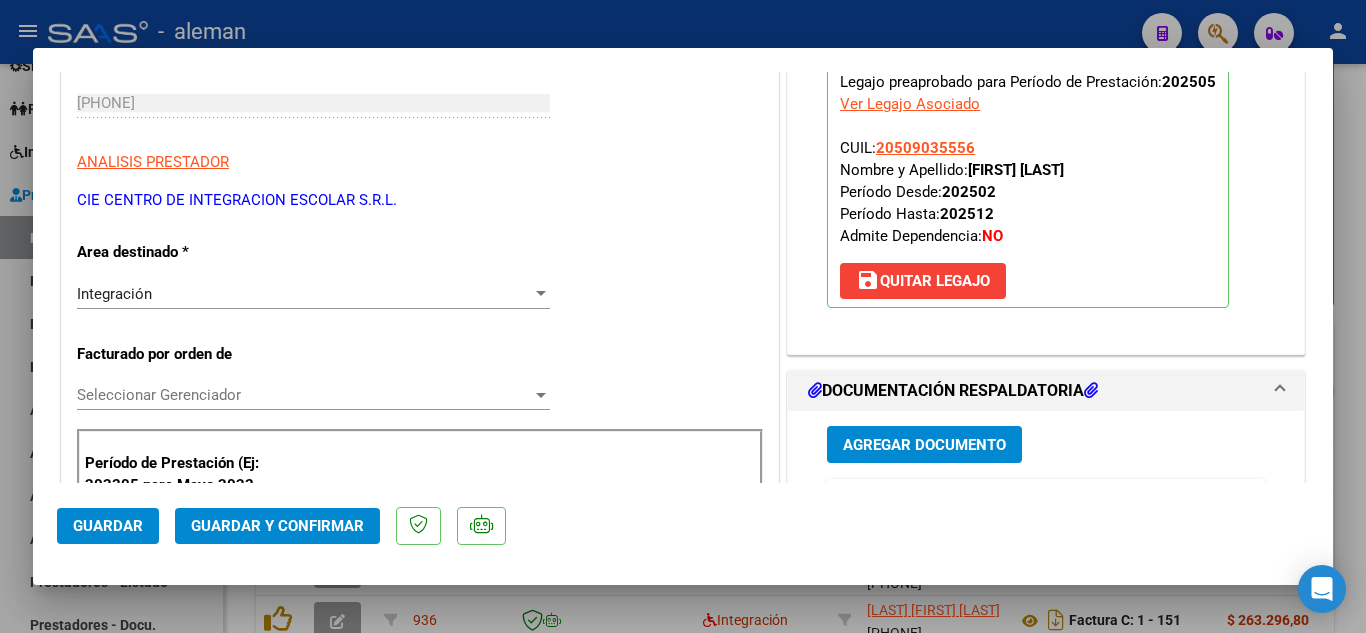 scroll, scrollTop: 400, scrollLeft: 0, axis: vertical 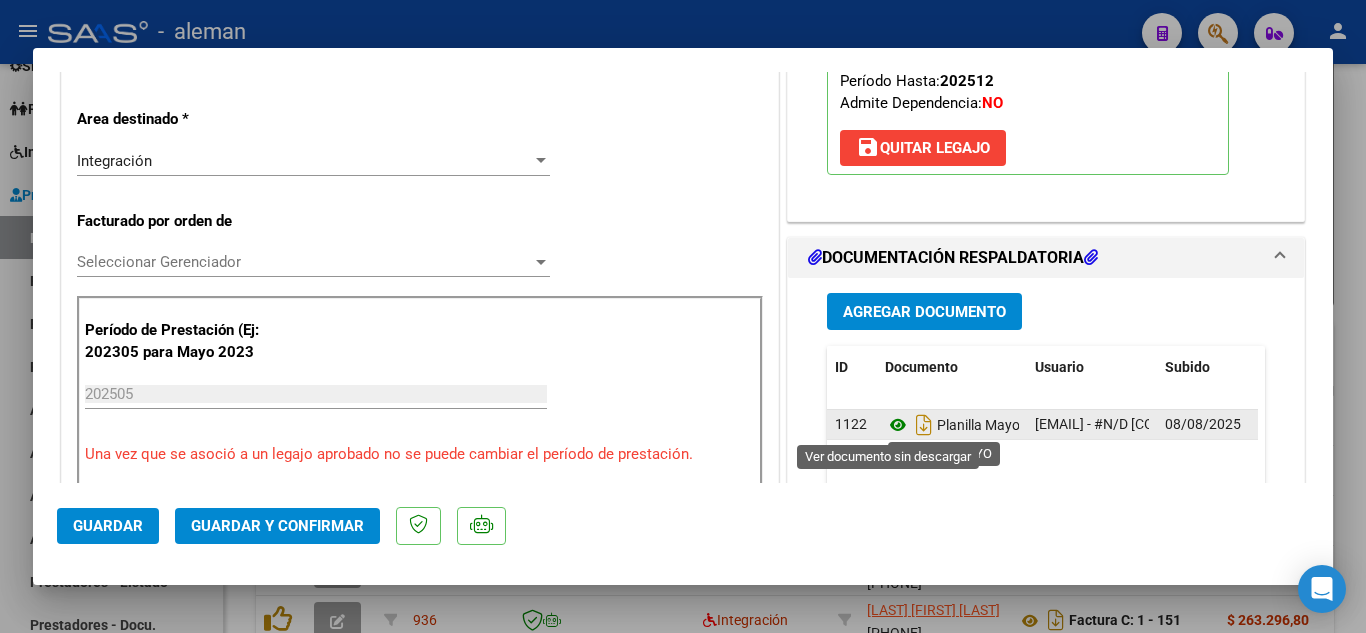click 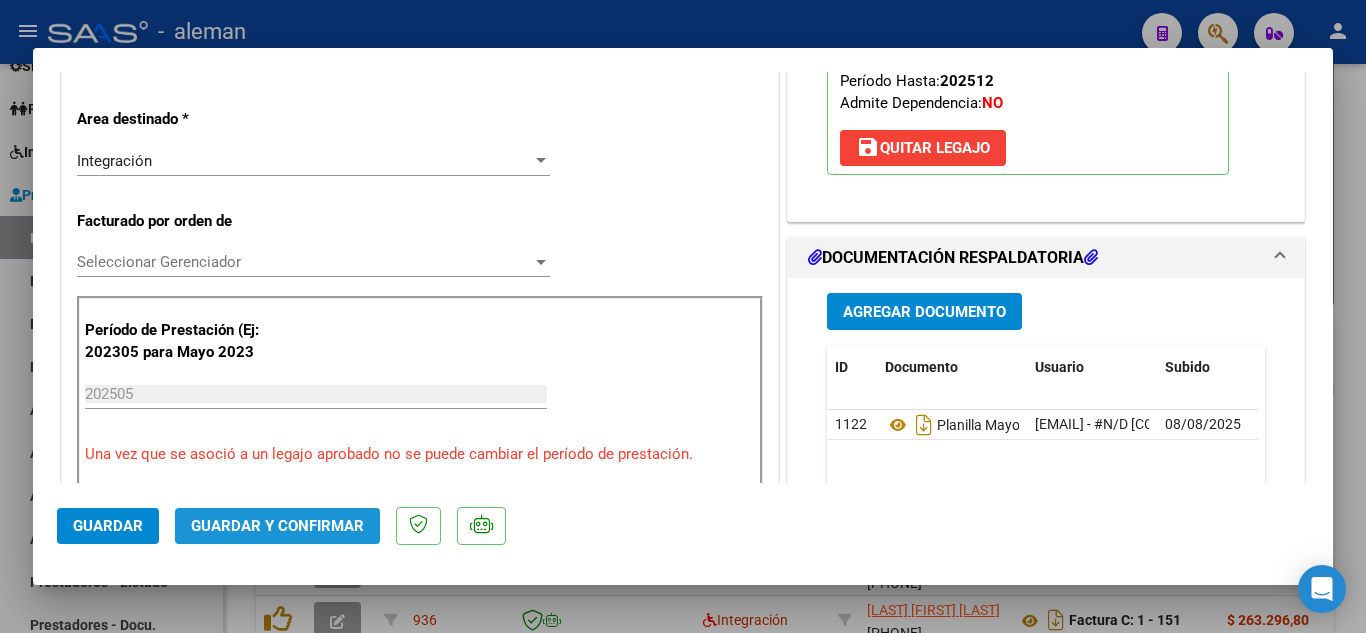 click on "Guardar y Confirmar" 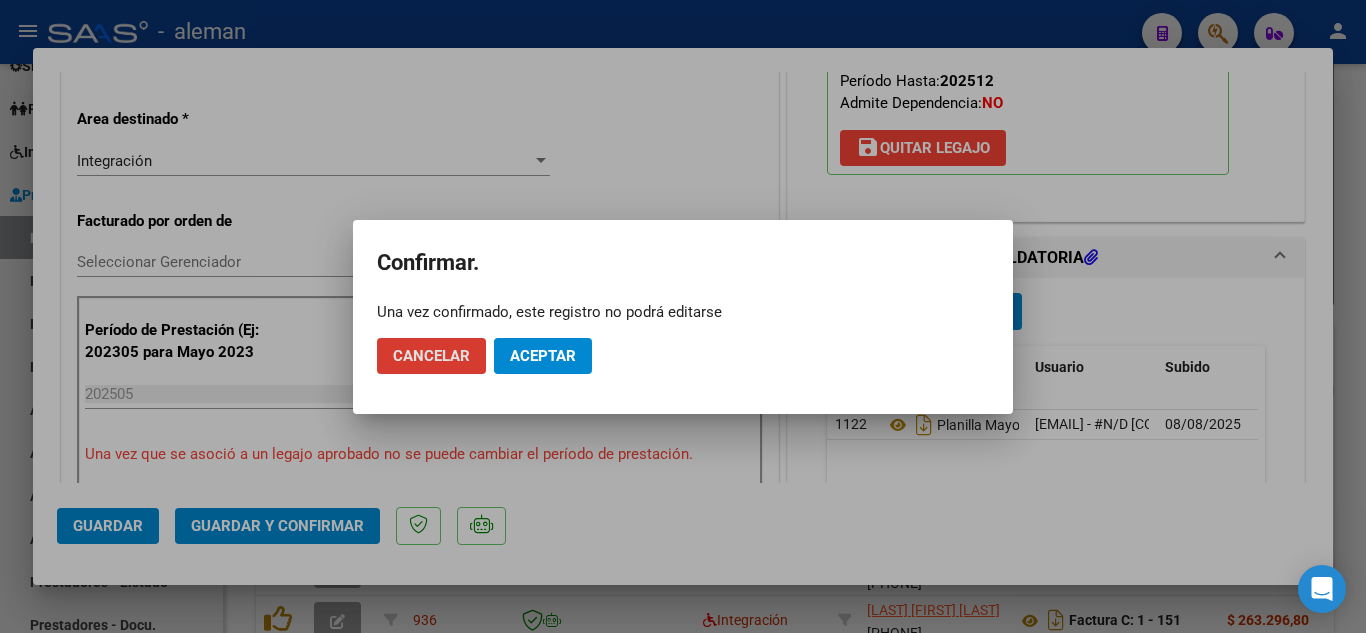 click on "Aceptar" 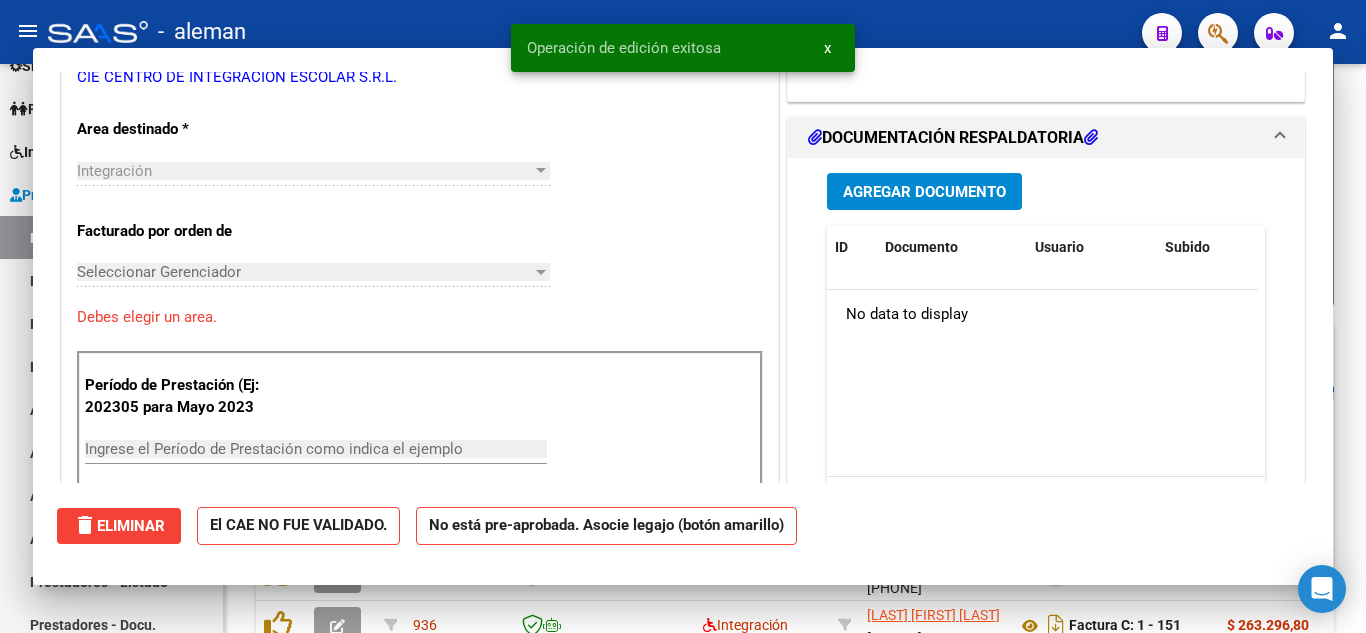 scroll, scrollTop: 0, scrollLeft: 0, axis: both 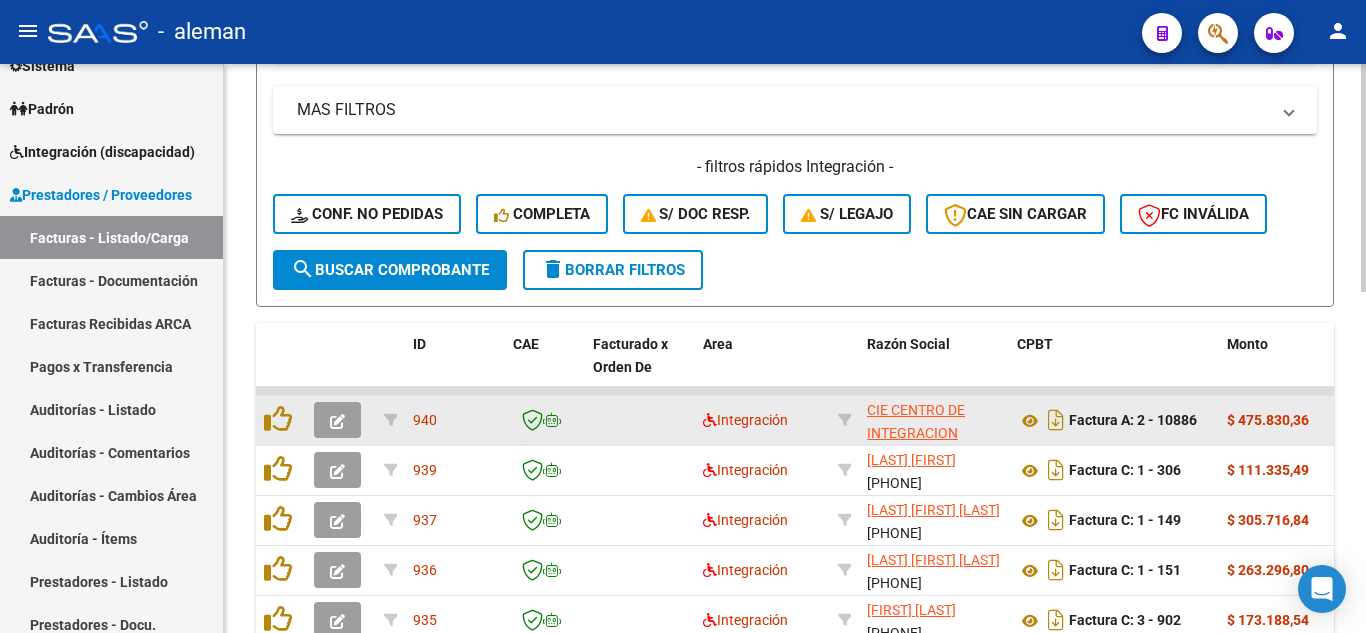 click 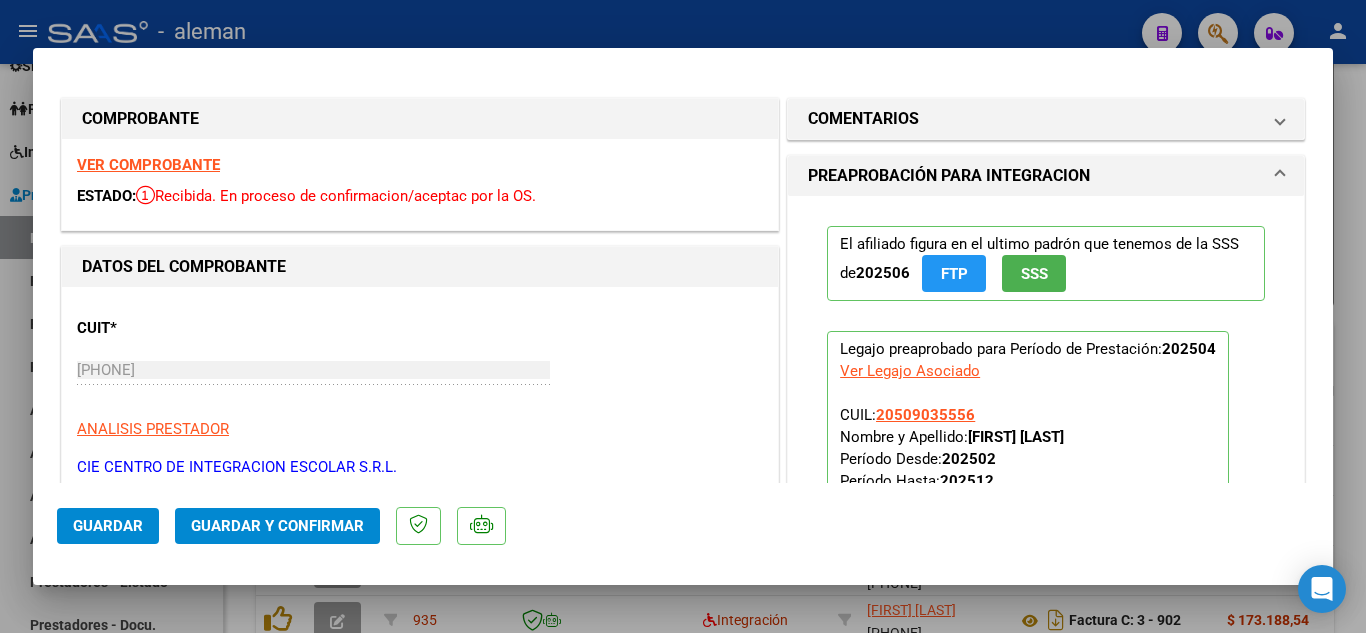 click on "VER COMPROBANTE" at bounding box center (148, 165) 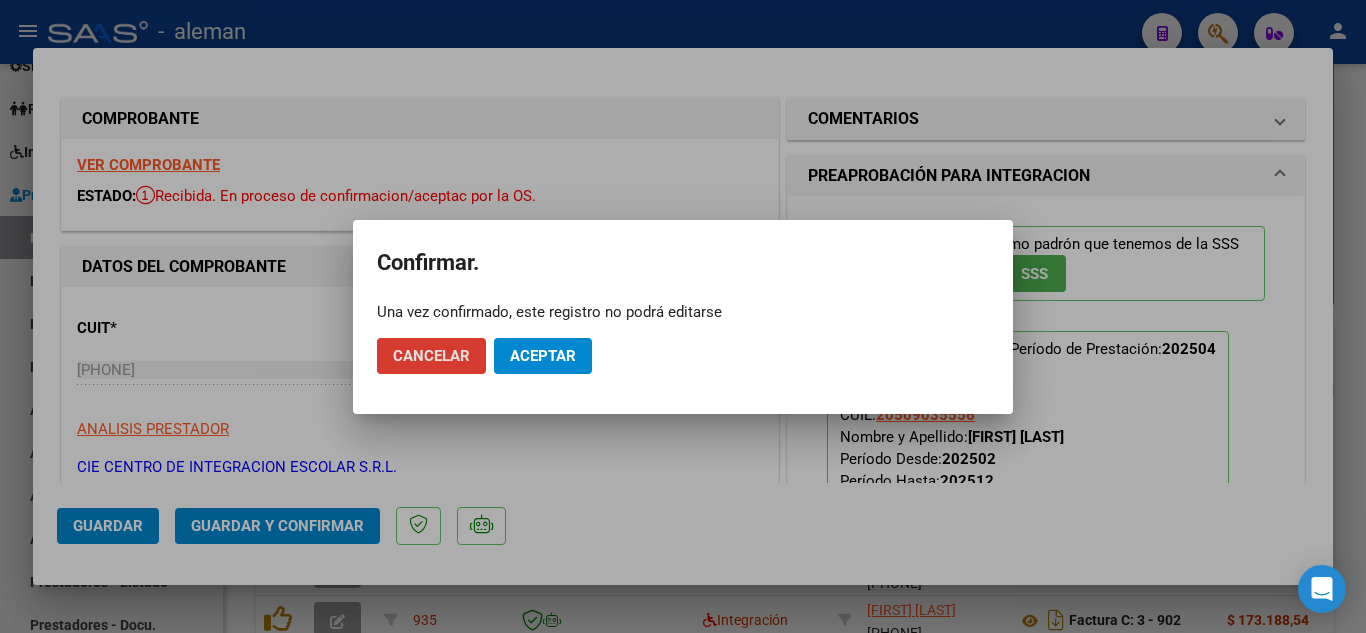 click on "Aceptar" 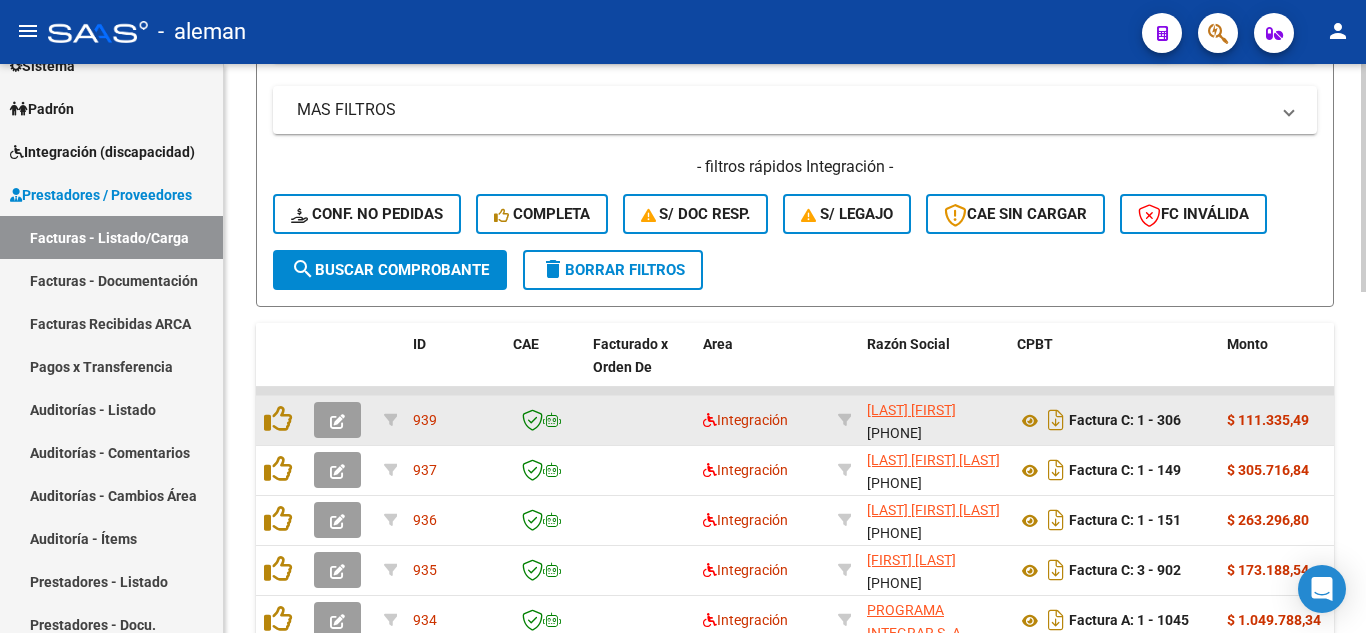 click 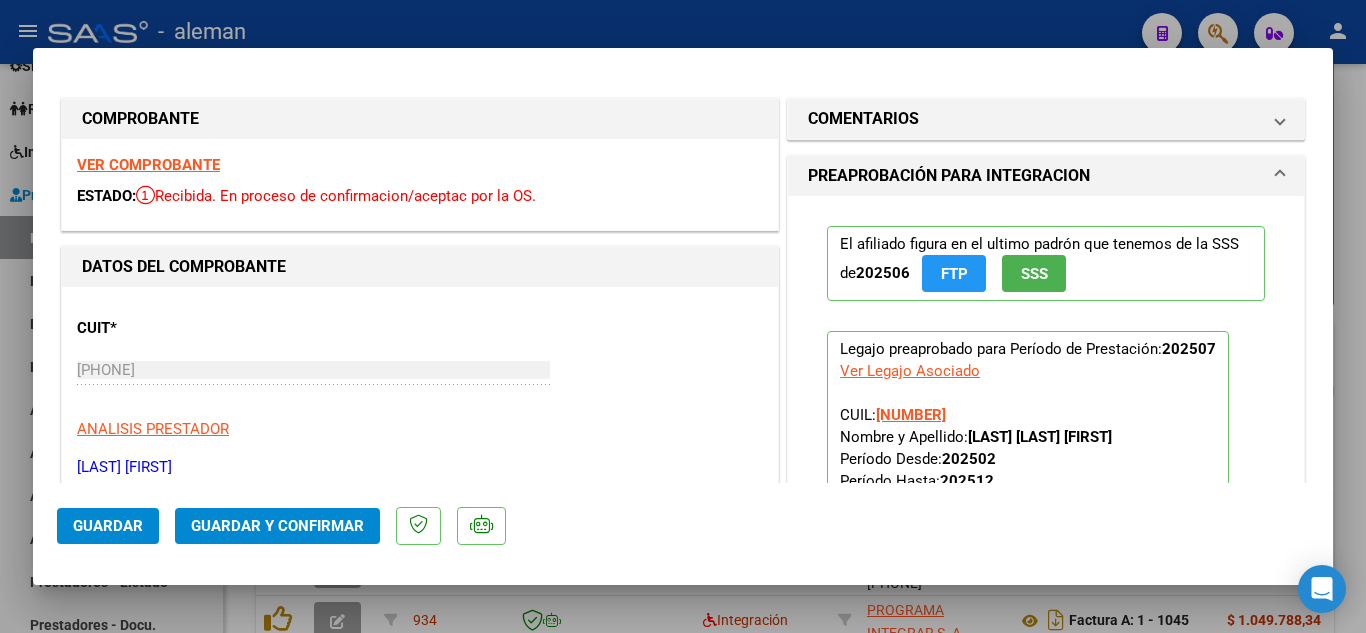 click on "VER COMPROBANTE" at bounding box center [148, 165] 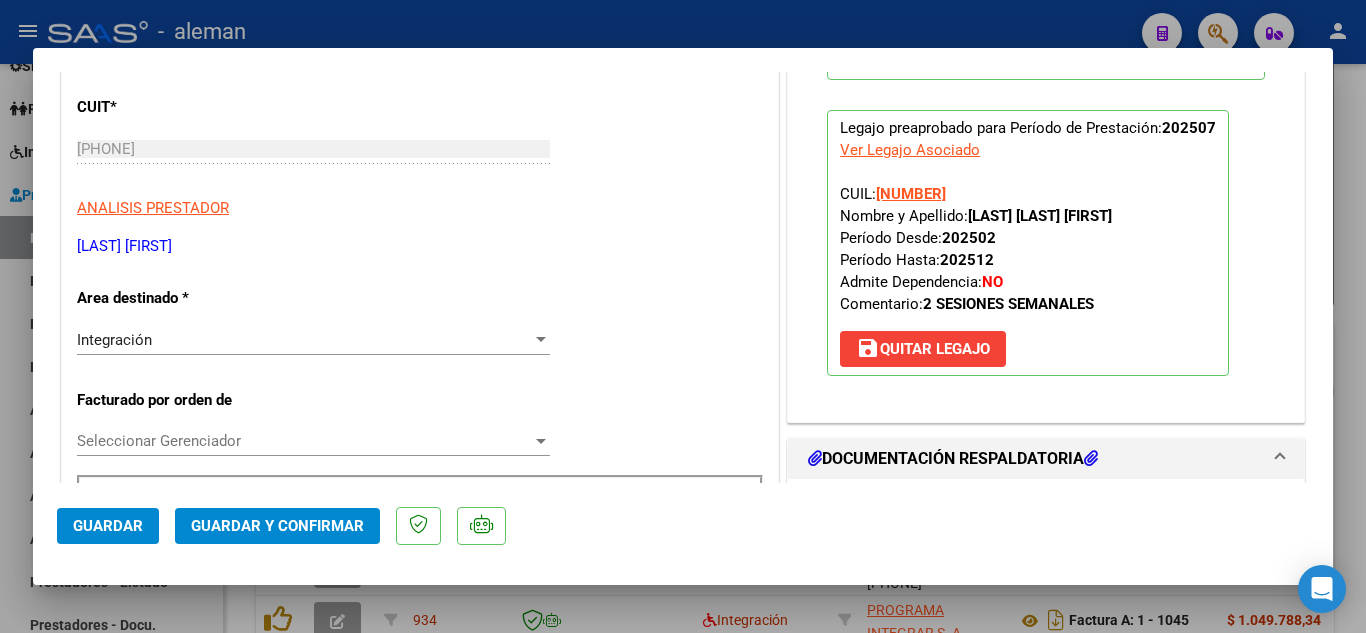 scroll, scrollTop: 500, scrollLeft: 0, axis: vertical 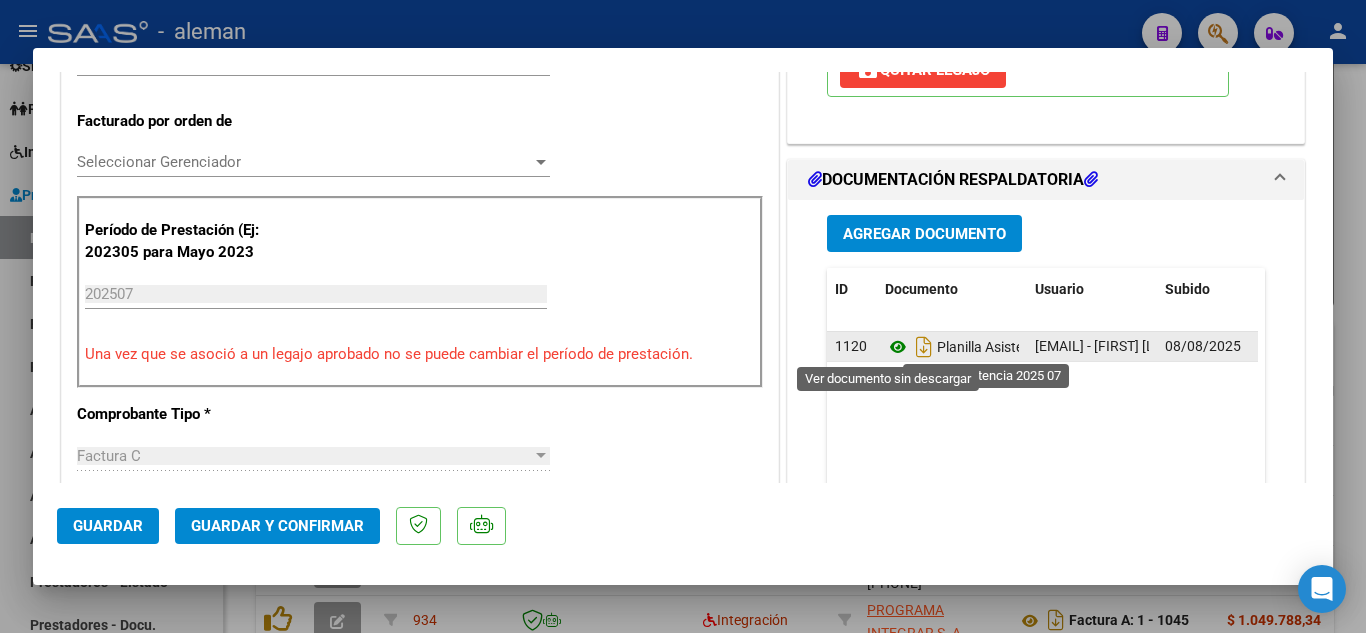 click 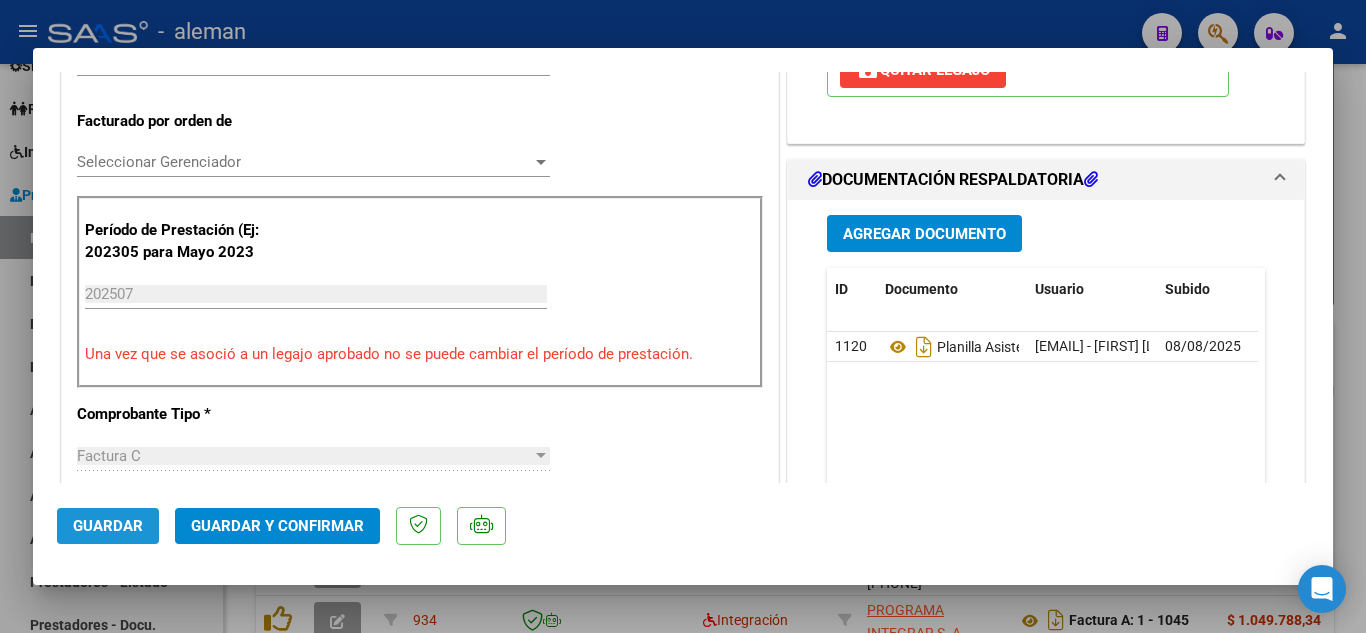 click on "Guardar" 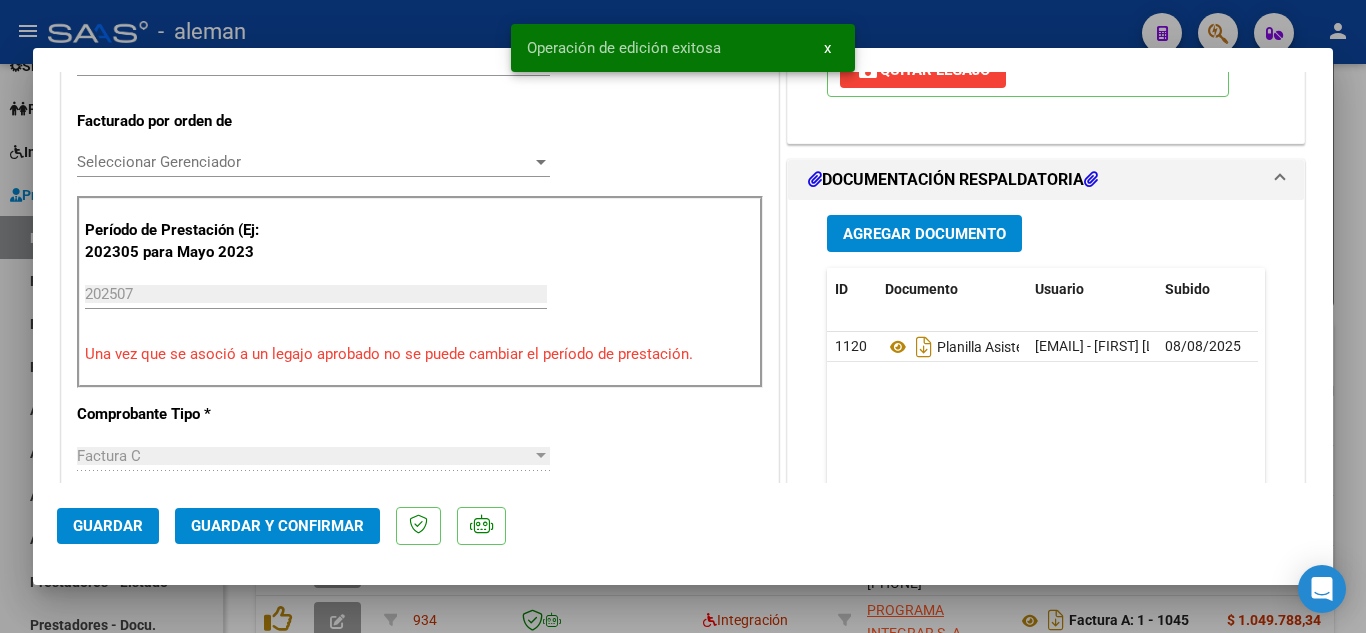 click on "Guardar y Confirmar" 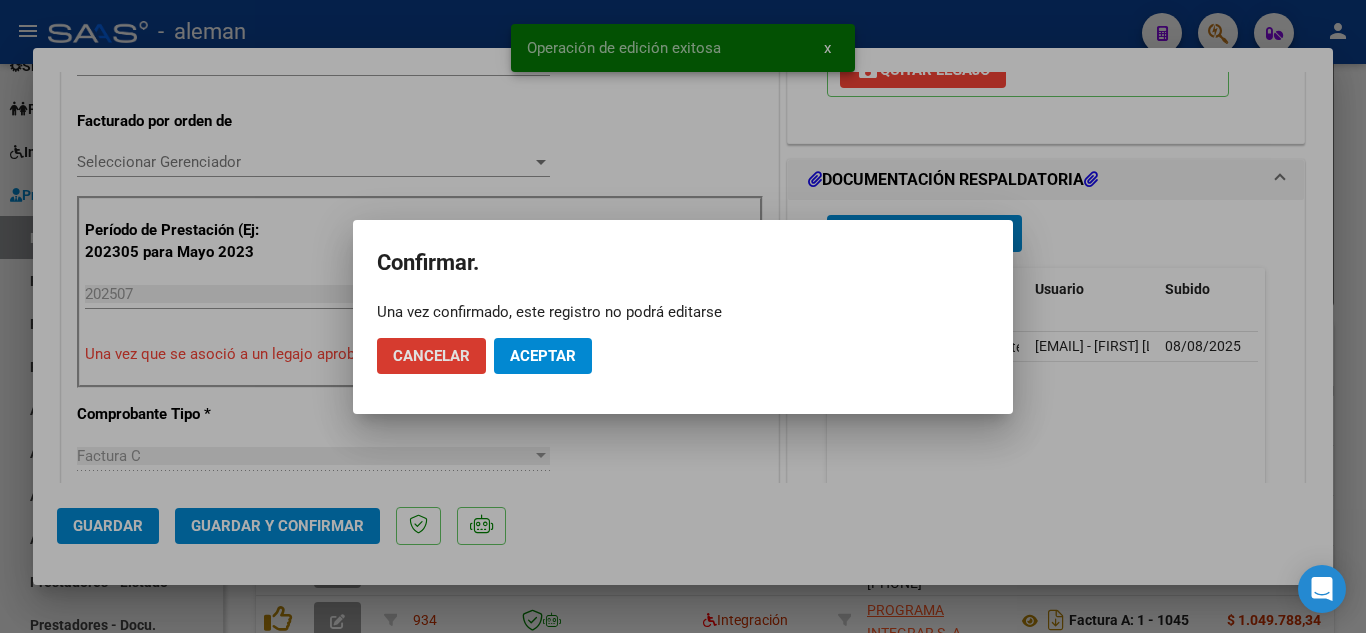 click on "Cancelar Aceptar" 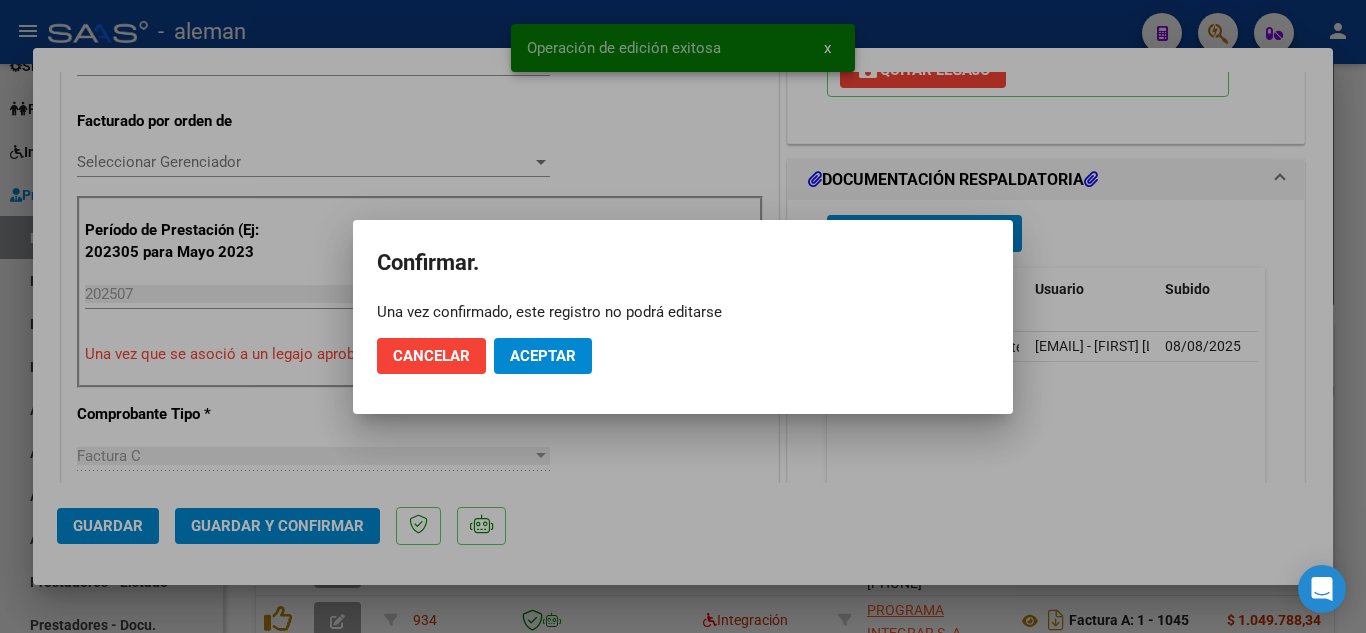 click on "Aceptar" 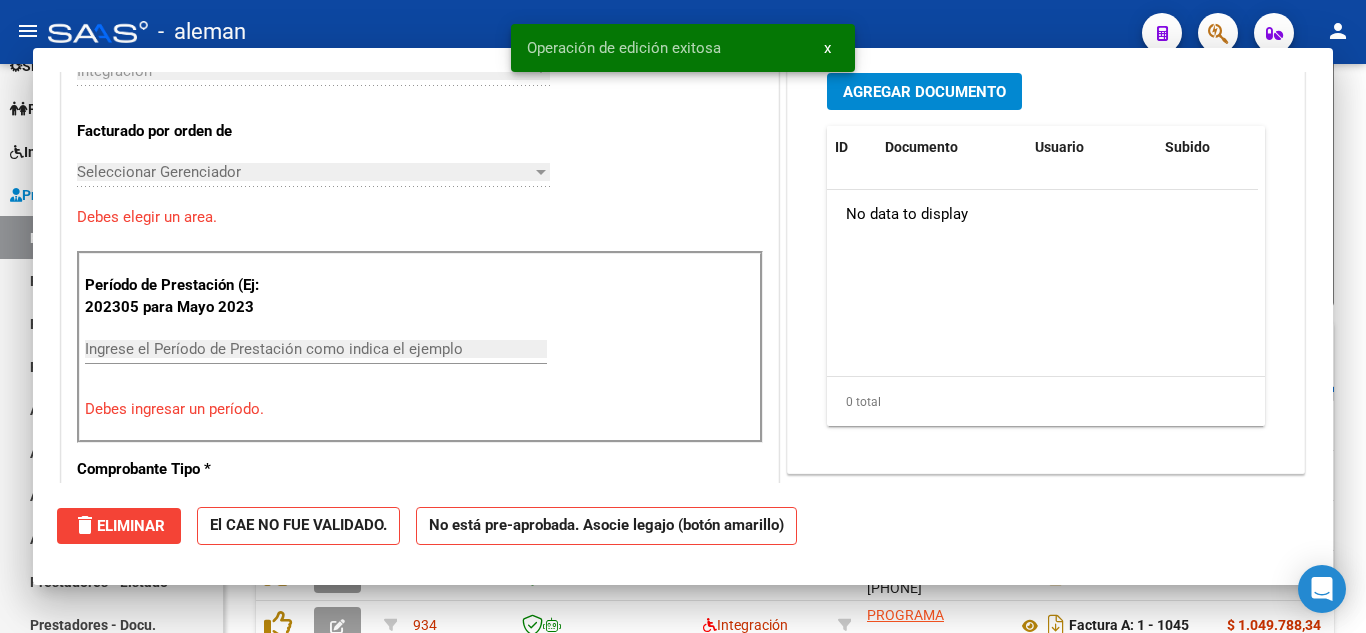 scroll, scrollTop: 0, scrollLeft: 0, axis: both 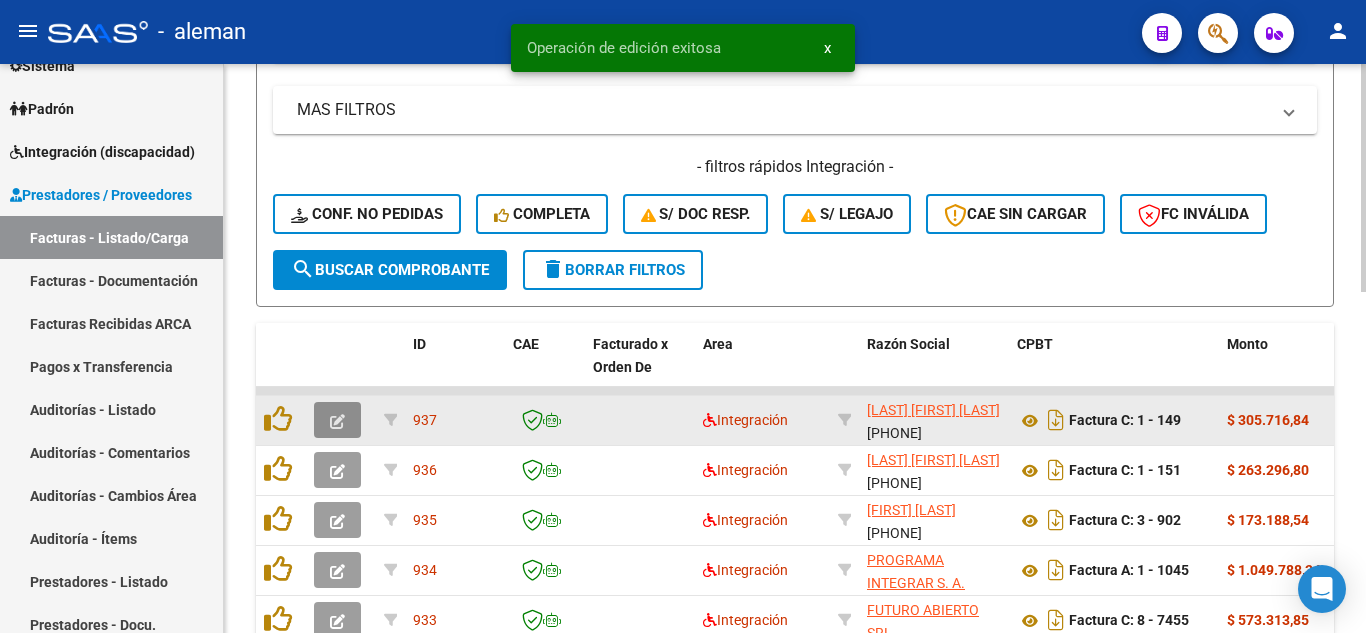 click 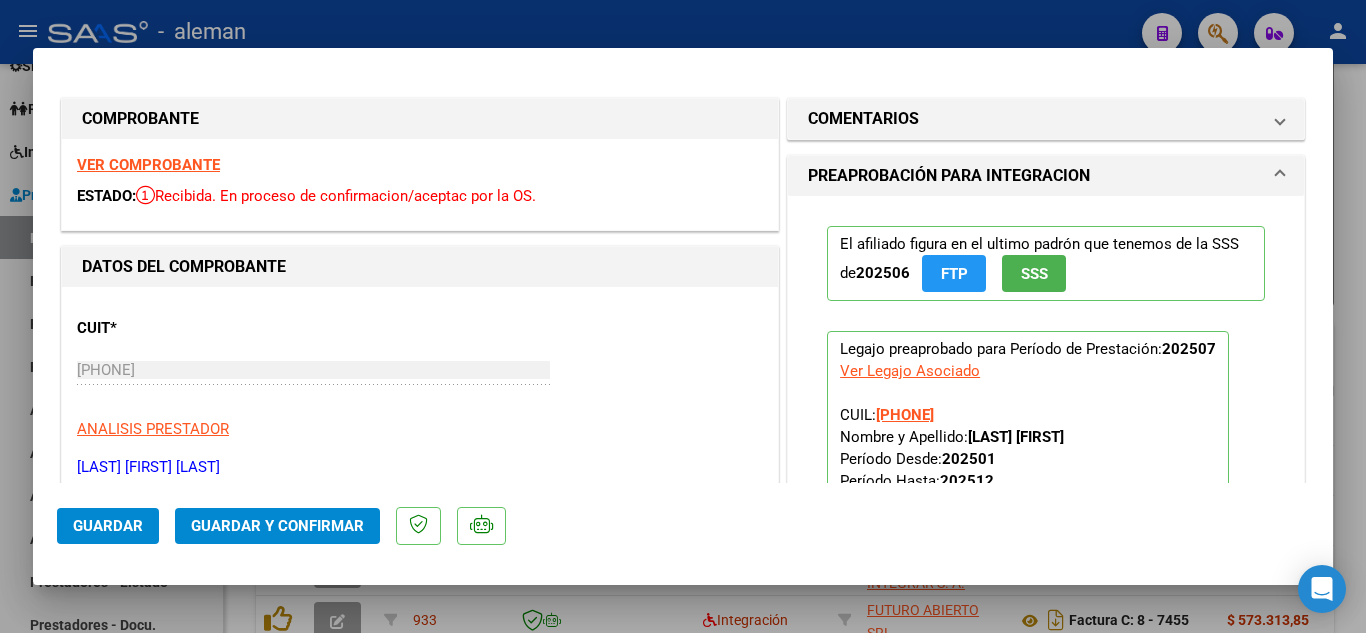 click on "VER COMPROBANTE" at bounding box center (148, 165) 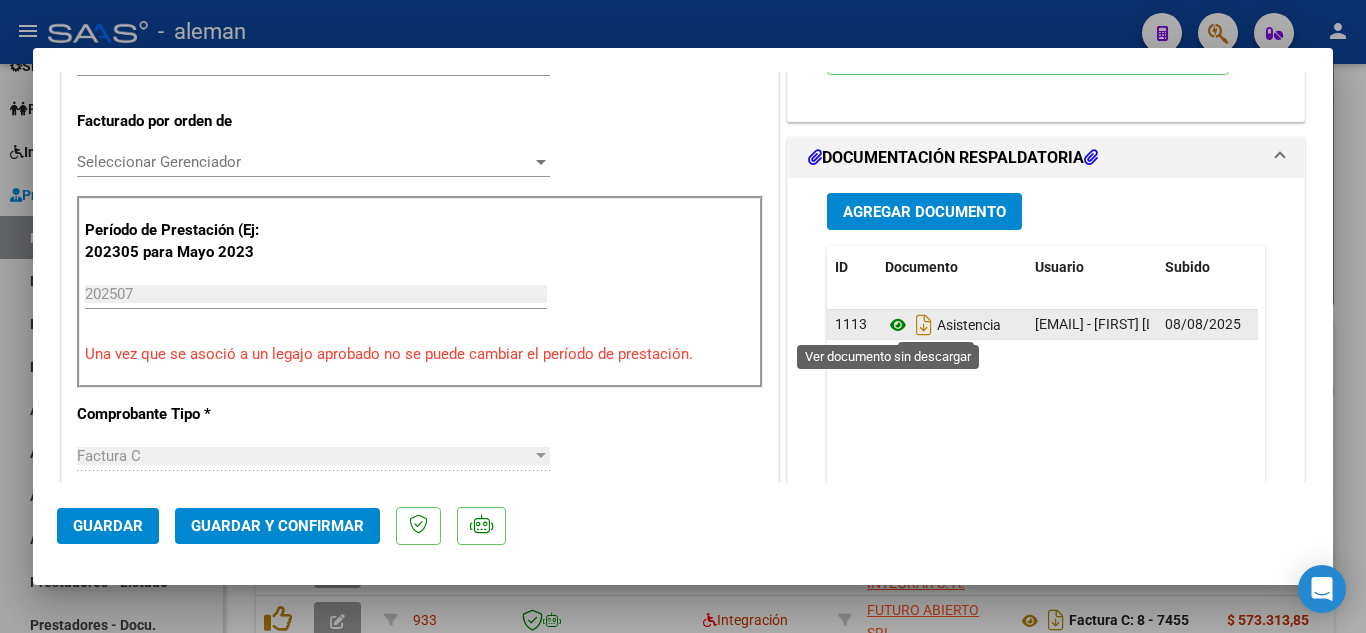 click 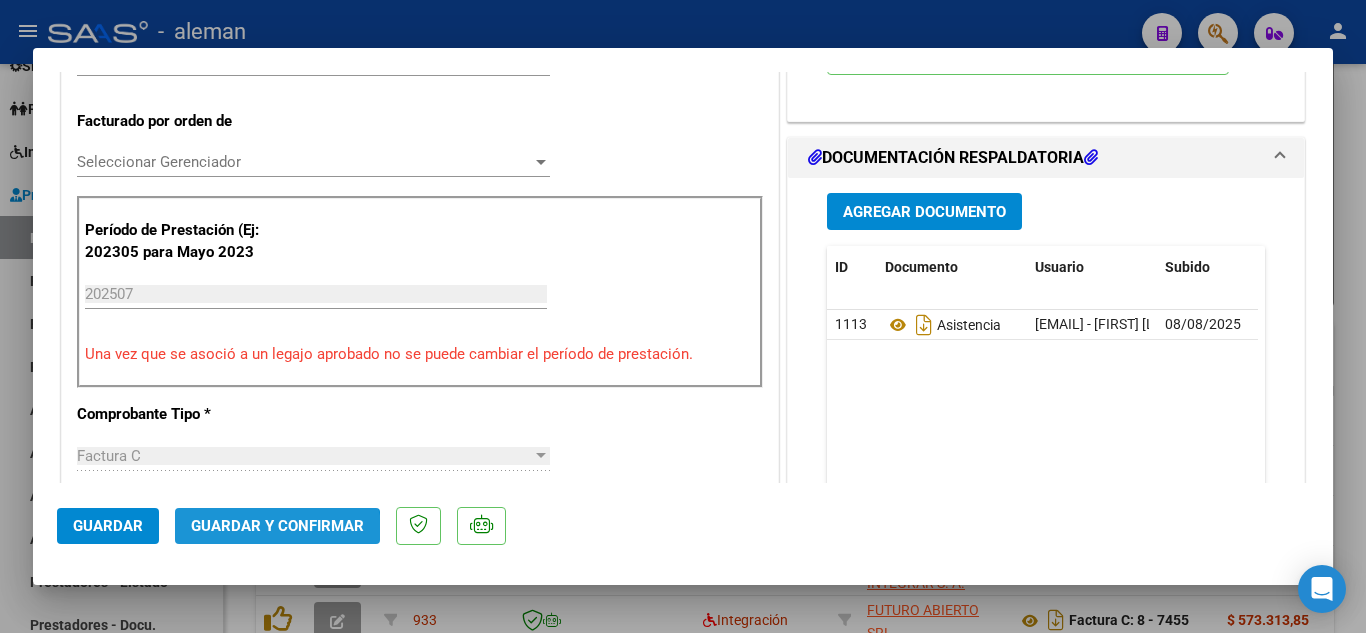 click on "Guardar y Confirmar" 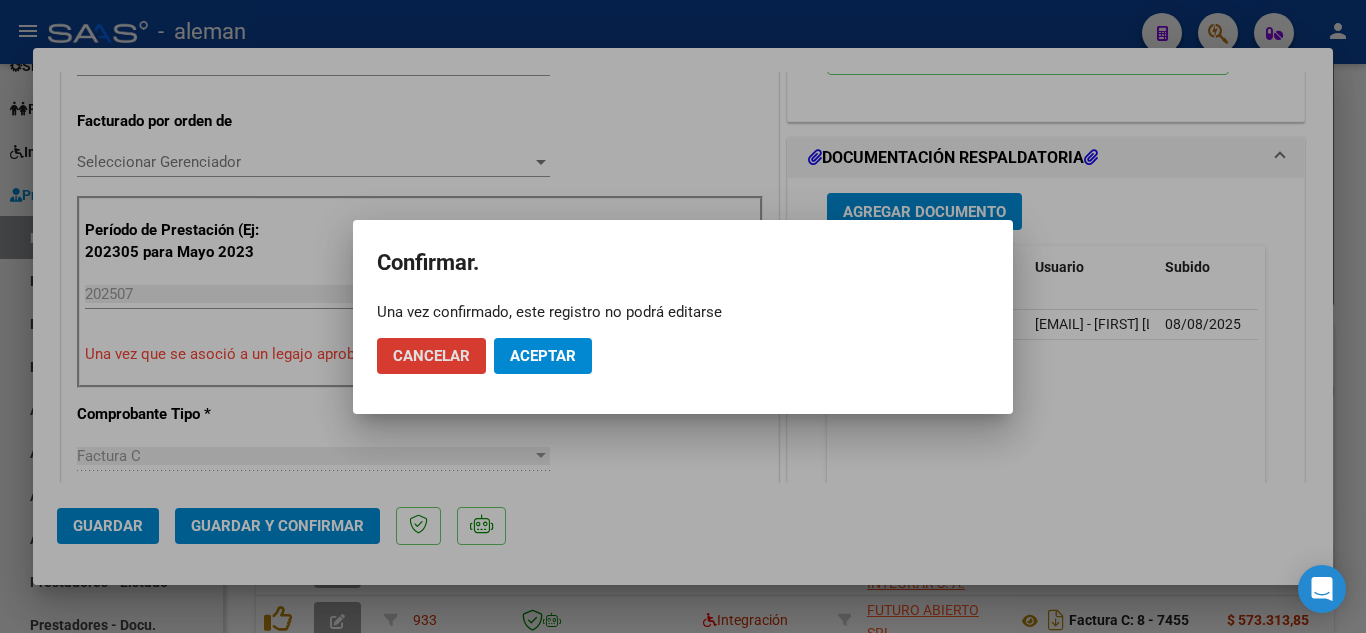 click on "Aceptar" 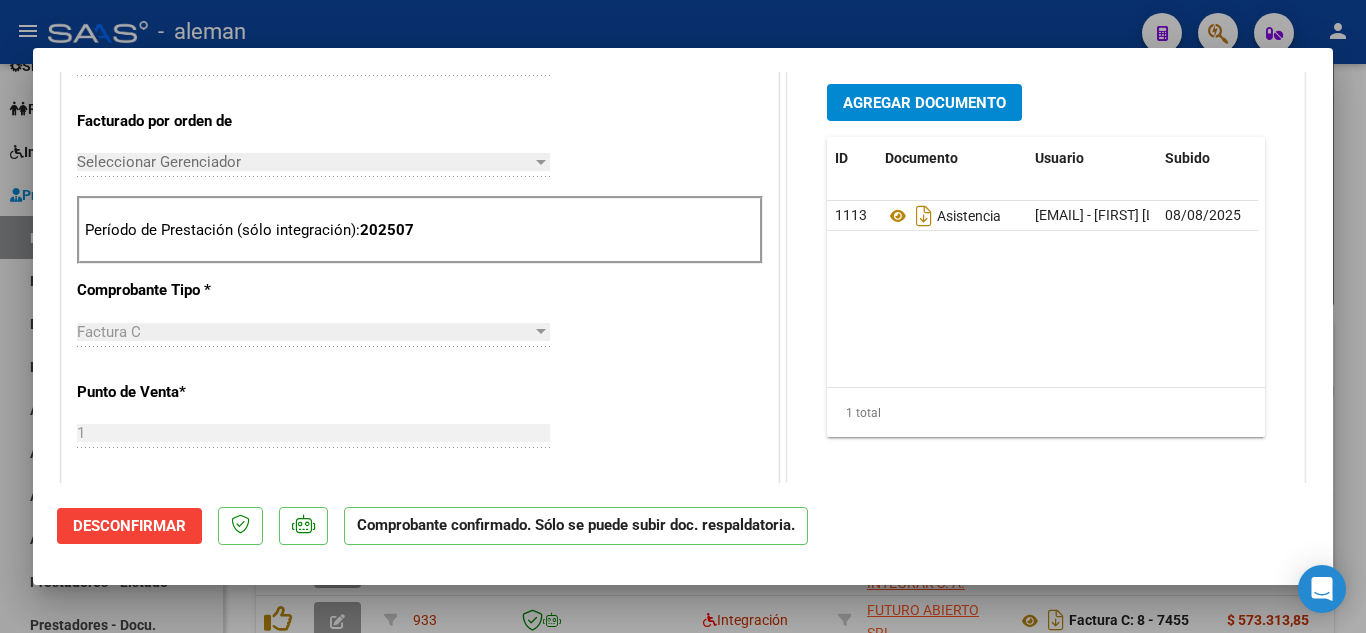 type 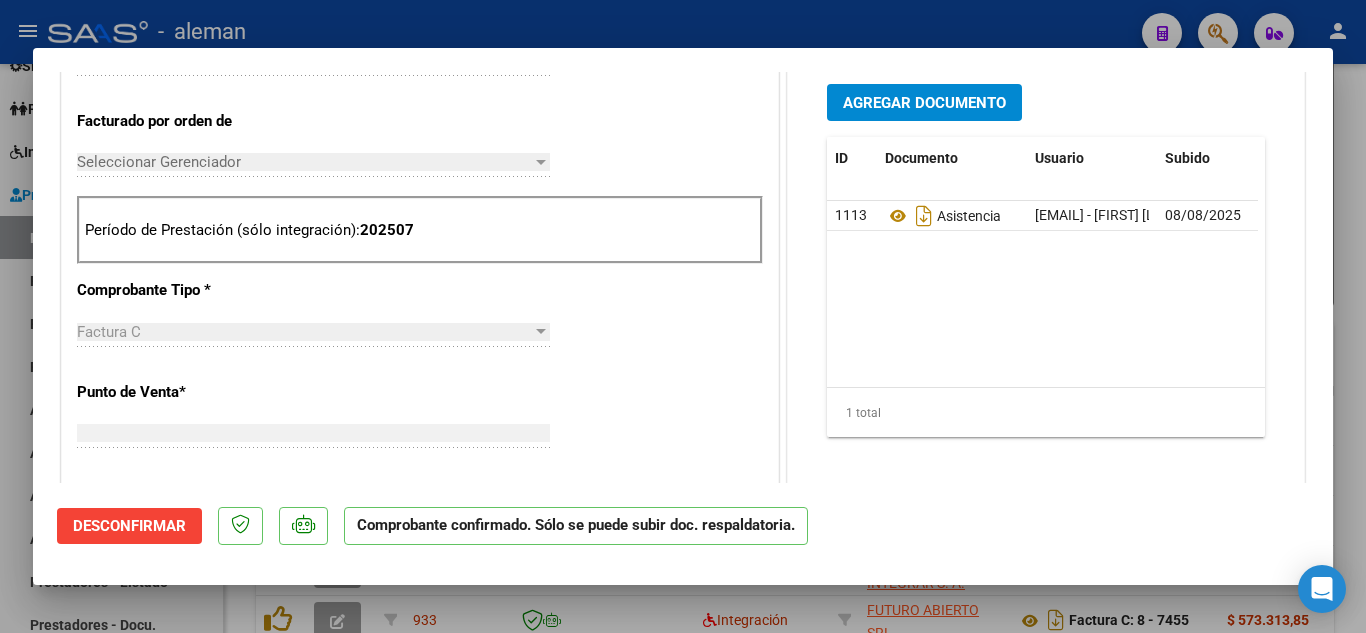 scroll, scrollTop: 535, scrollLeft: 0, axis: vertical 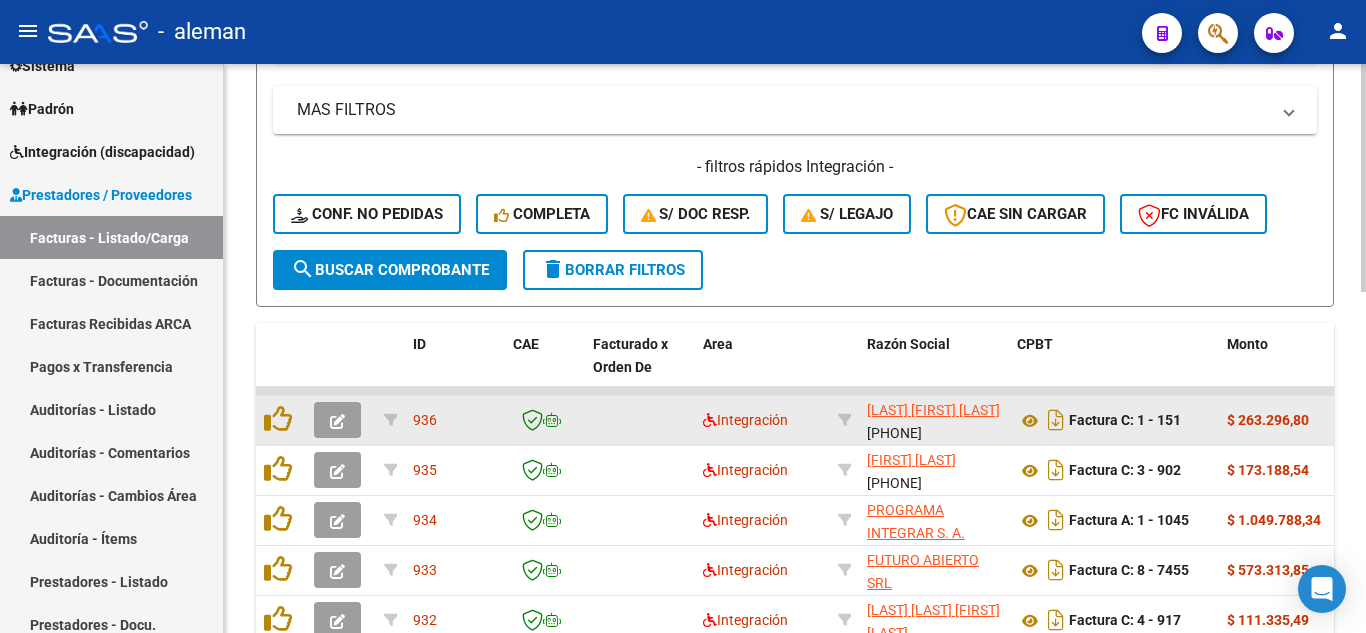 click 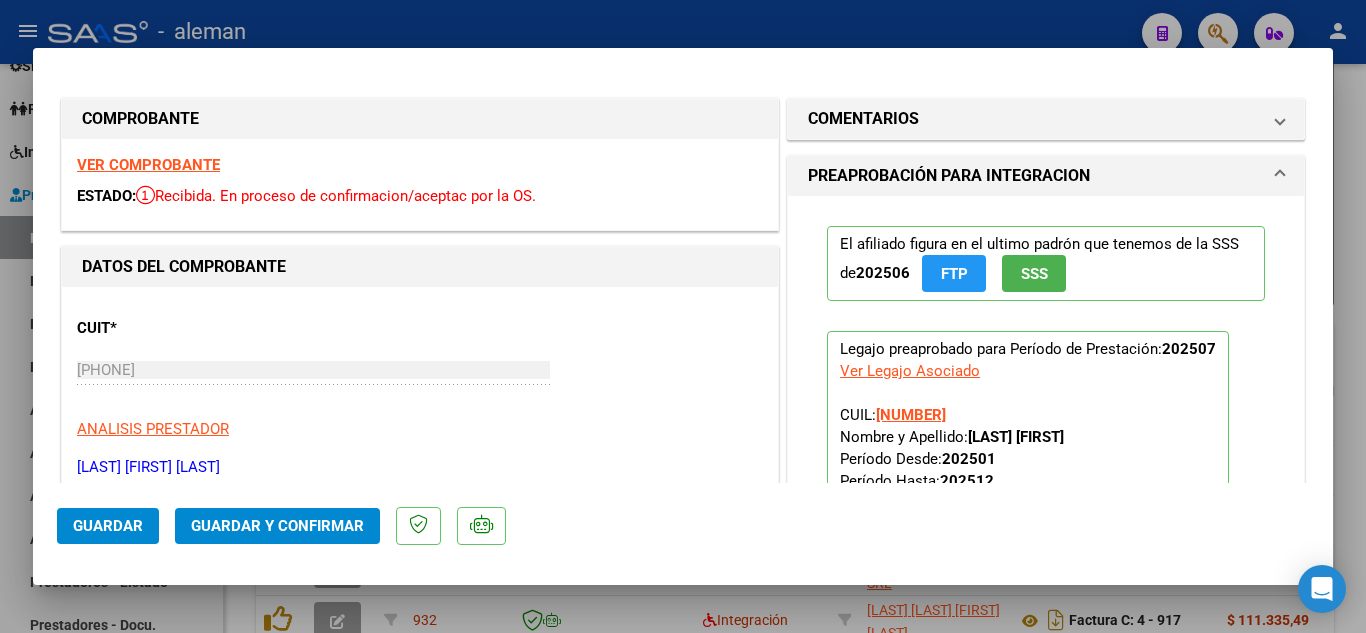 click on "VER COMPROBANTE" at bounding box center [148, 165] 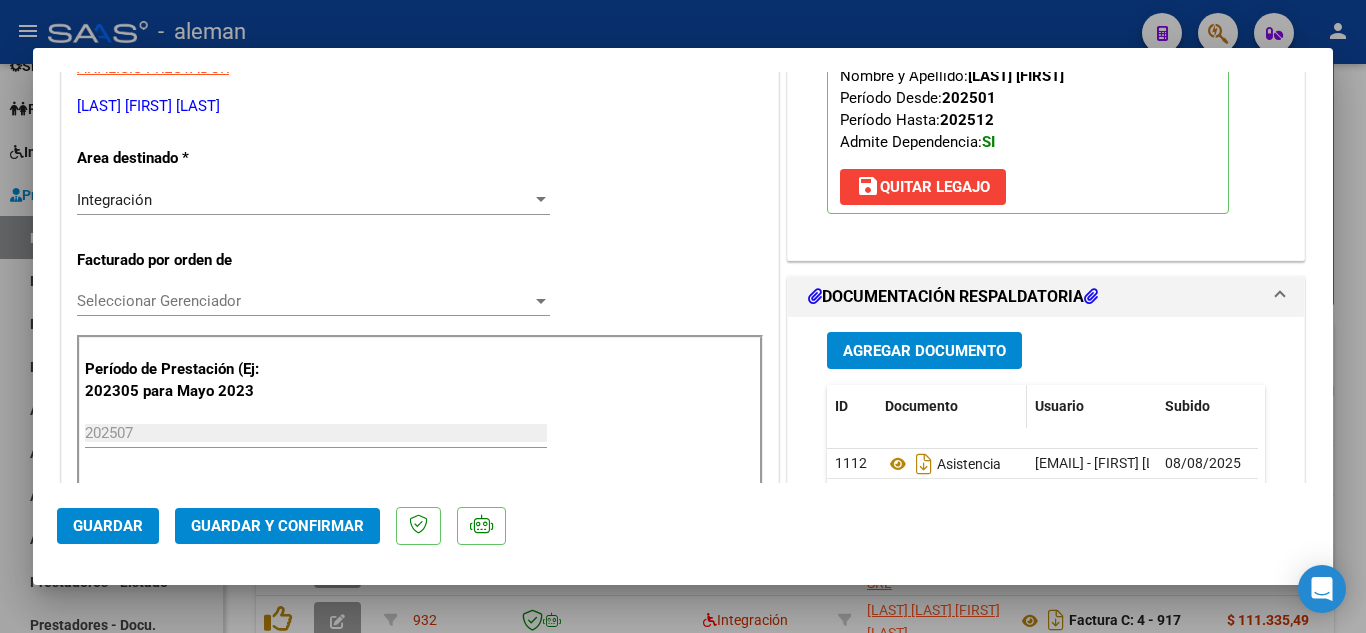 scroll, scrollTop: 400, scrollLeft: 0, axis: vertical 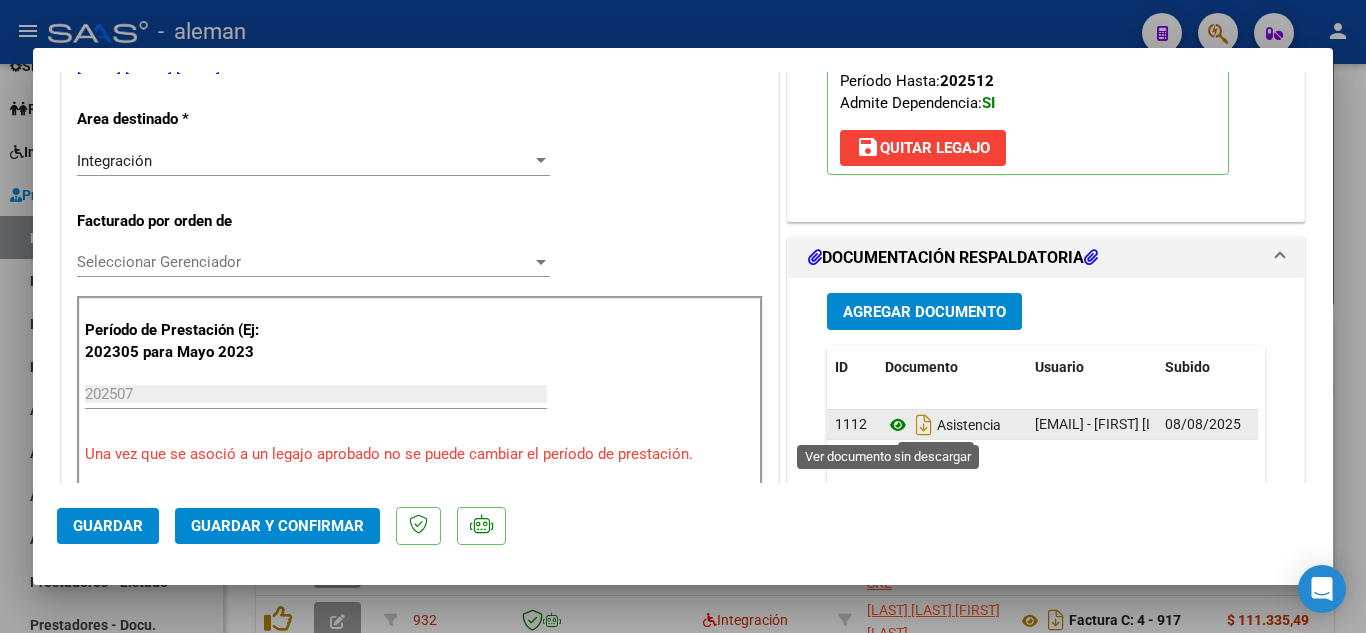 click 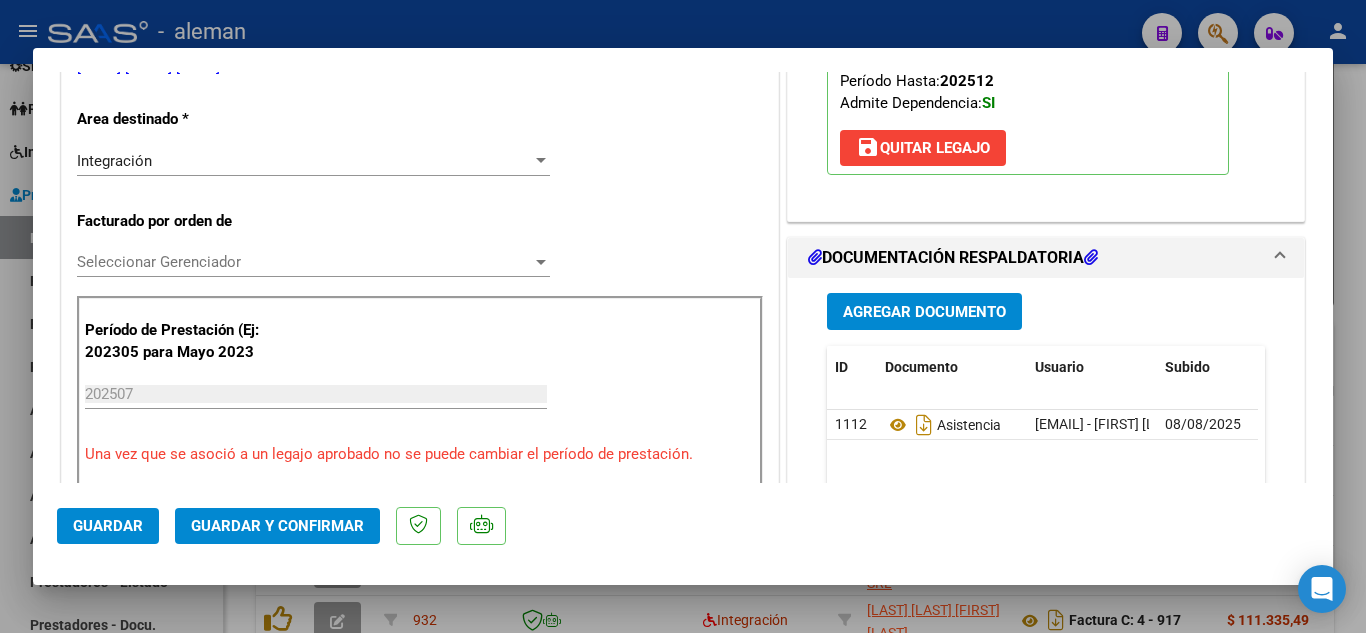 click on "Guardar y Confirmar" 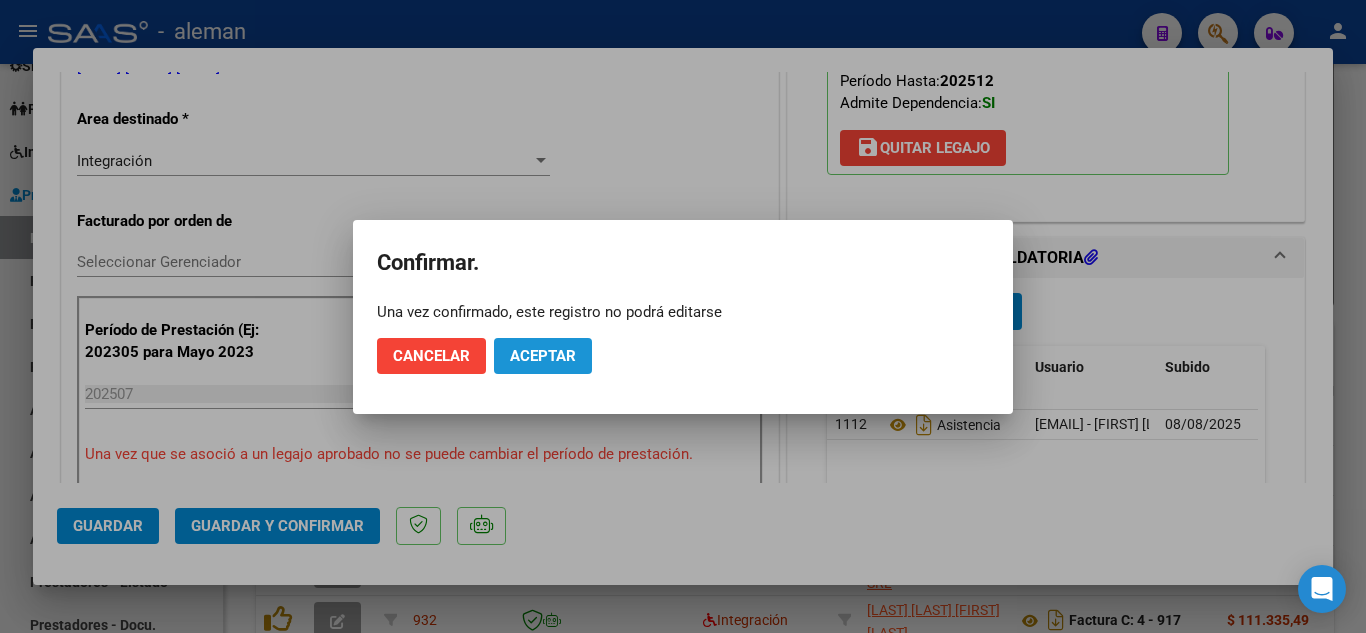 click on "Aceptar" 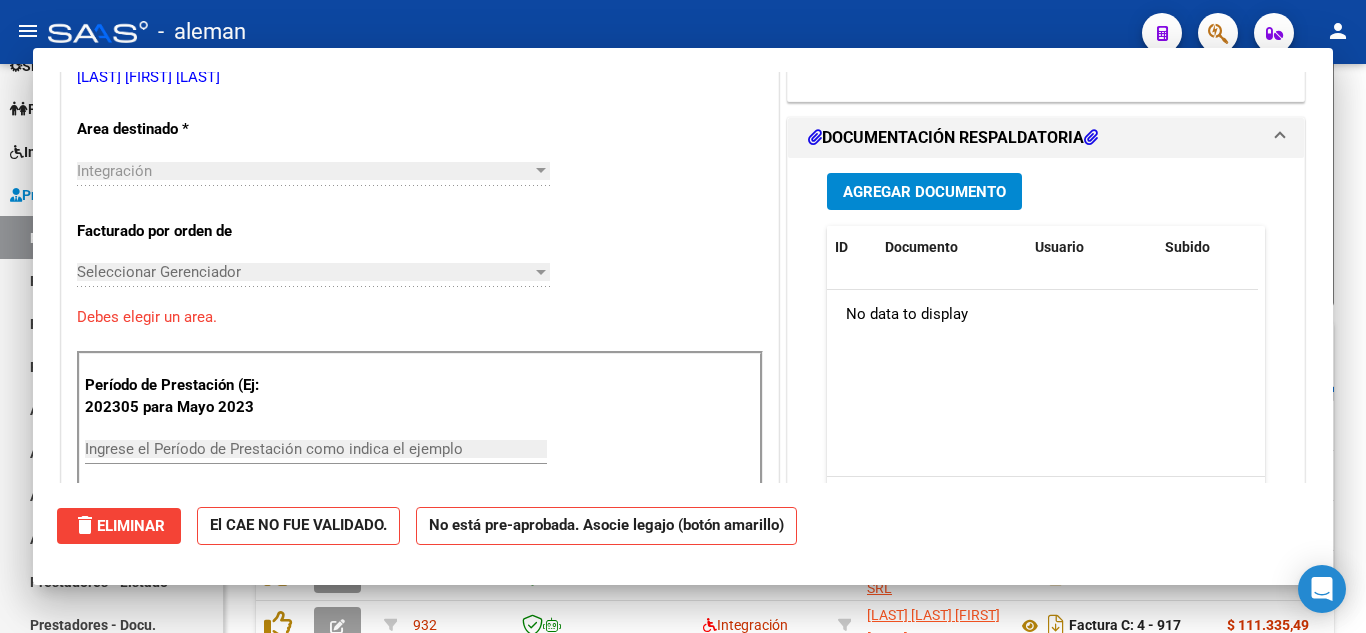 scroll, scrollTop: 0, scrollLeft: 0, axis: both 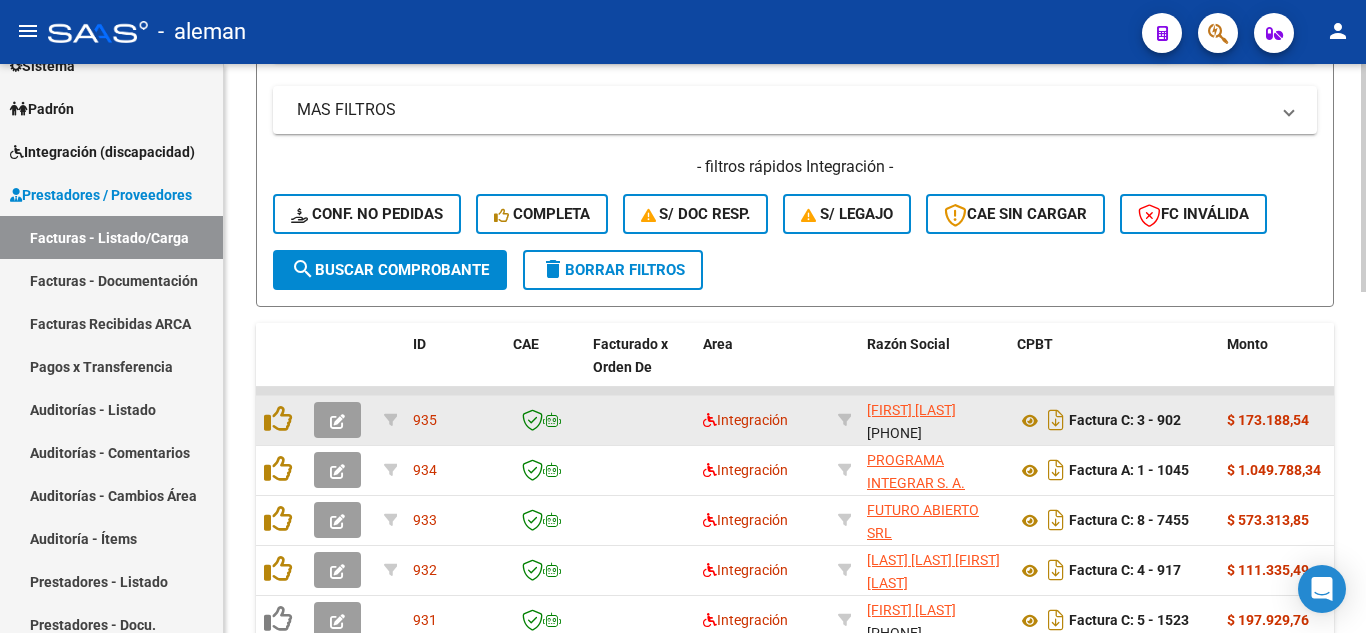 click 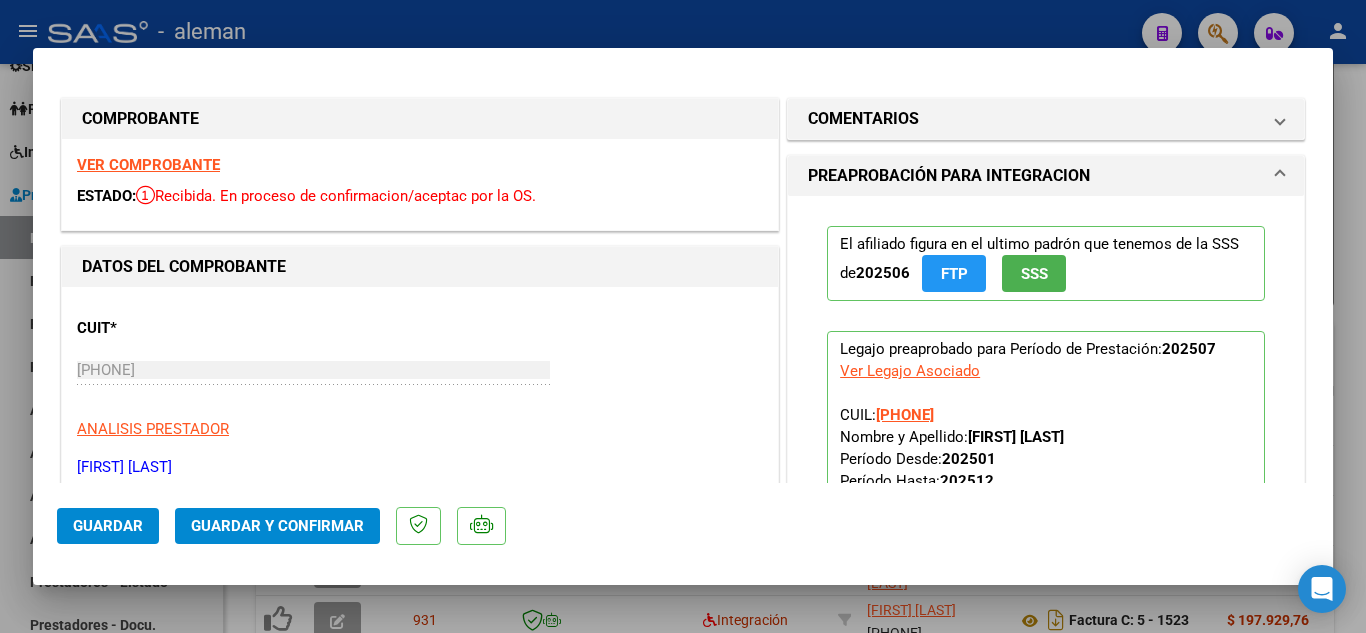 click on "VER COMPROBANTE" at bounding box center [148, 165] 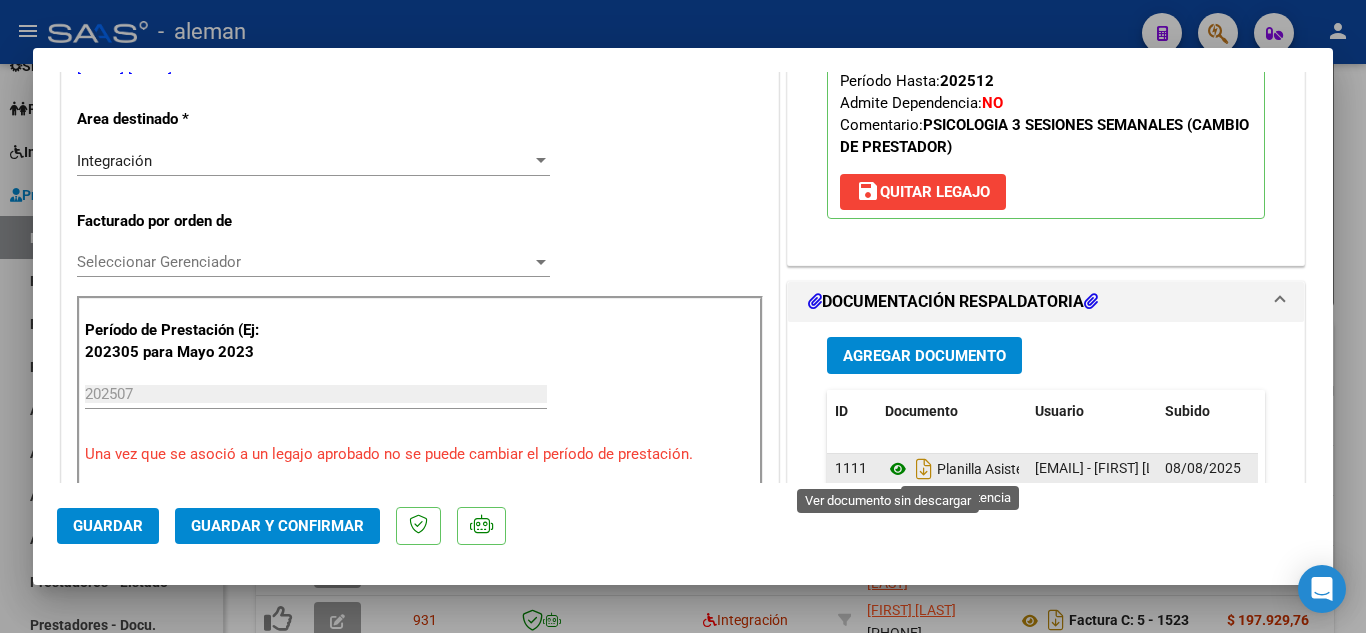 click 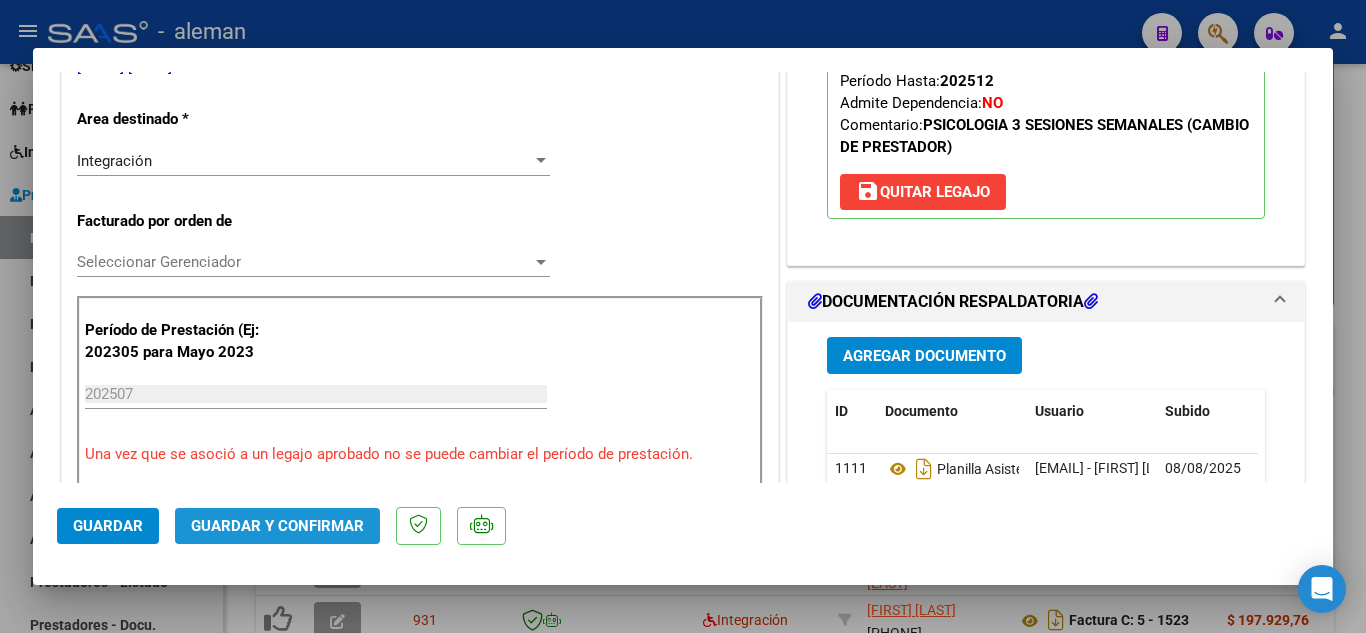 click on "Guardar y Confirmar" 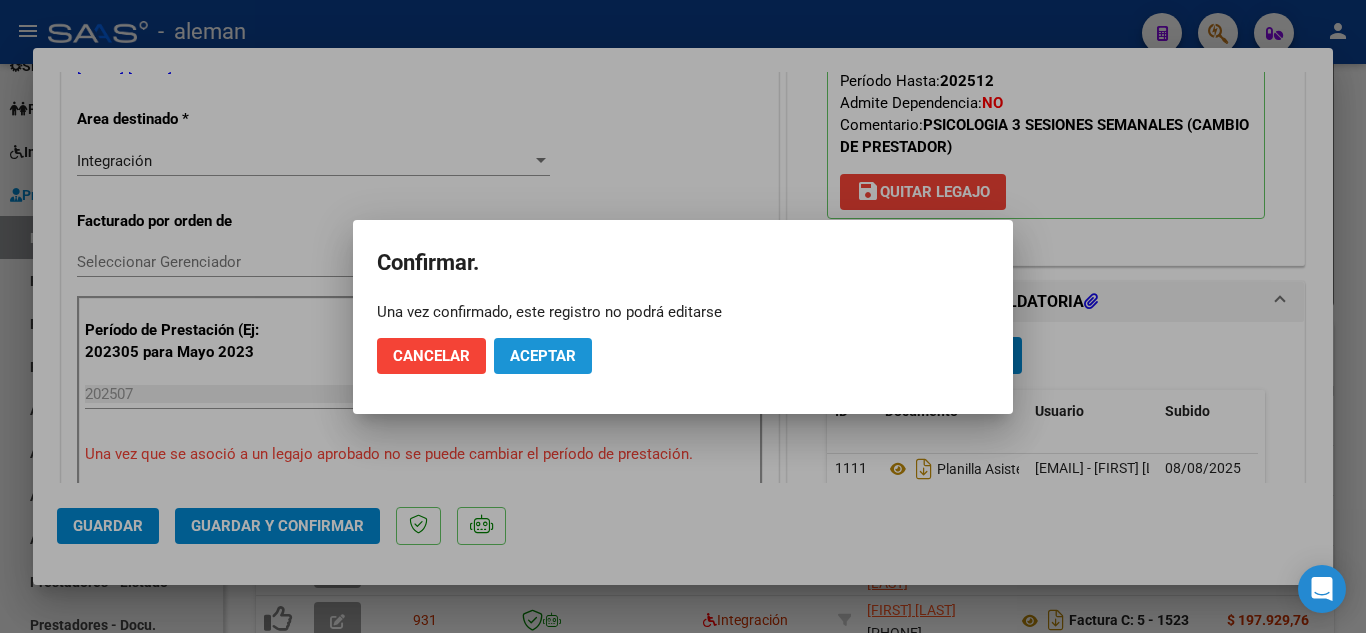 click on "Aceptar" 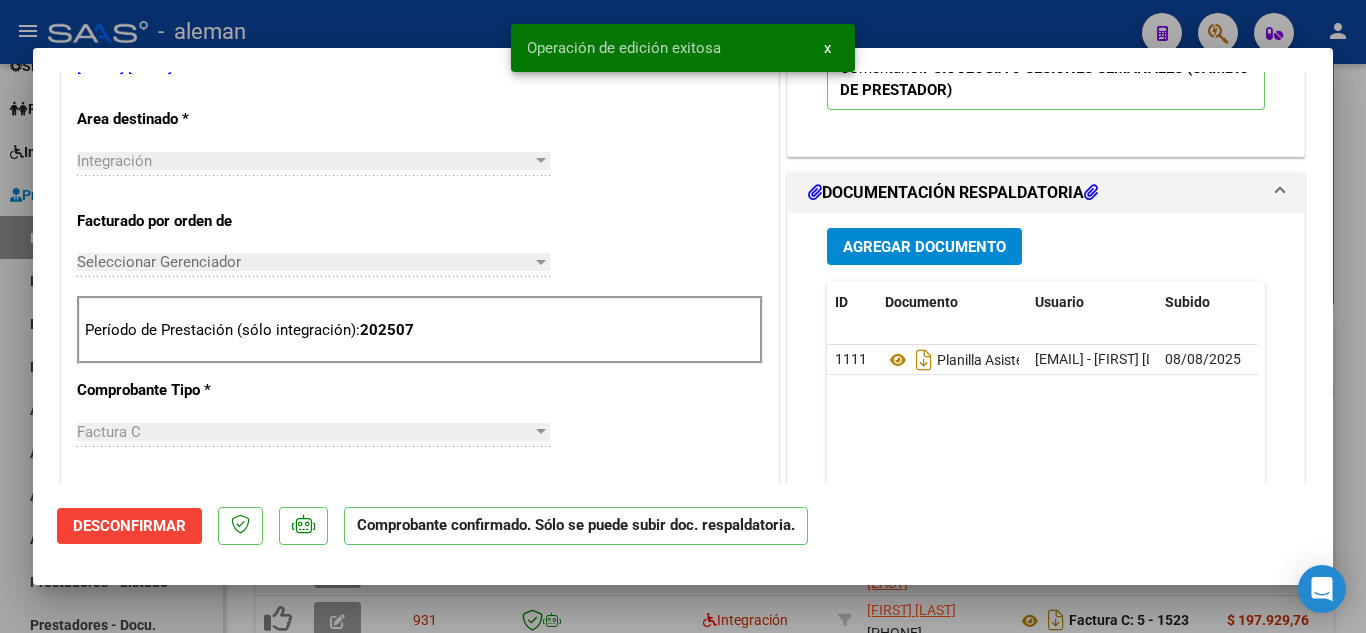 type 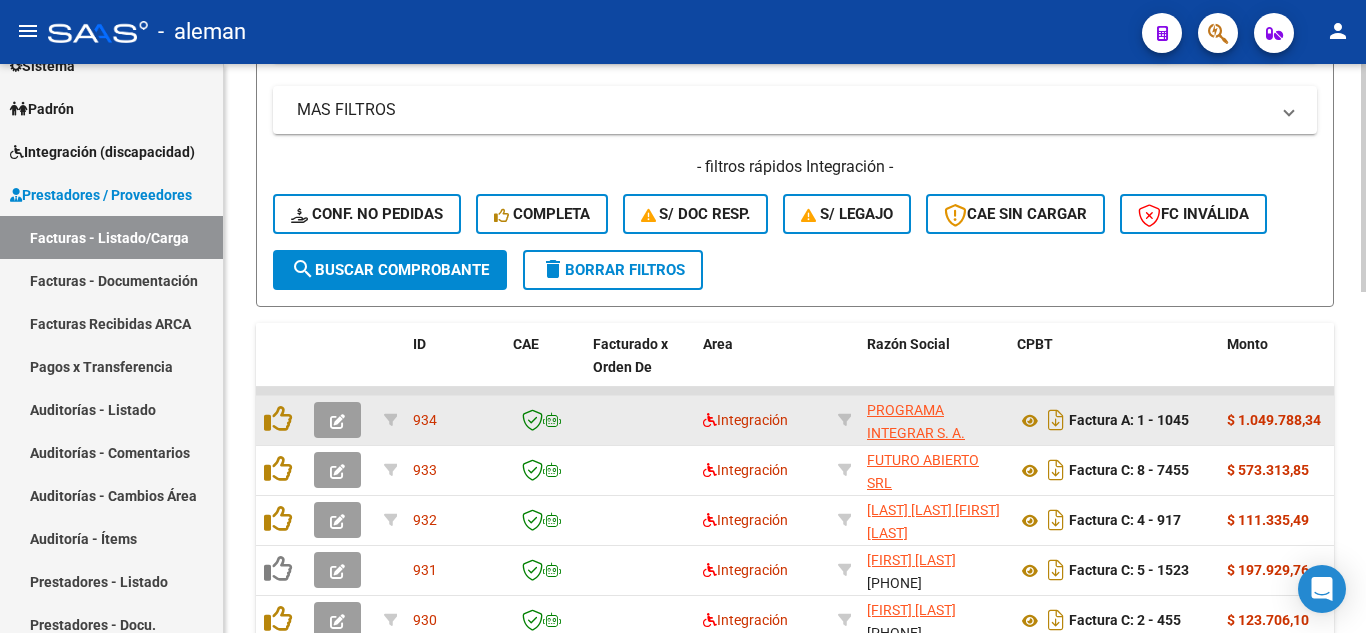 click 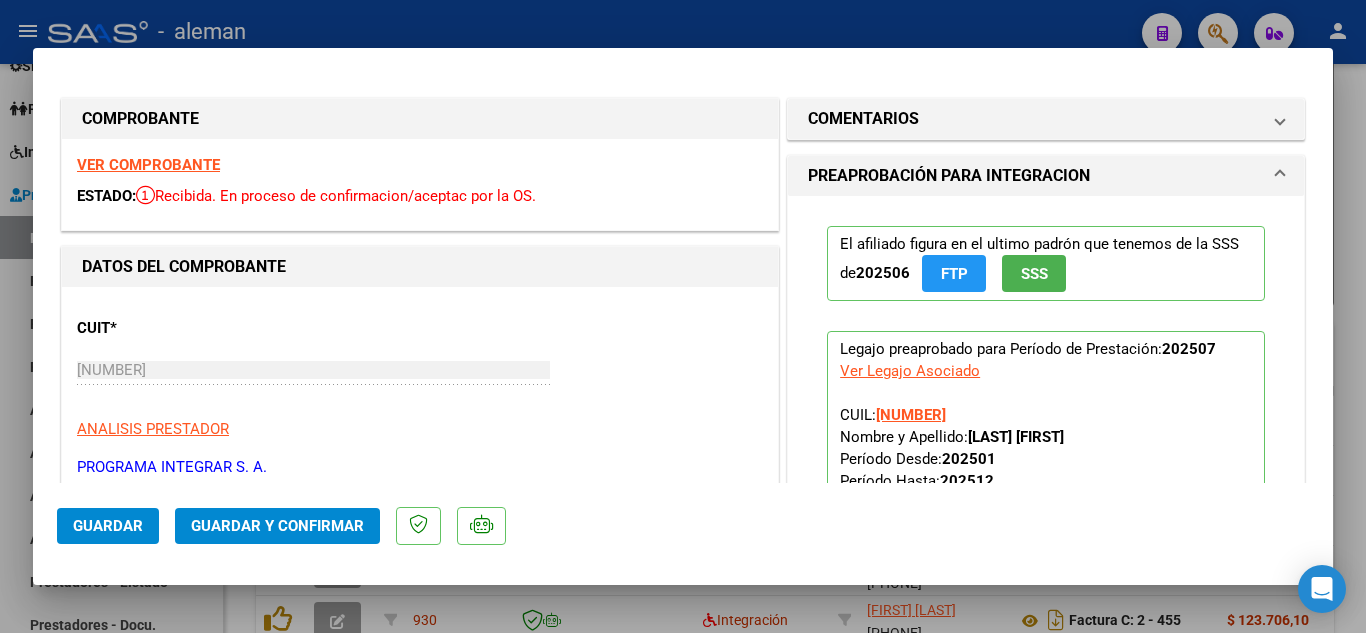 click on "VER COMPROBANTE" at bounding box center [148, 165] 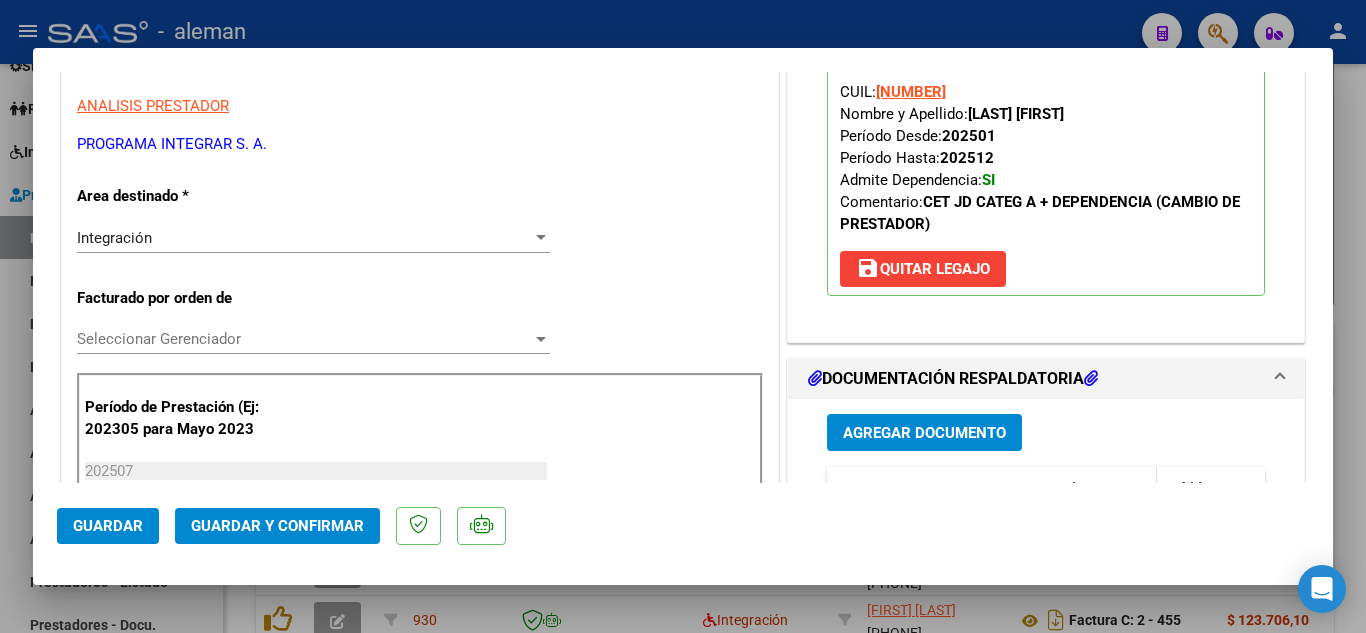 scroll, scrollTop: 400, scrollLeft: 0, axis: vertical 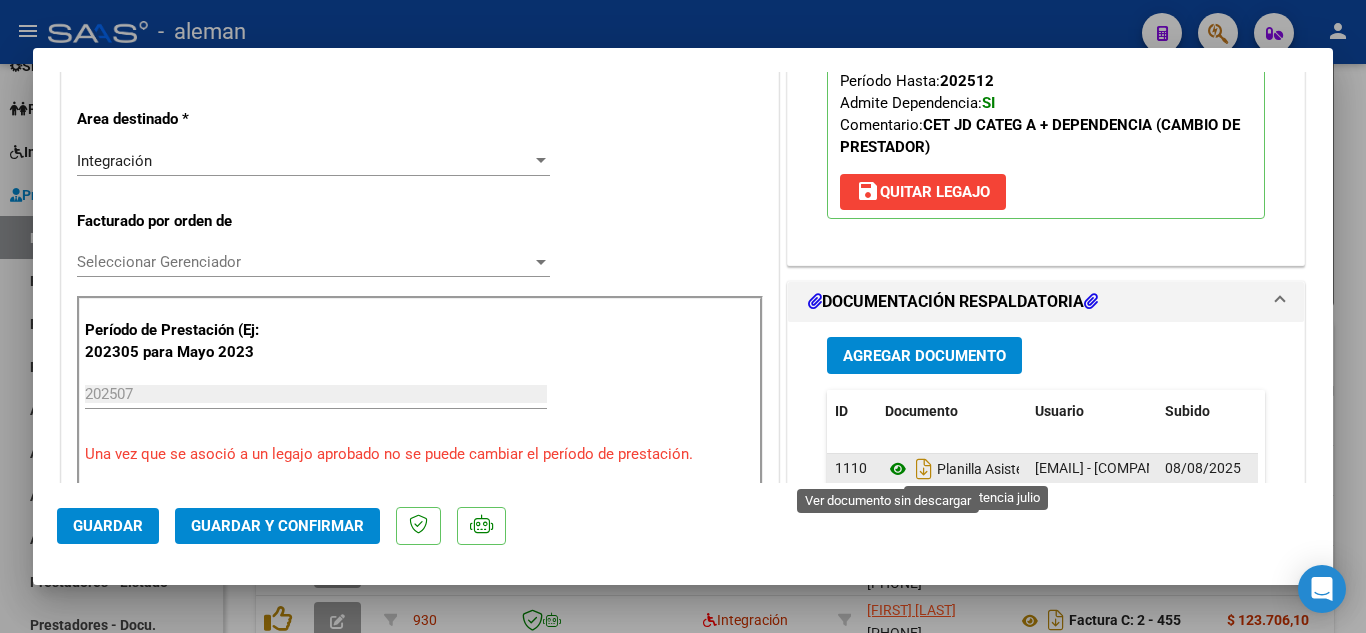 click 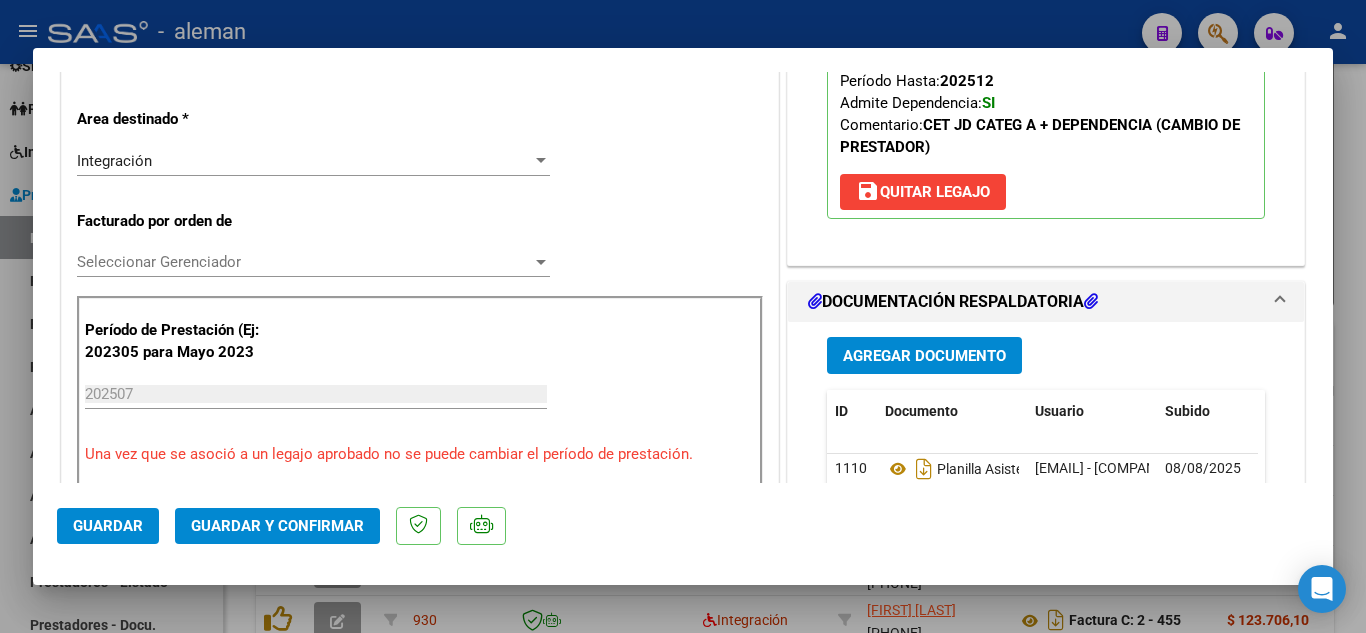 click on "Guardar y Confirmar" 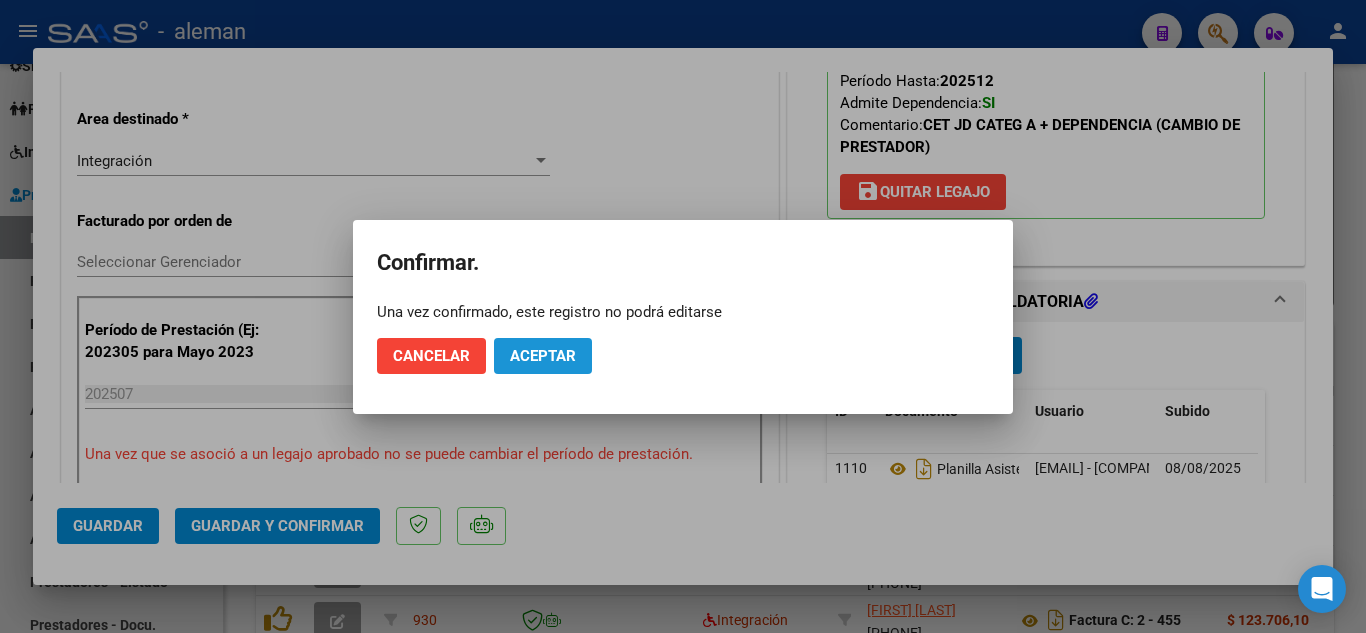 click on "Aceptar" 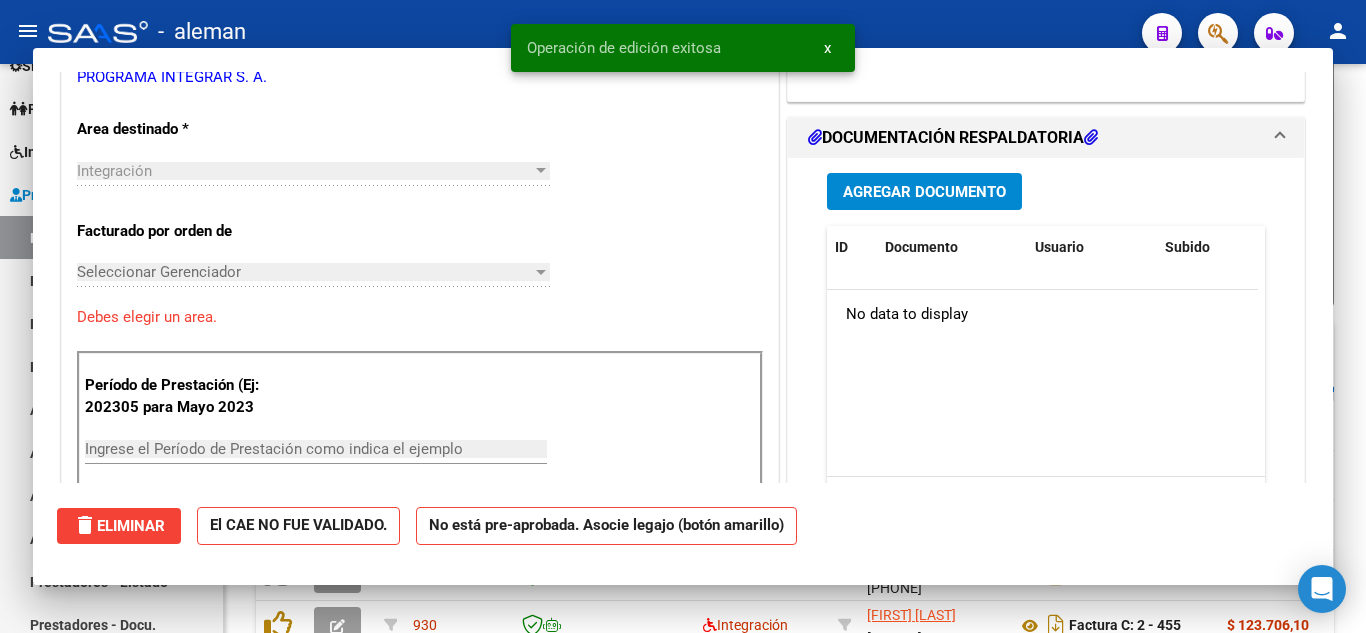 scroll, scrollTop: 0, scrollLeft: 0, axis: both 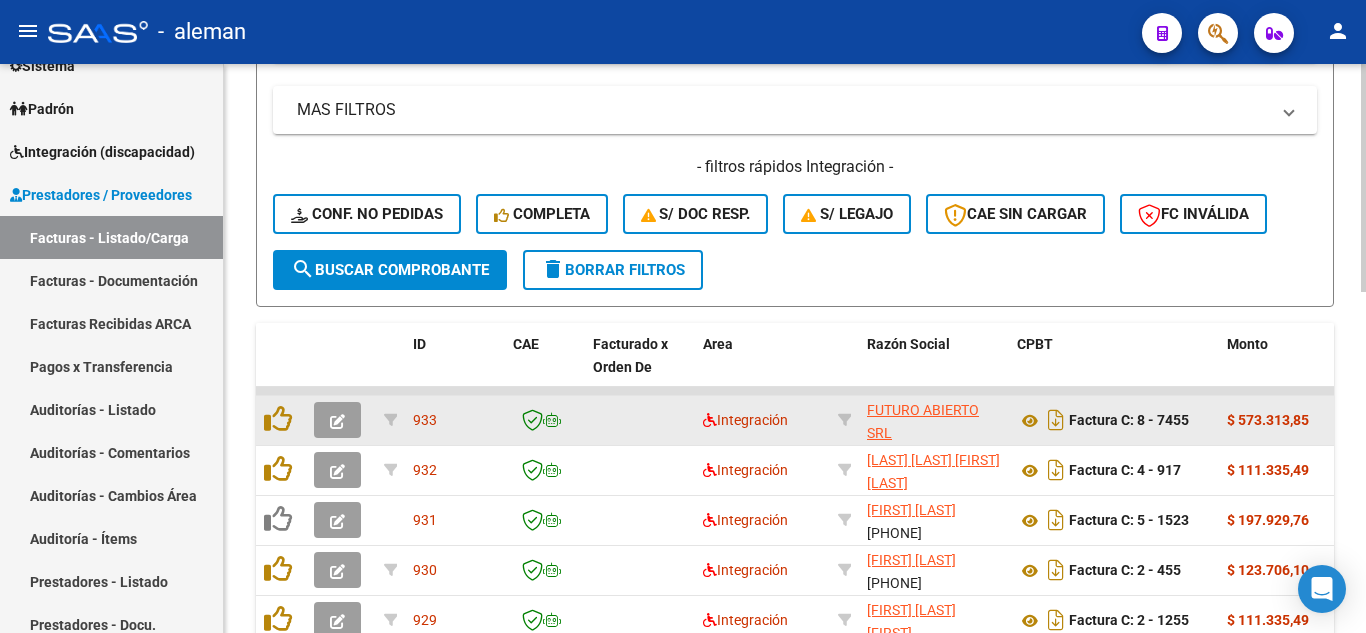 click 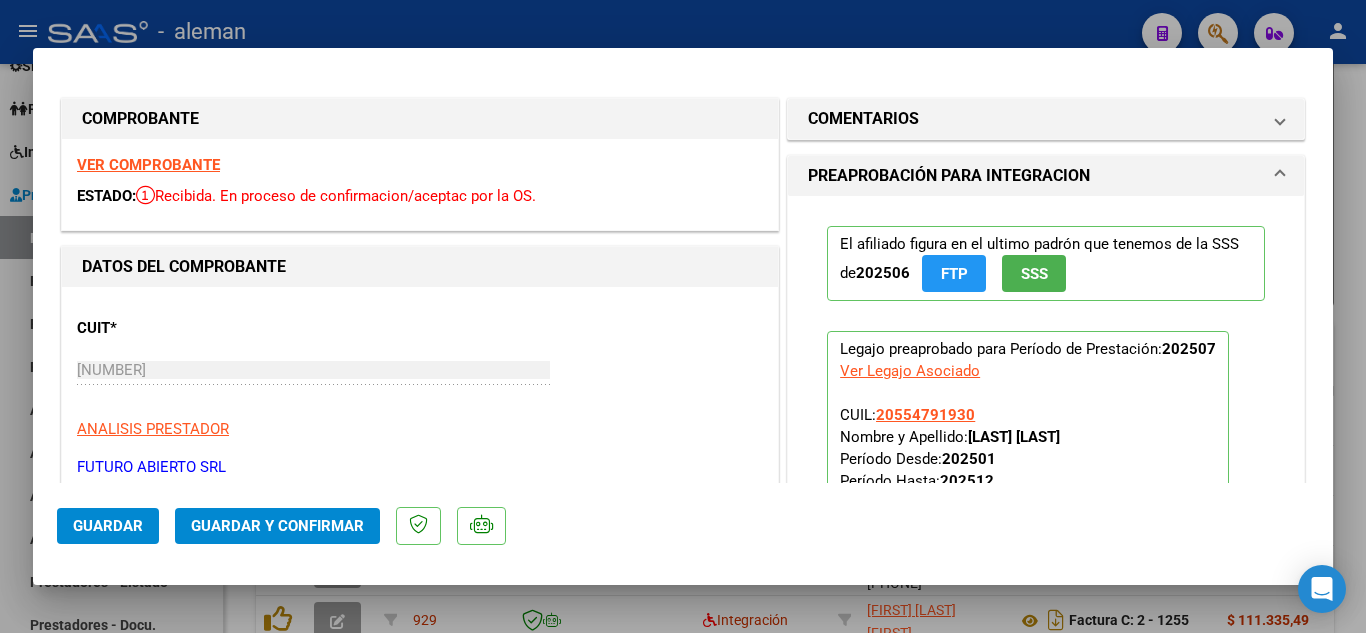 click on "VER COMPROBANTE" at bounding box center (148, 165) 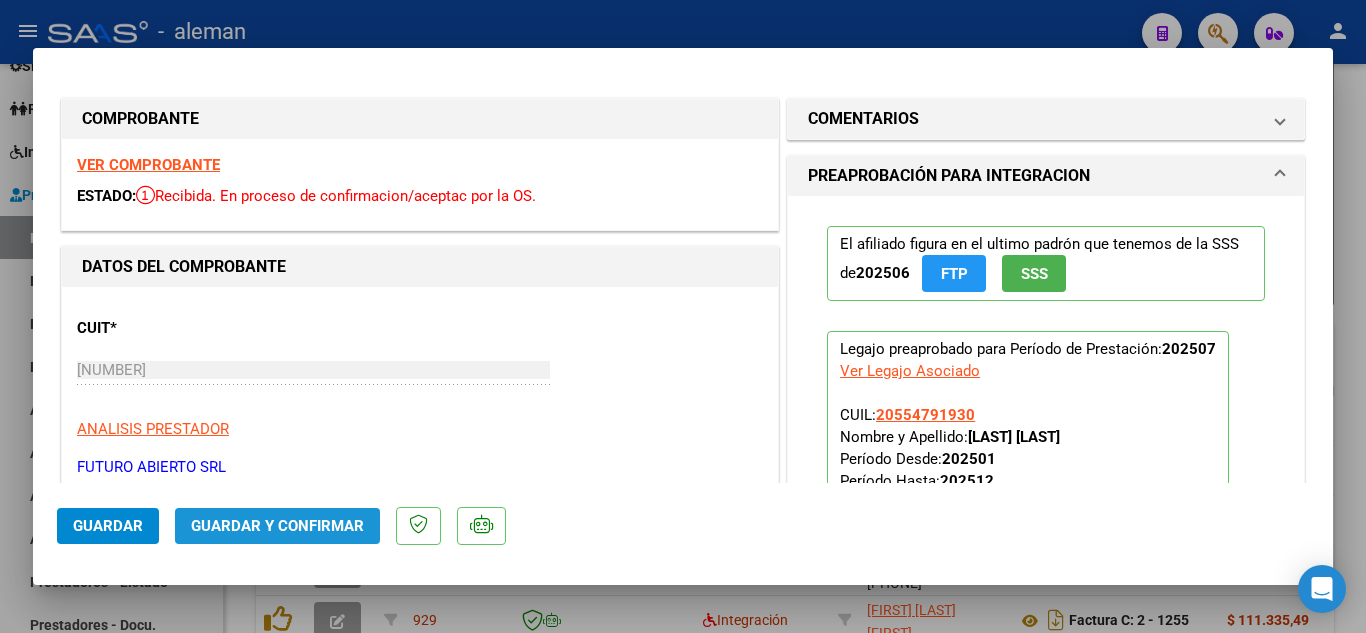 click on "Guardar y Confirmar" 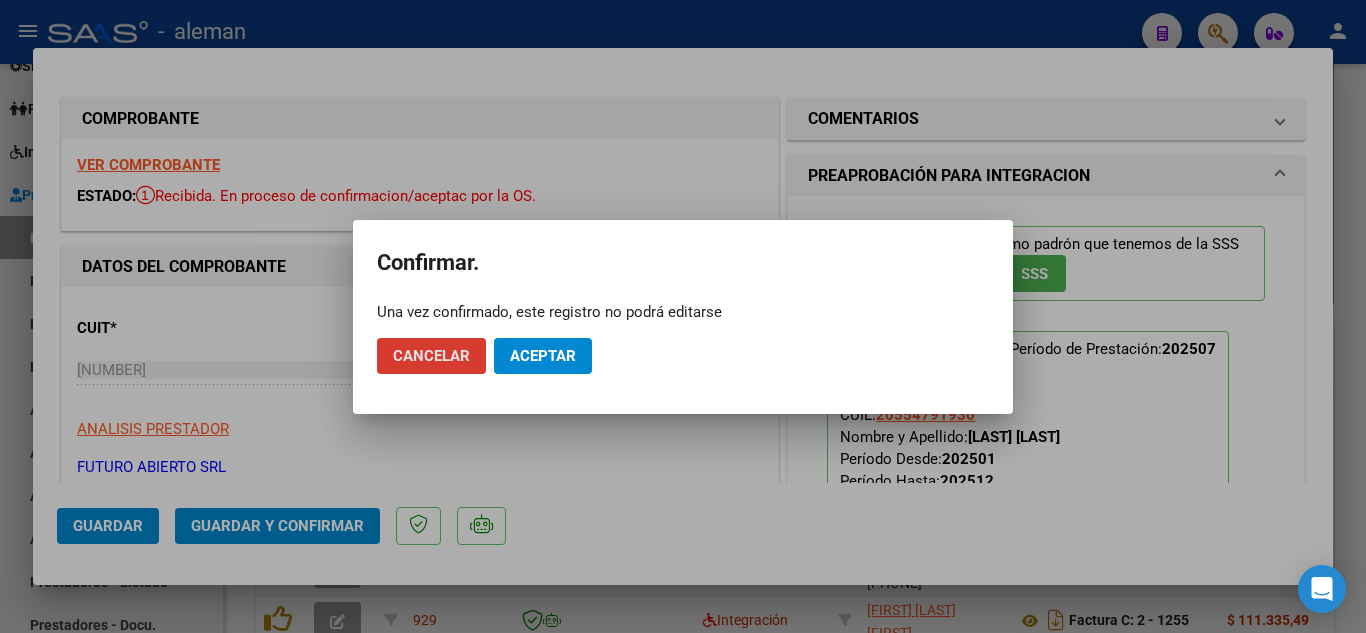 click on "Aceptar" 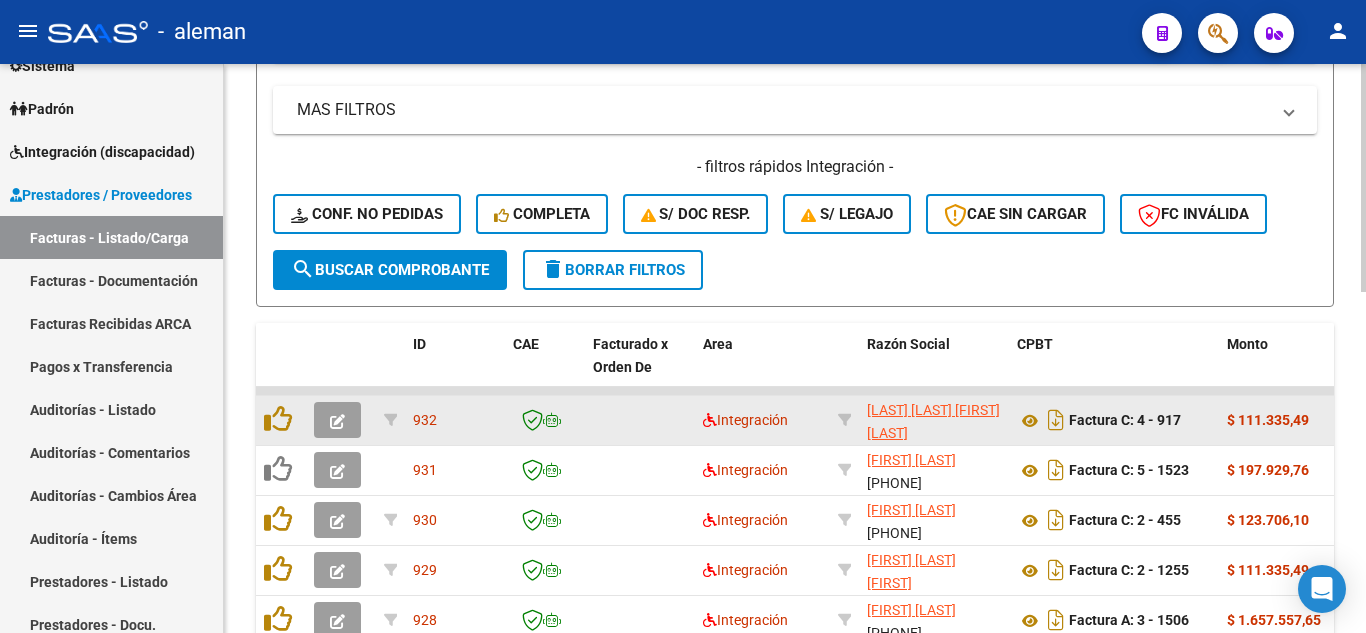 click 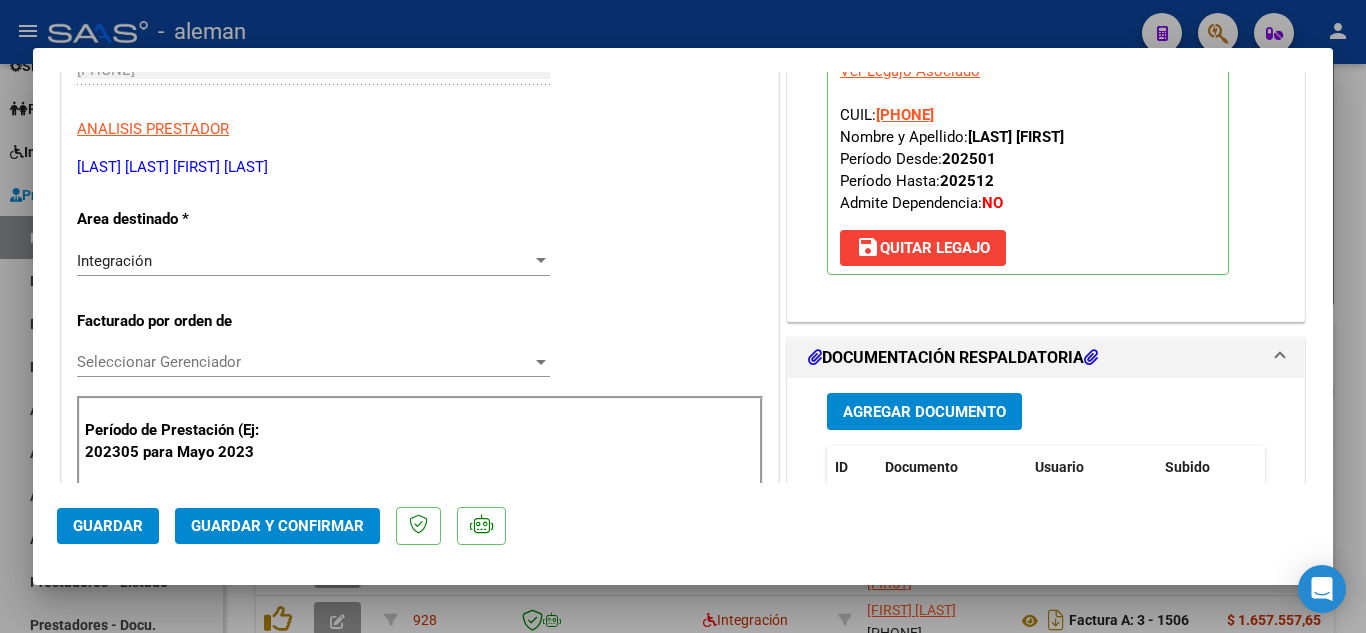 scroll, scrollTop: 600, scrollLeft: 0, axis: vertical 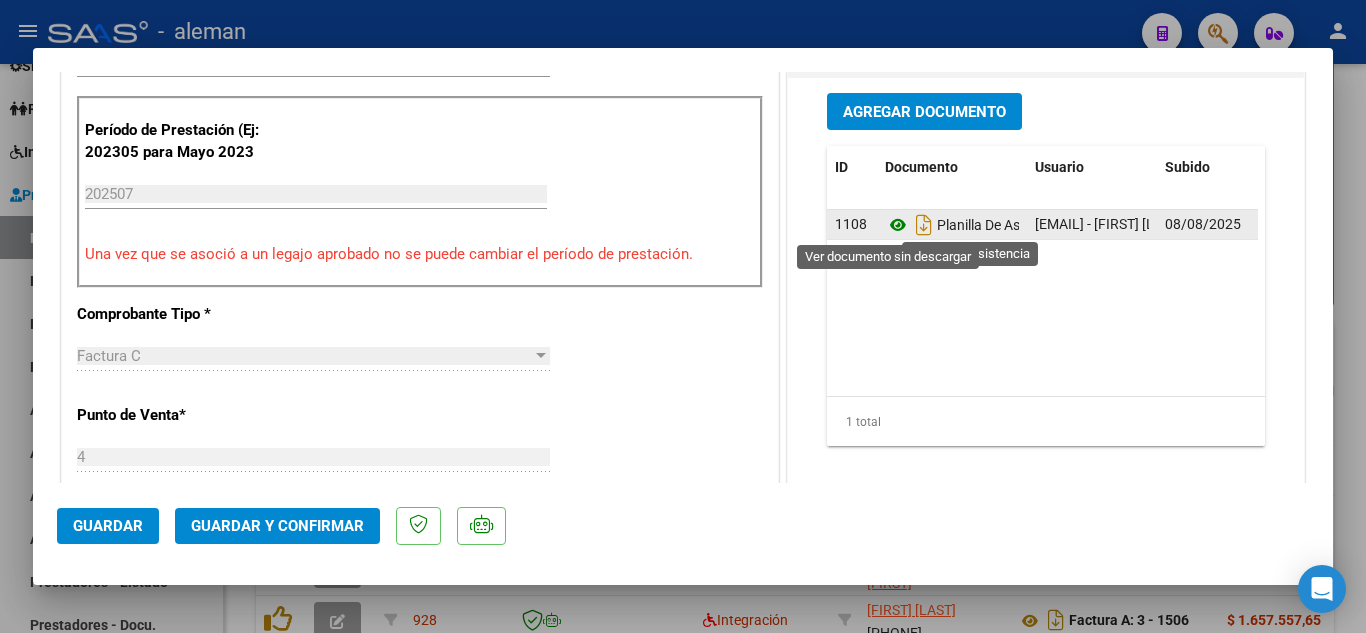 click 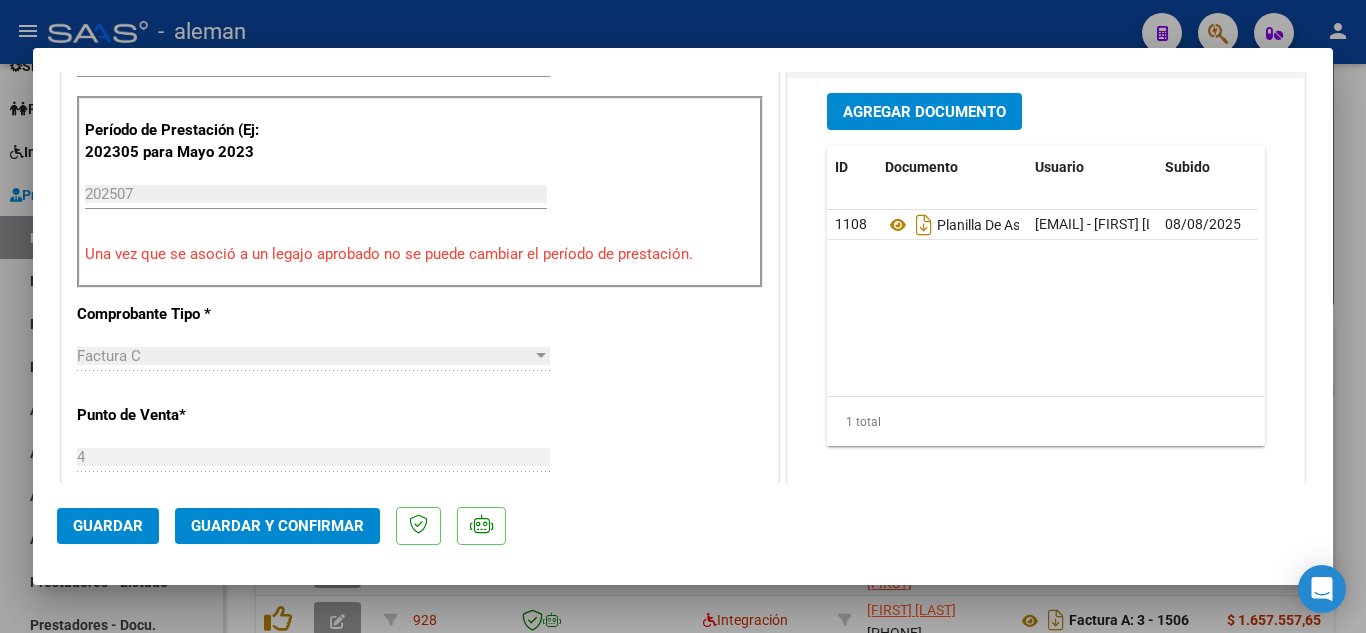 click on "Guardar y Confirmar" 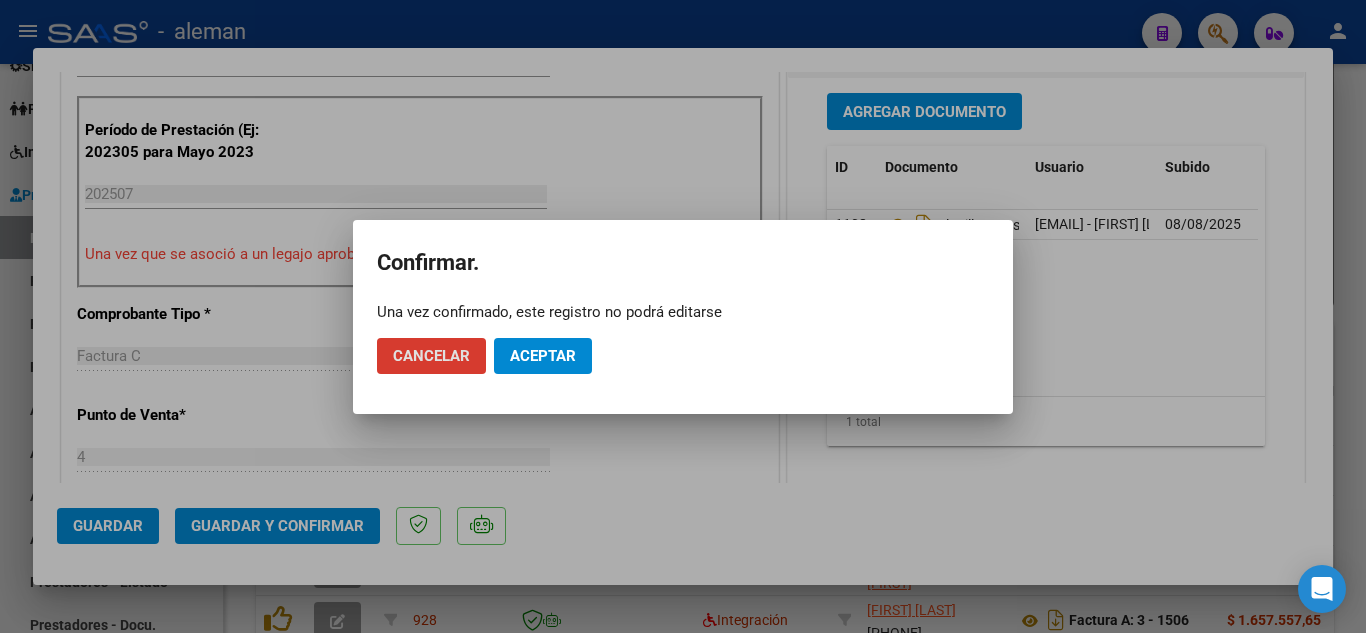 click on "Aceptar" 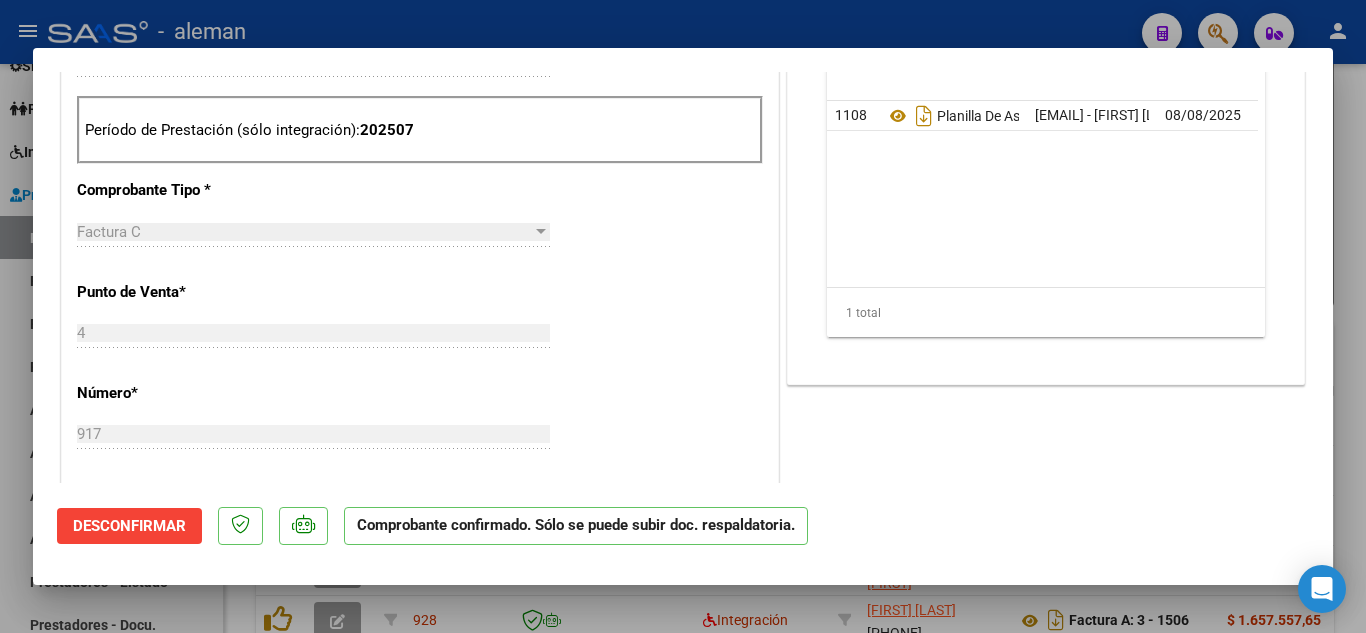 type 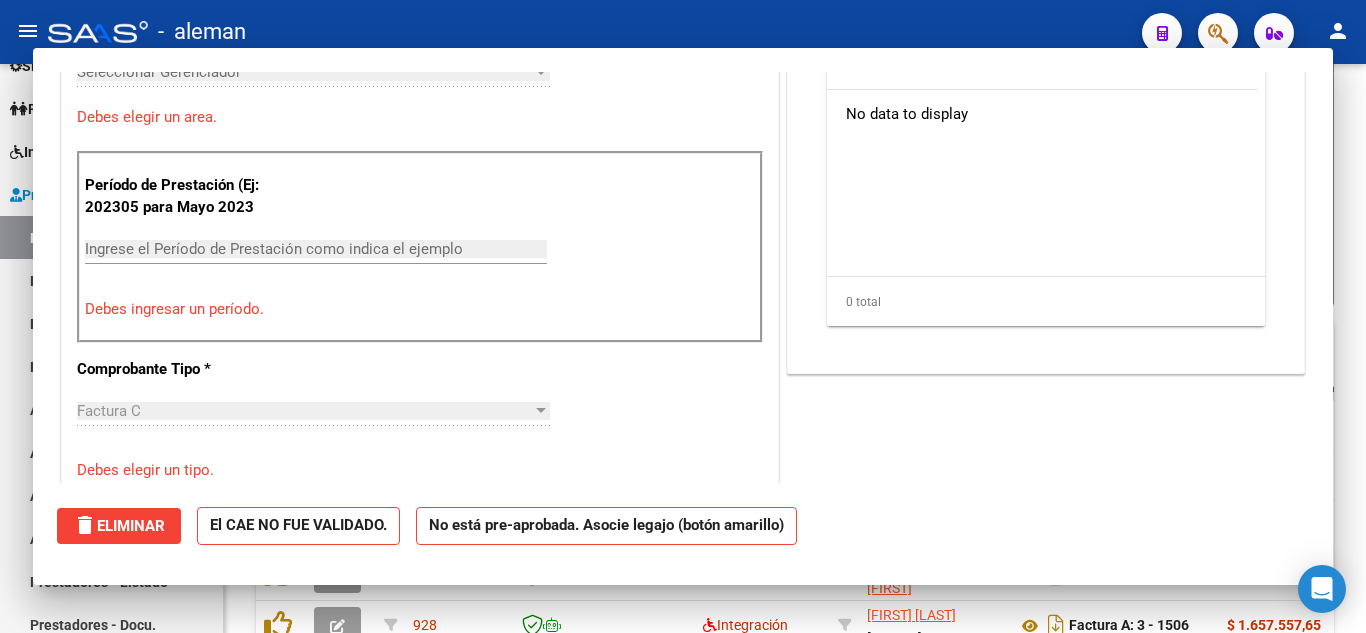 scroll, scrollTop: 635, scrollLeft: 0, axis: vertical 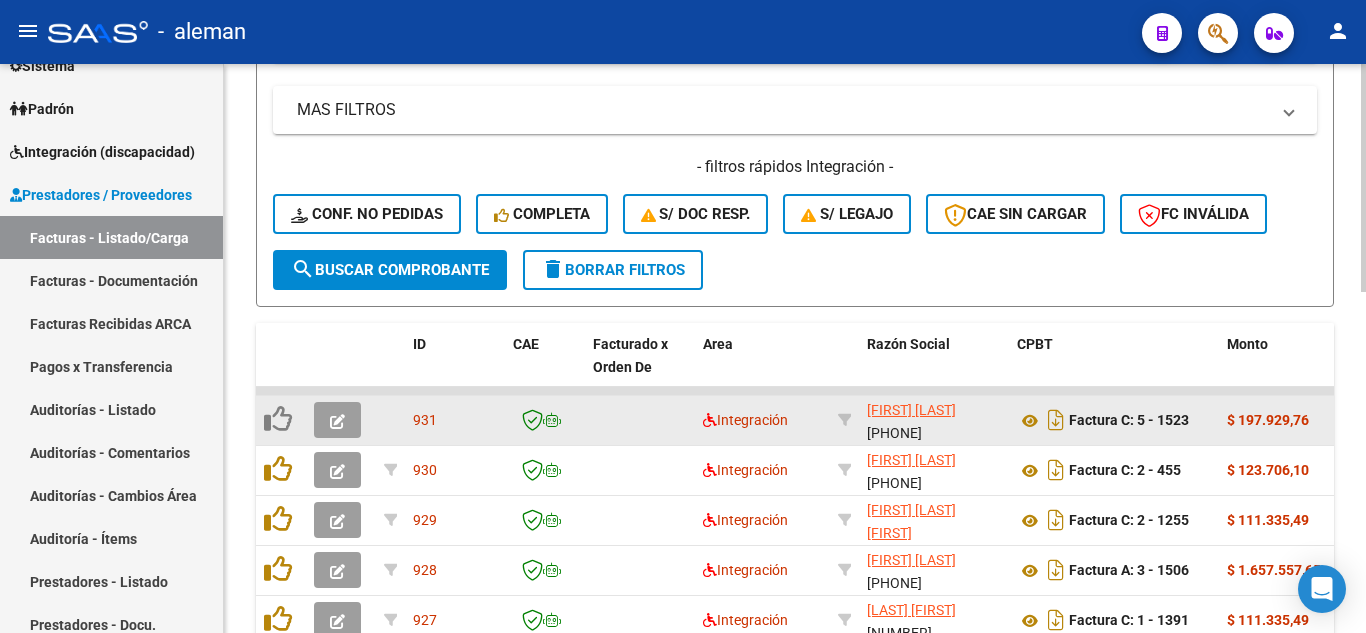 click 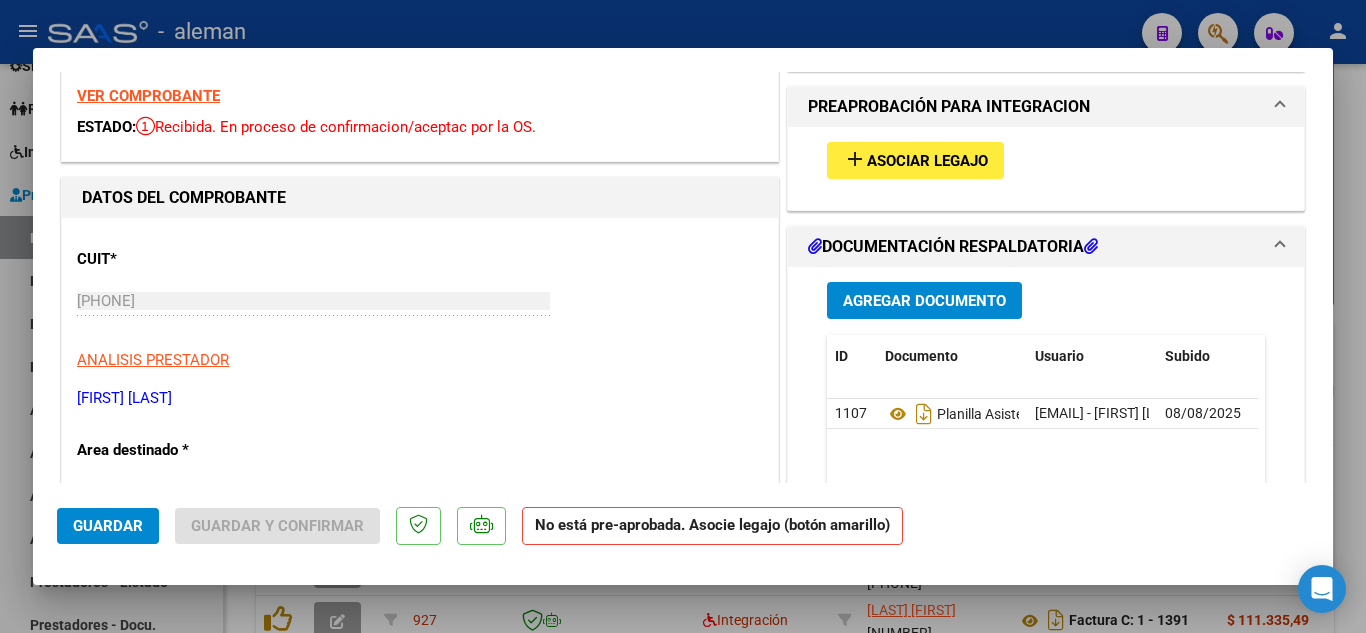 scroll, scrollTop: 0, scrollLeft: 0, axis: both 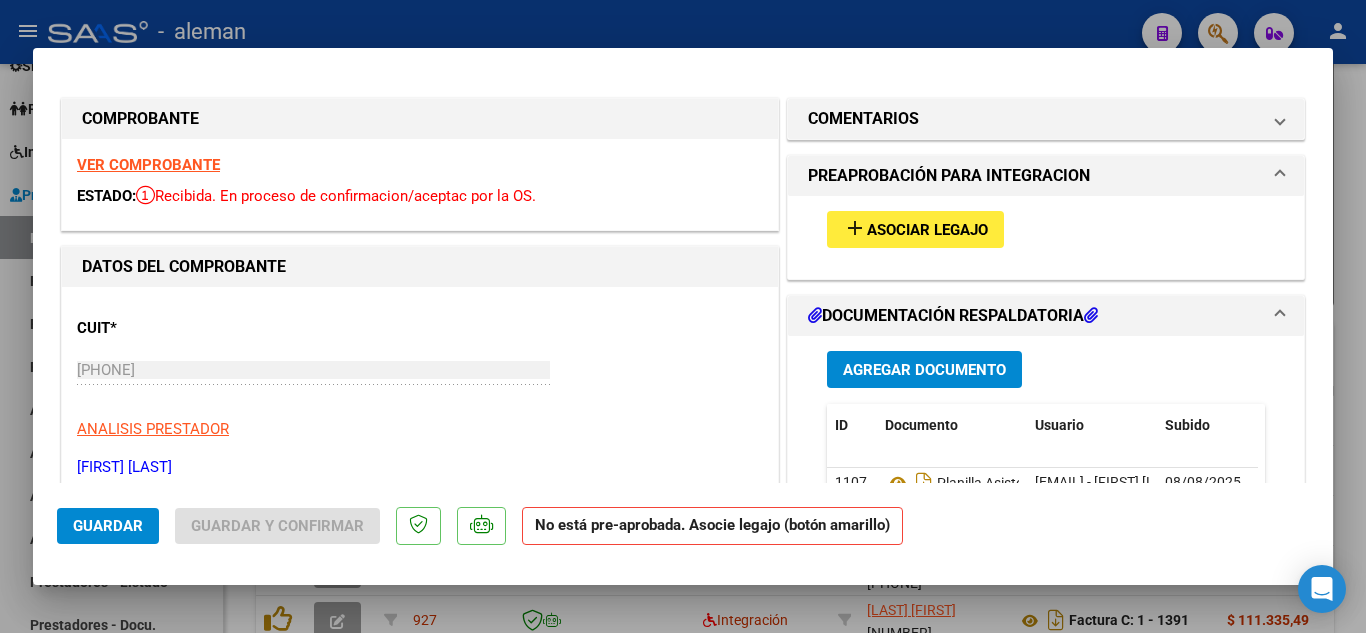 click on "VER COMPROBANTE" at bounding box center (148, 165) 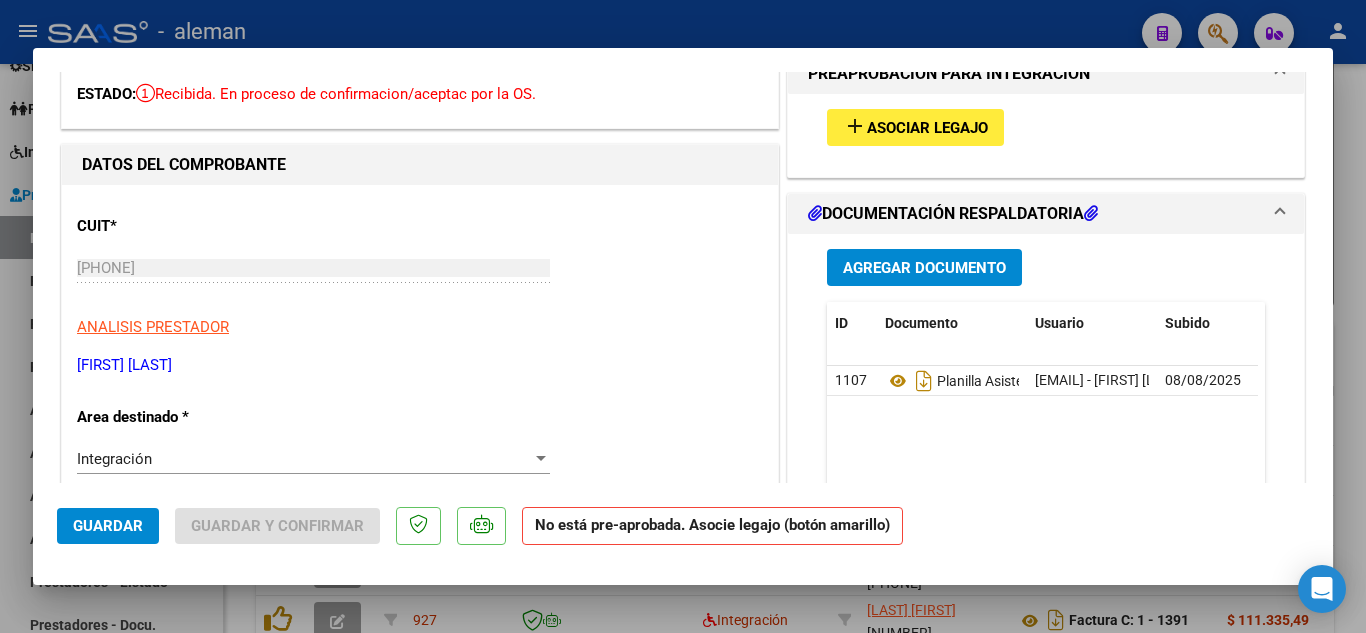 scroll, scrollTop: 200, scrollLeft: 0, axis: vertical 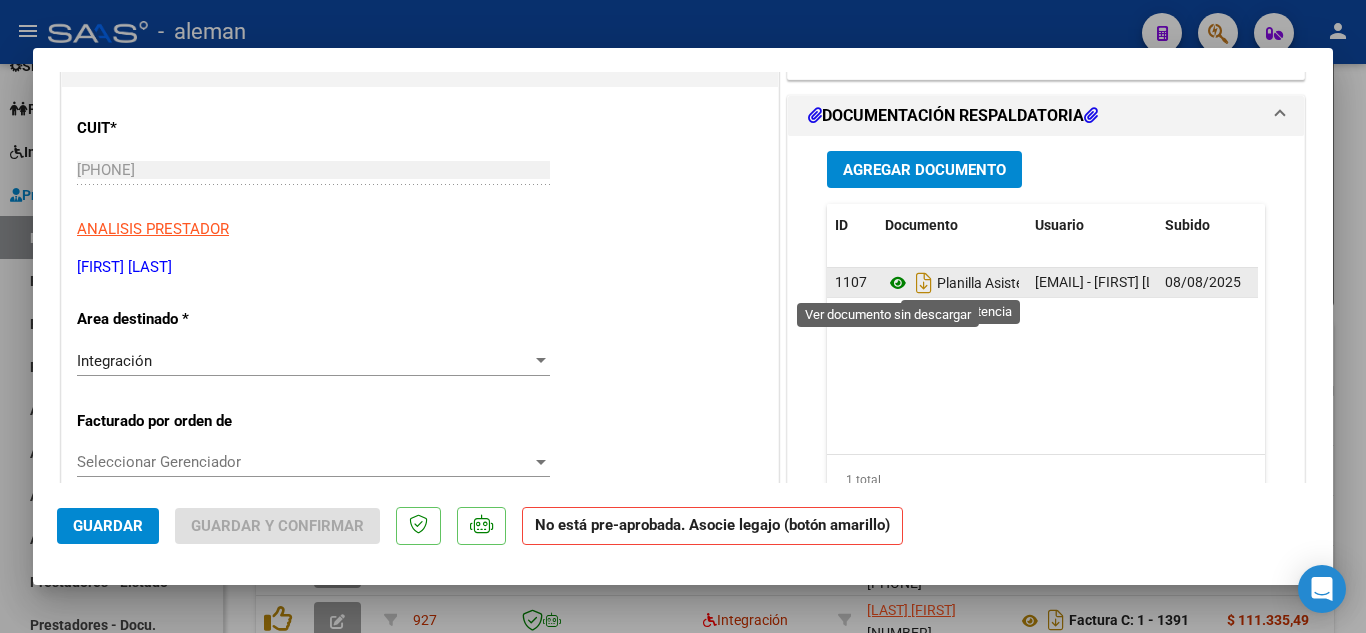 click 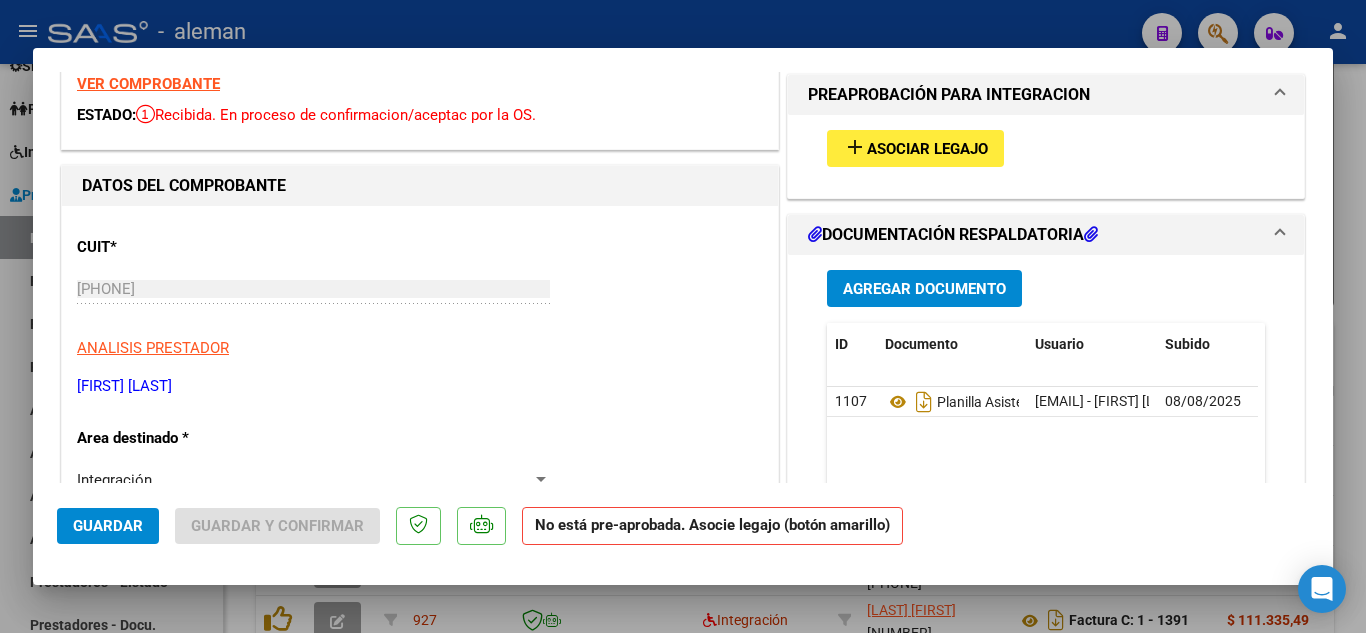 scroll, scrollTop: 0, scrollLeft: 0, axis: both 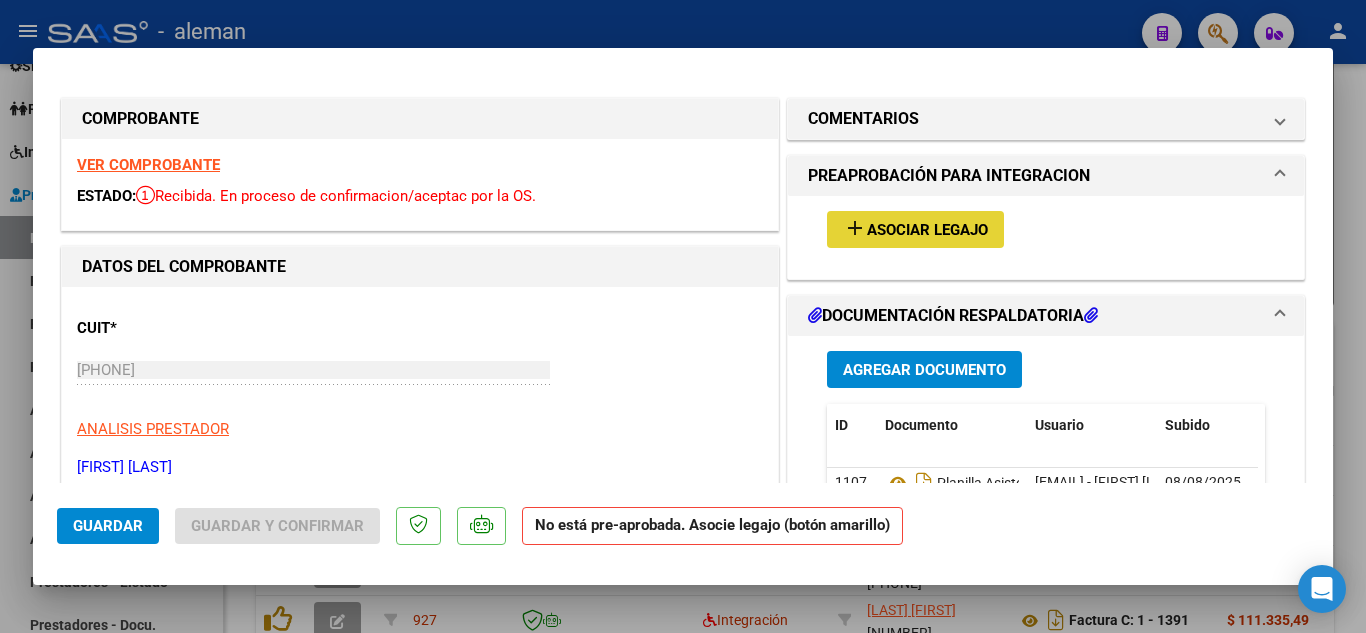 click on "Asociar Legajo" at bounding box center (927, 230) 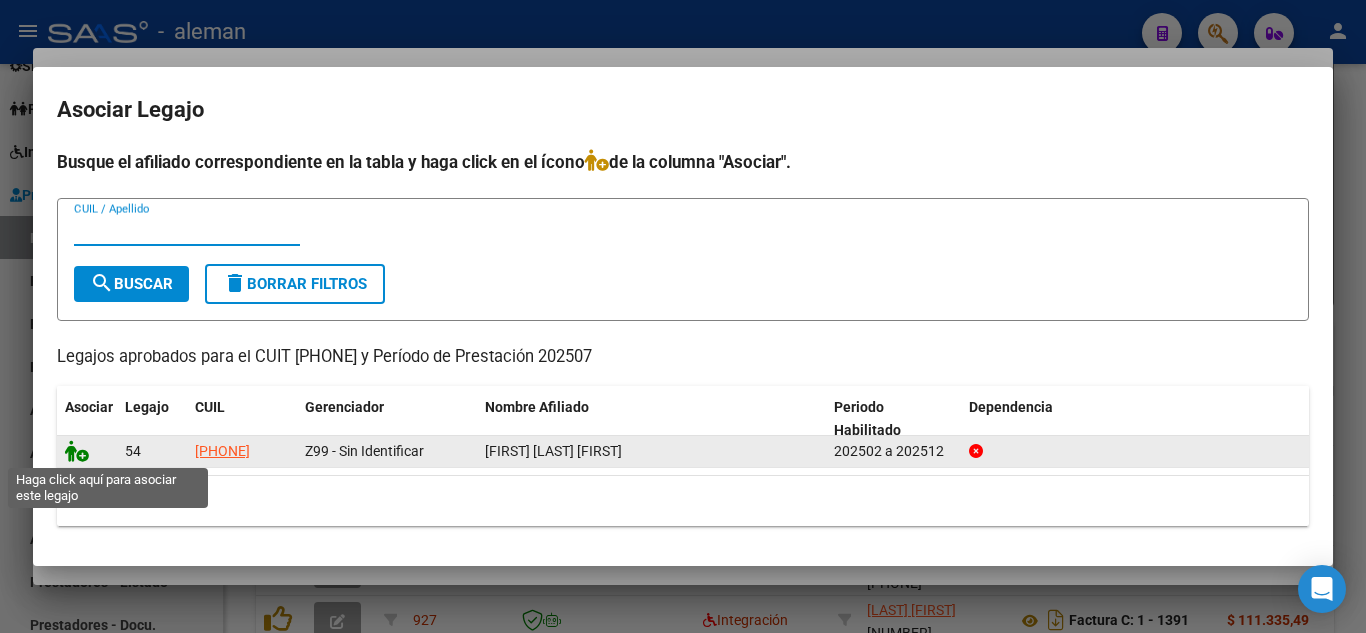 click 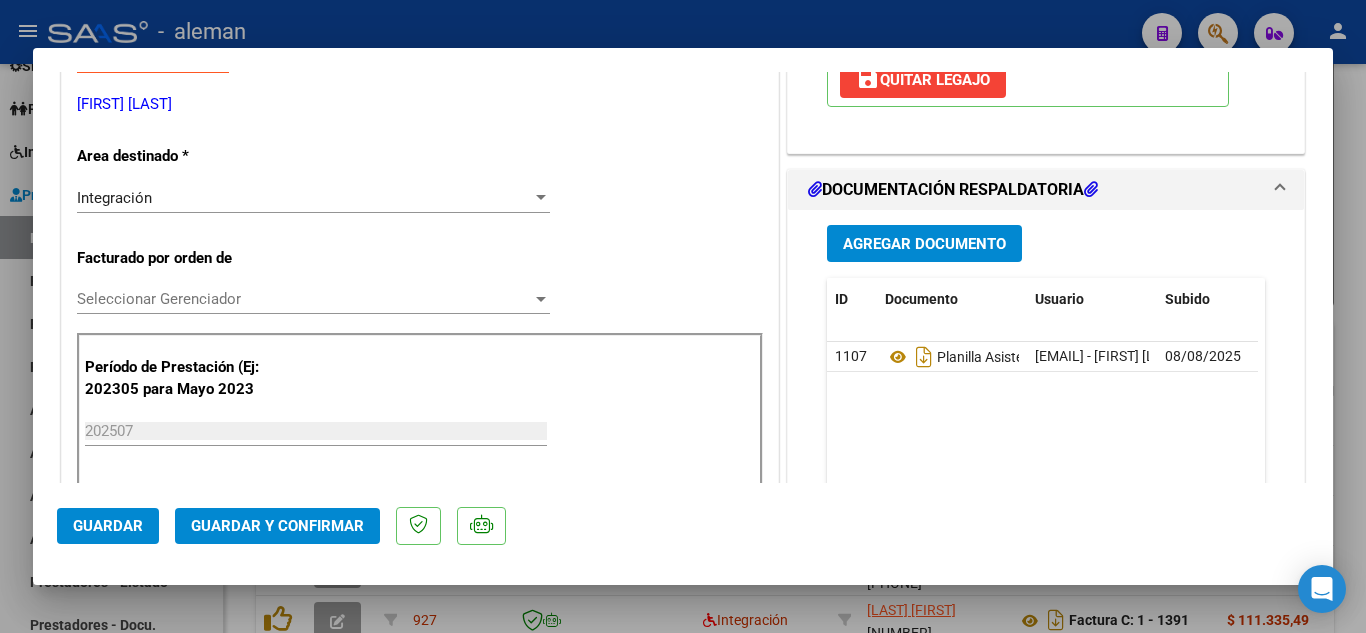 scroll, scrollTop: 500, scrollLeft: 0, axis: vertical 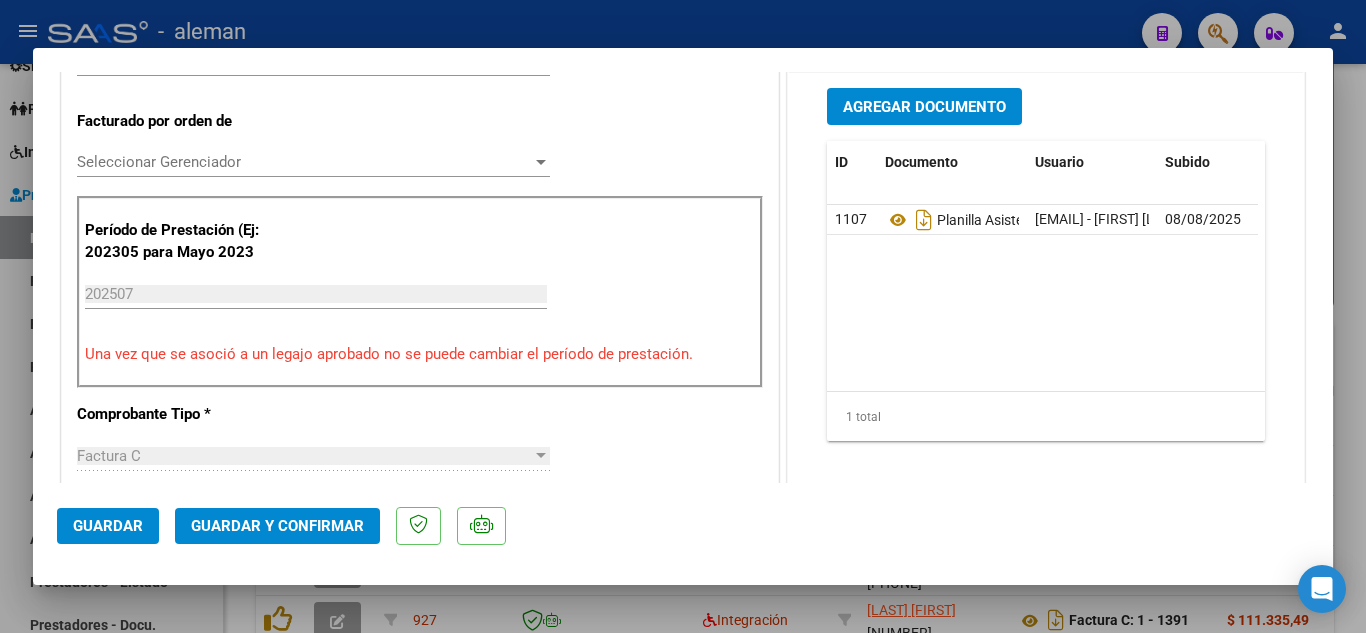 click on "Guardar y Confirmar" 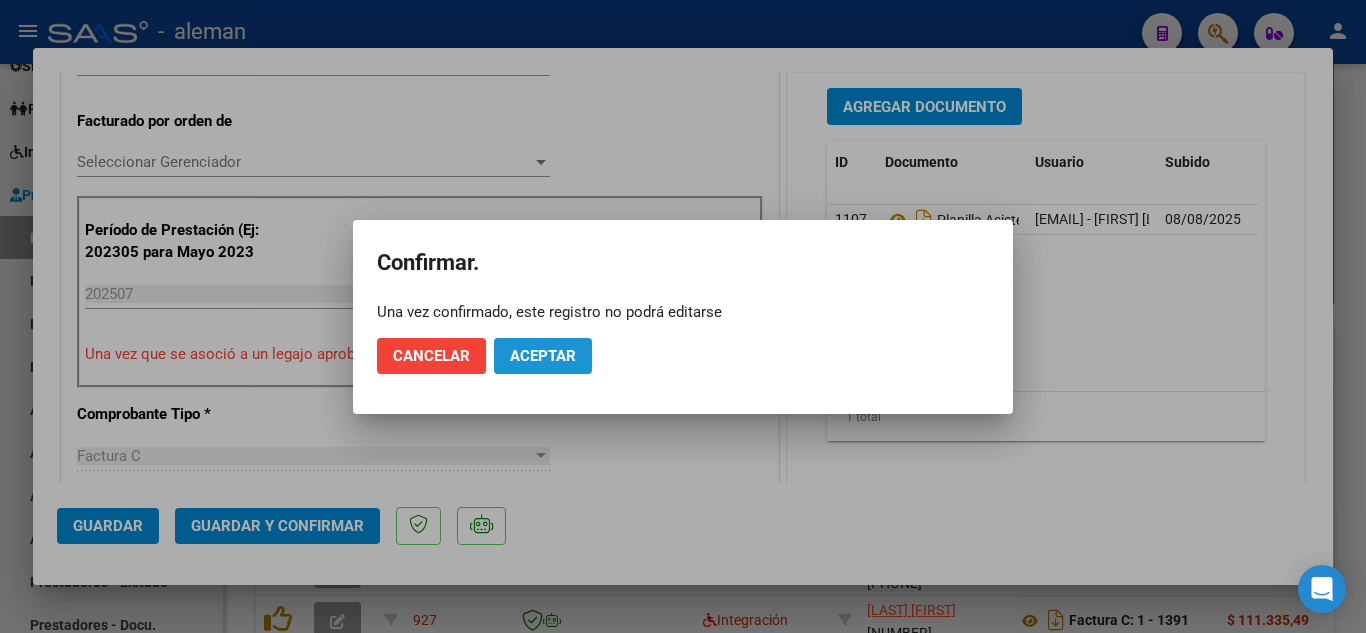 click on "Aceptar" 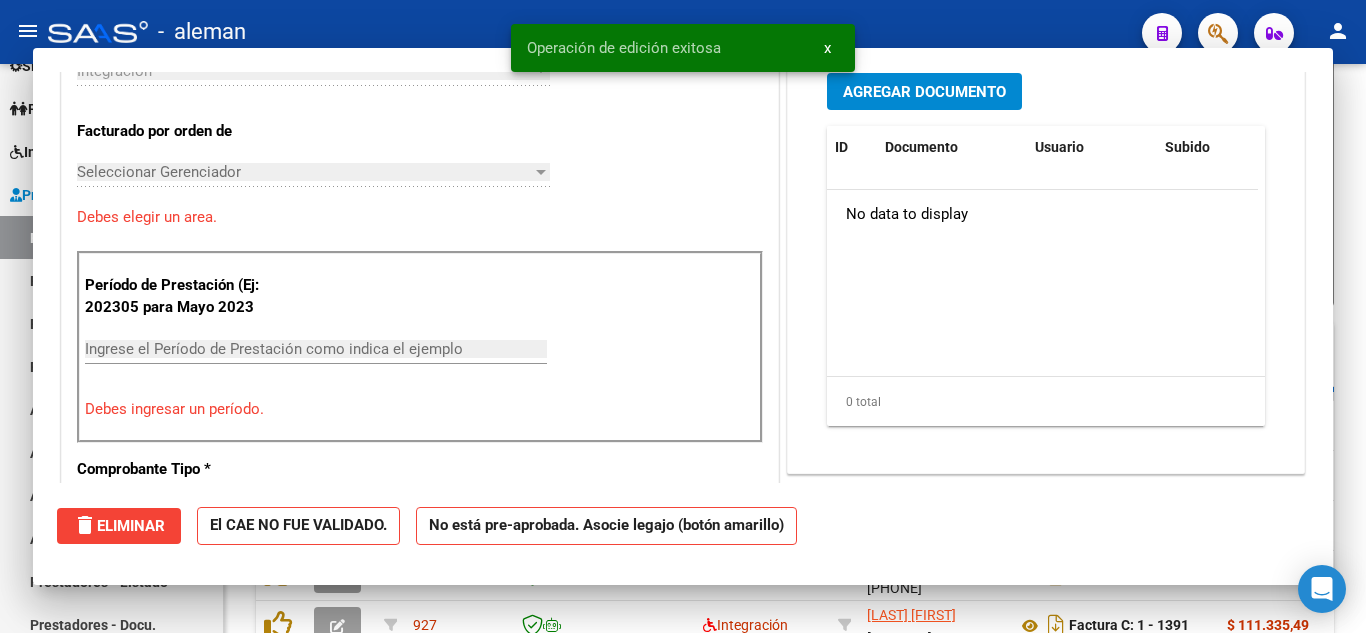 scroll, scrollTop: 0, scrollLeft: 0, axis: both 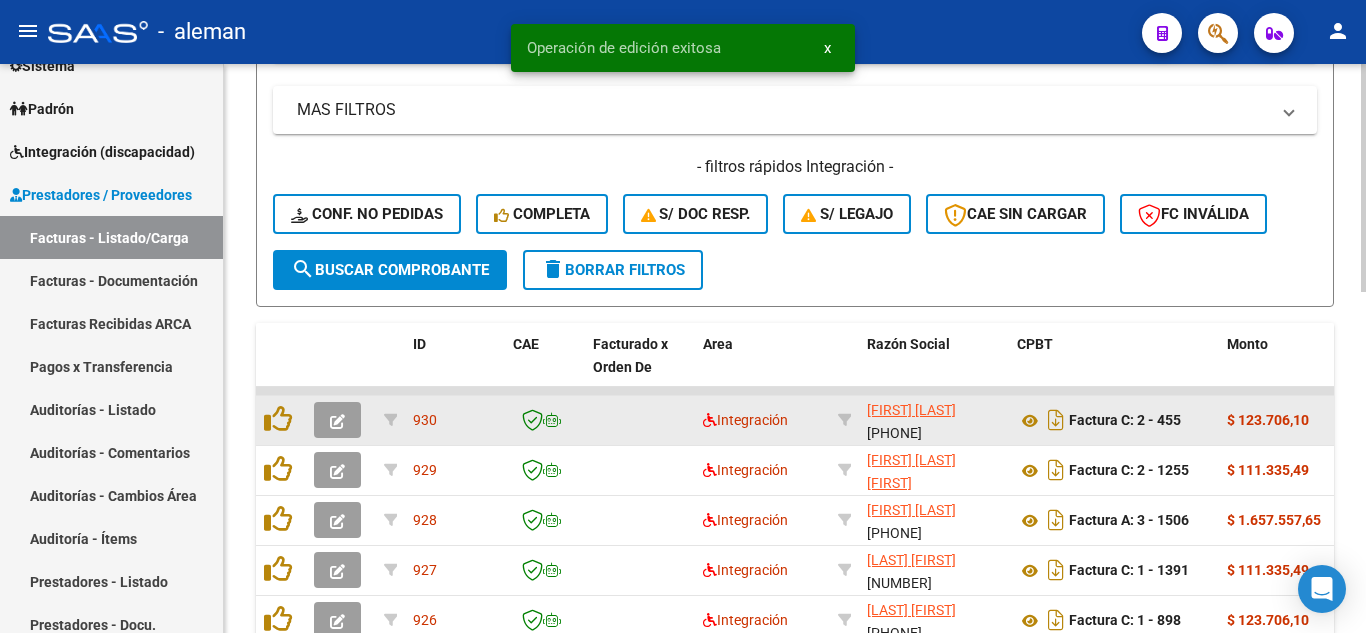 click 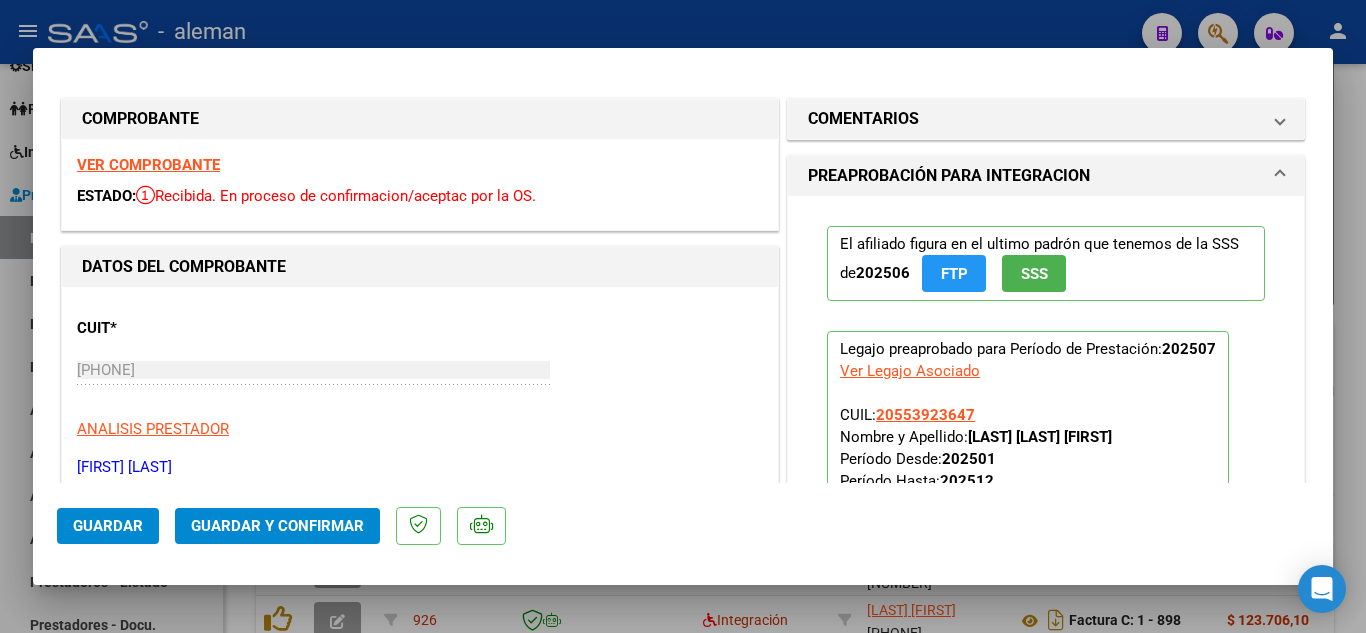 click on "VER COMPROBANTE" at bounding box center (148, 165) 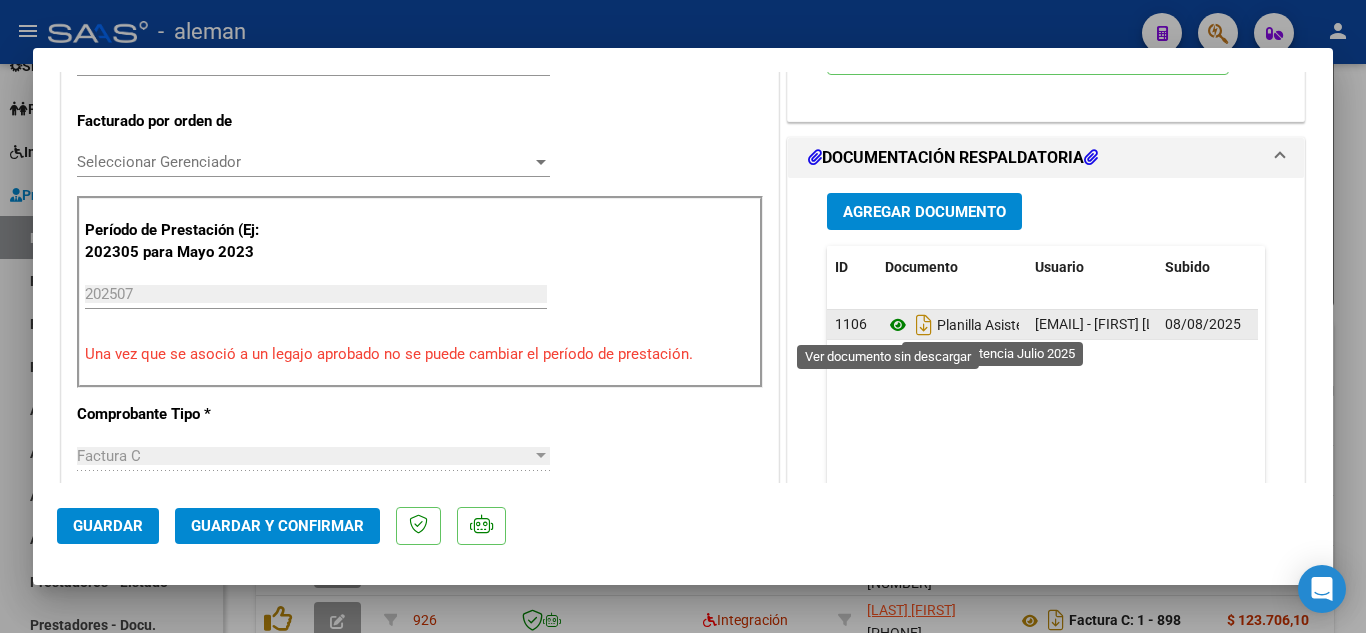 click 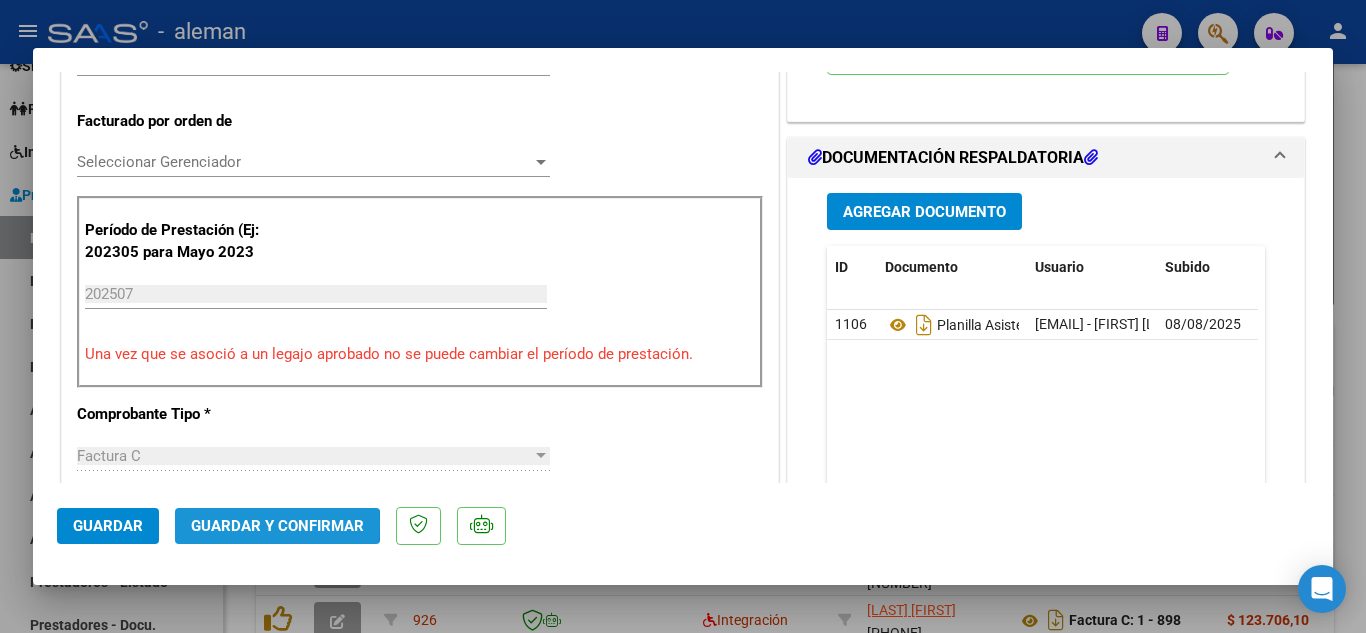 click on "Guardar y Confirmar" 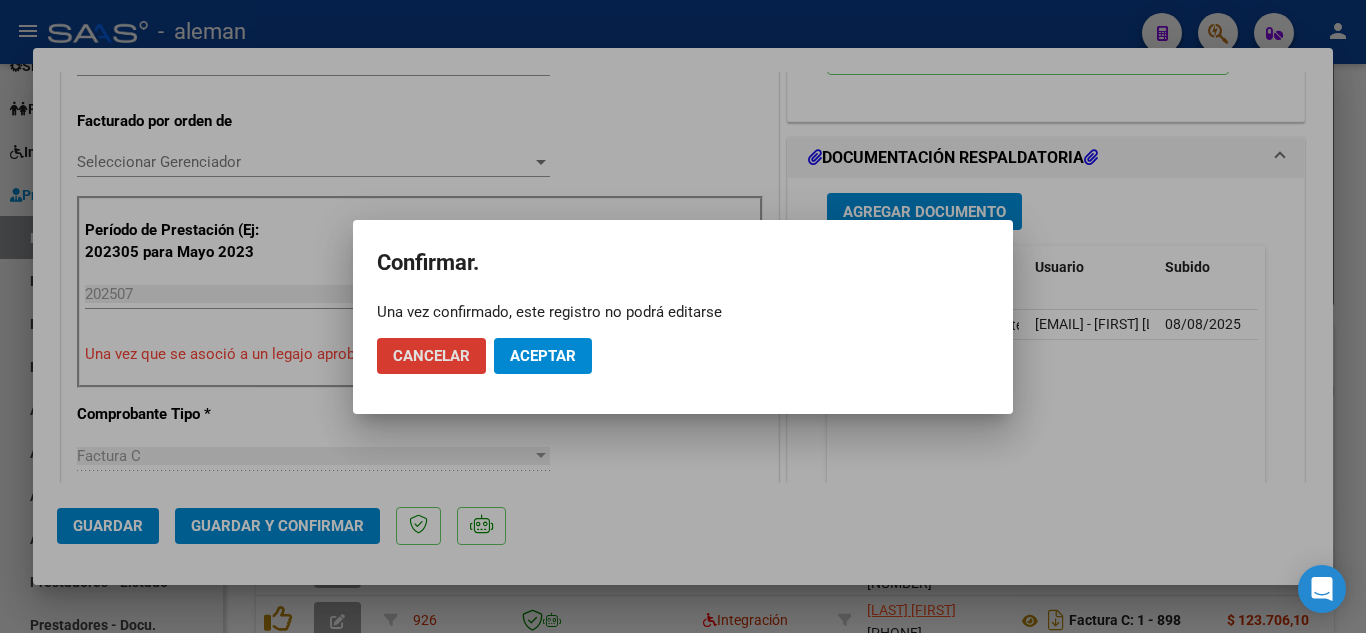 click on "Cancelar Aceptar" 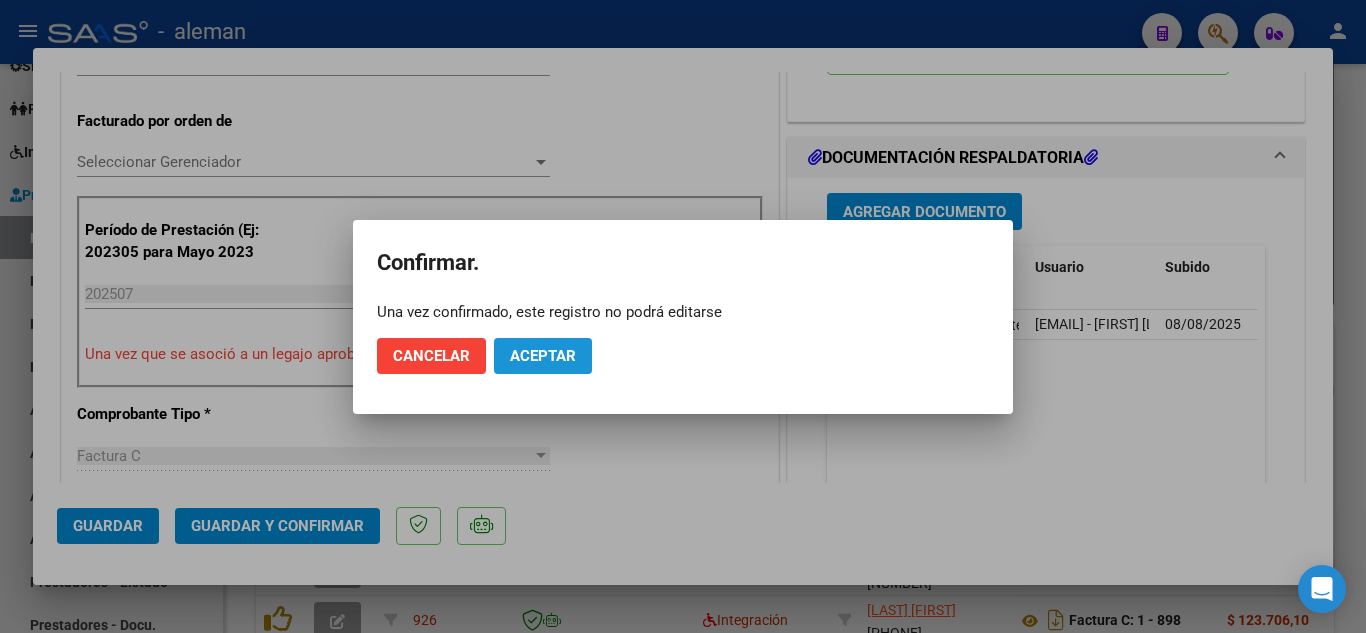 click on "Aceptar" 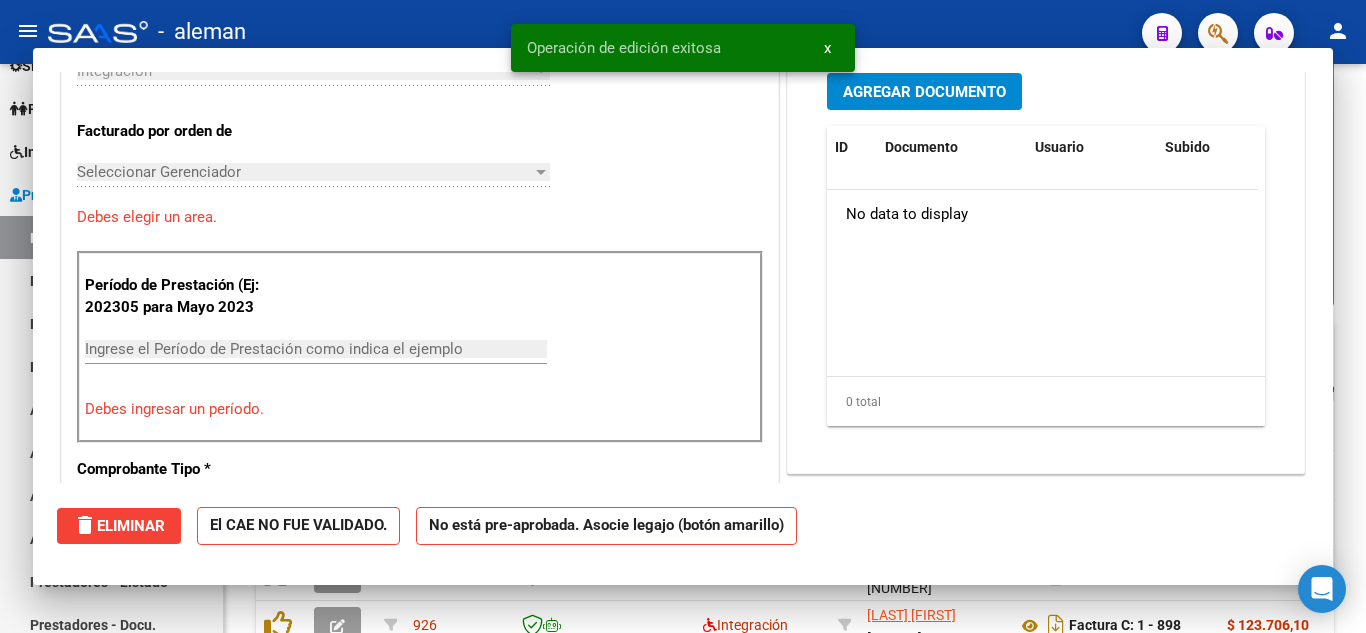 scroll, scrollTop: 0, scrollLeft: 0, axis: both 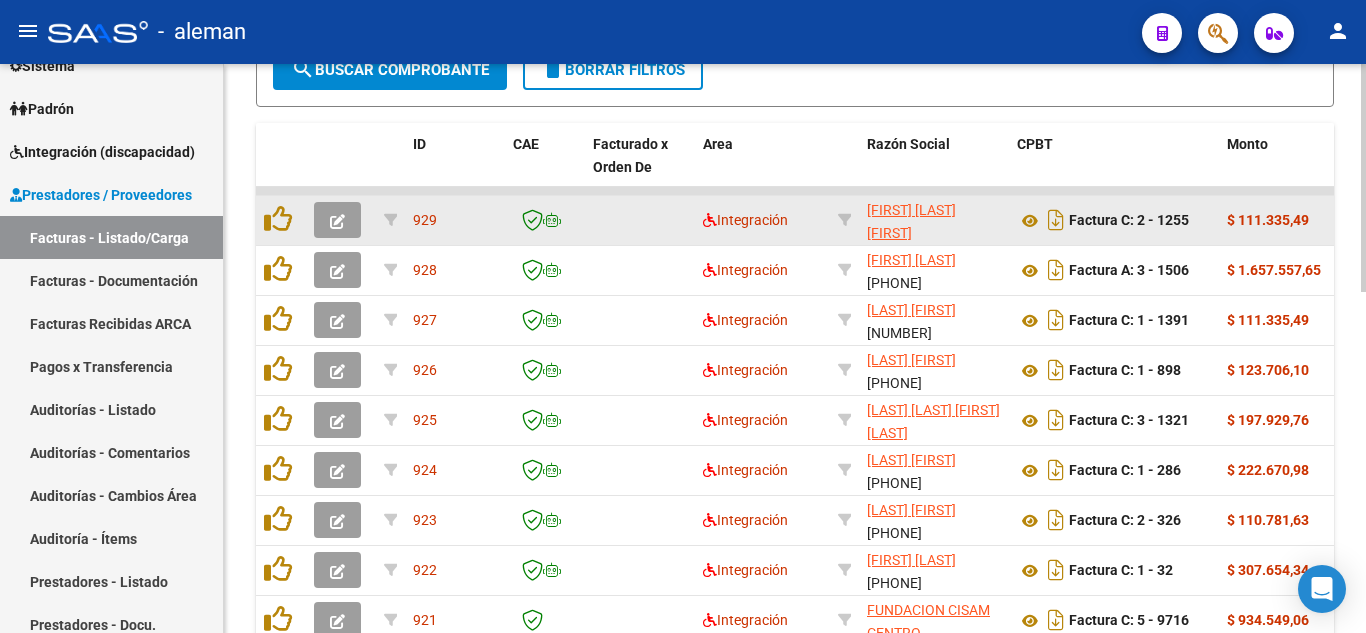 click 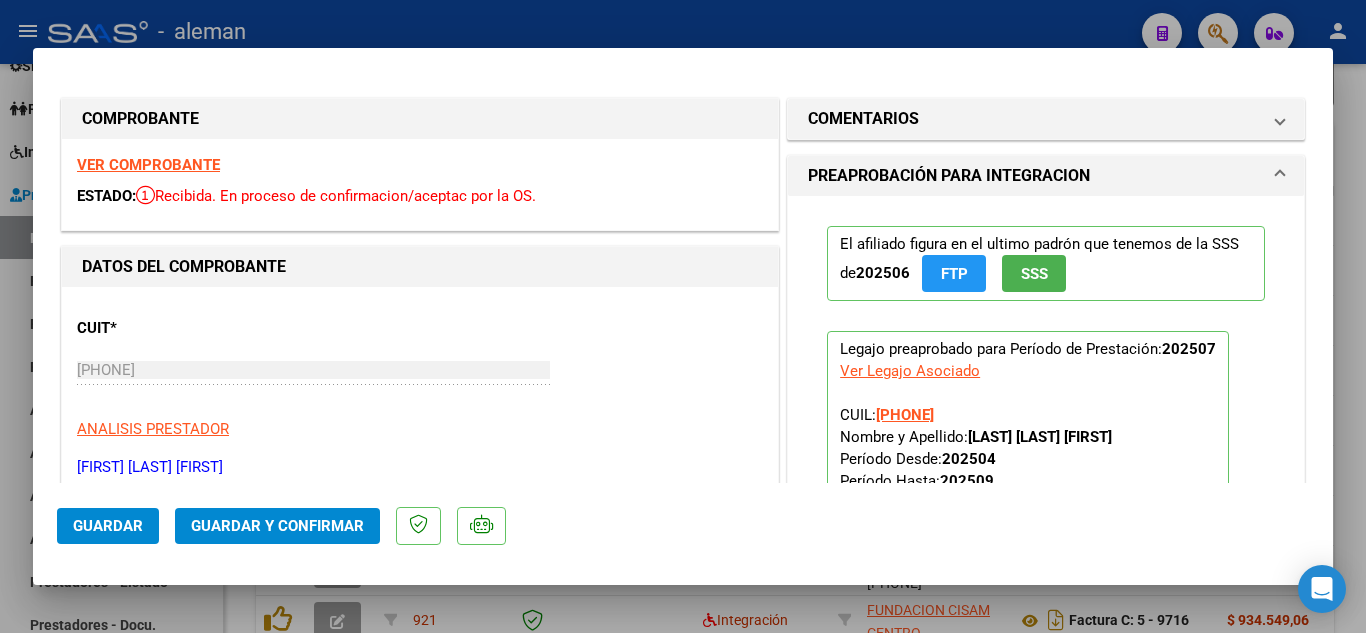 click on "VER COMPROBANTE" at bounding box center (148, 165) 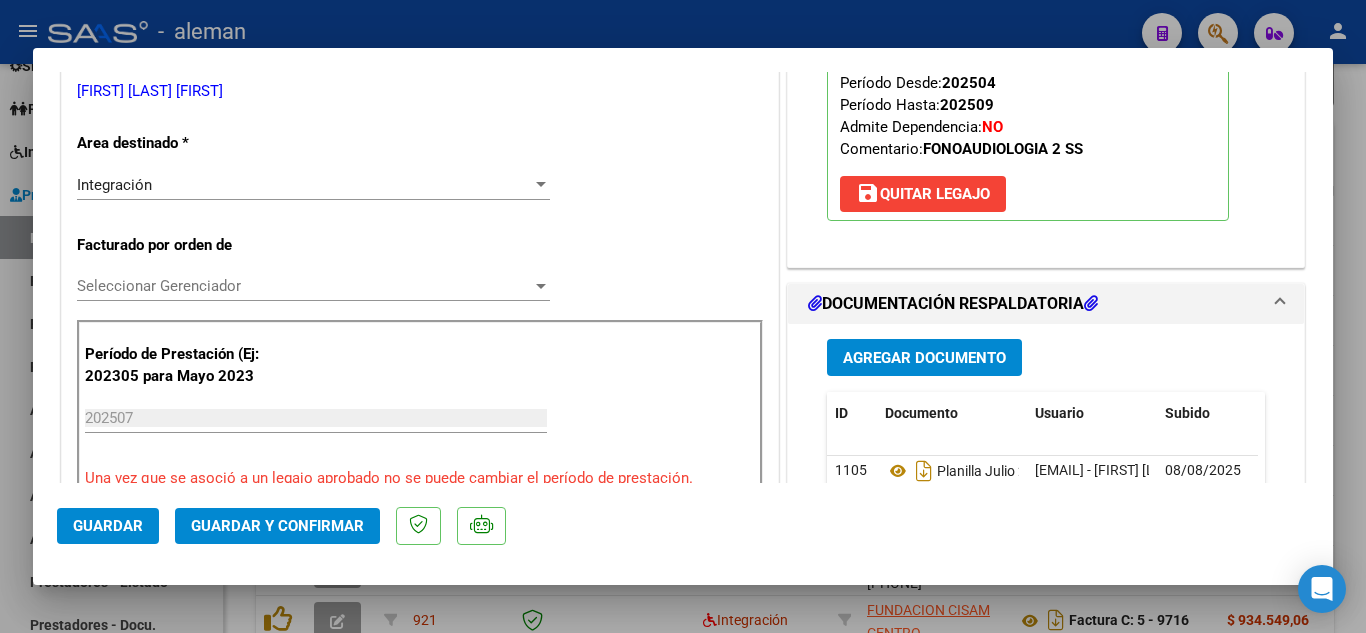 scroll, scrollTop: 400, scrollLeft: 0, axis: vertical 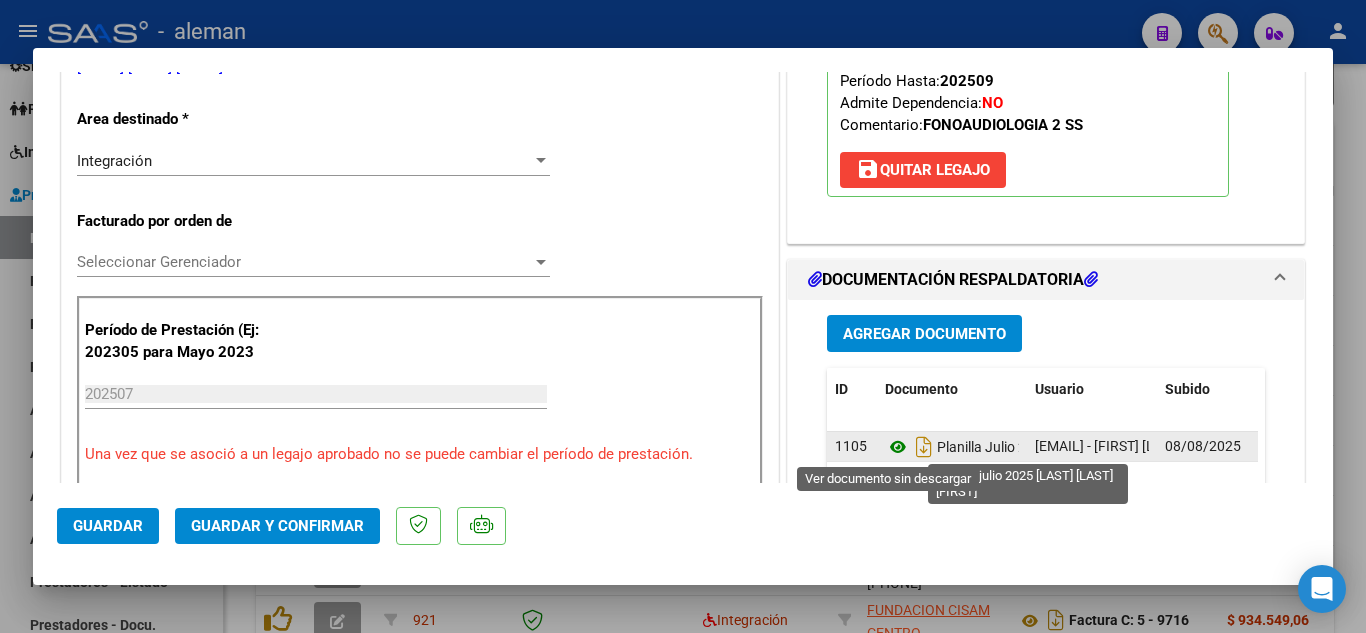 click 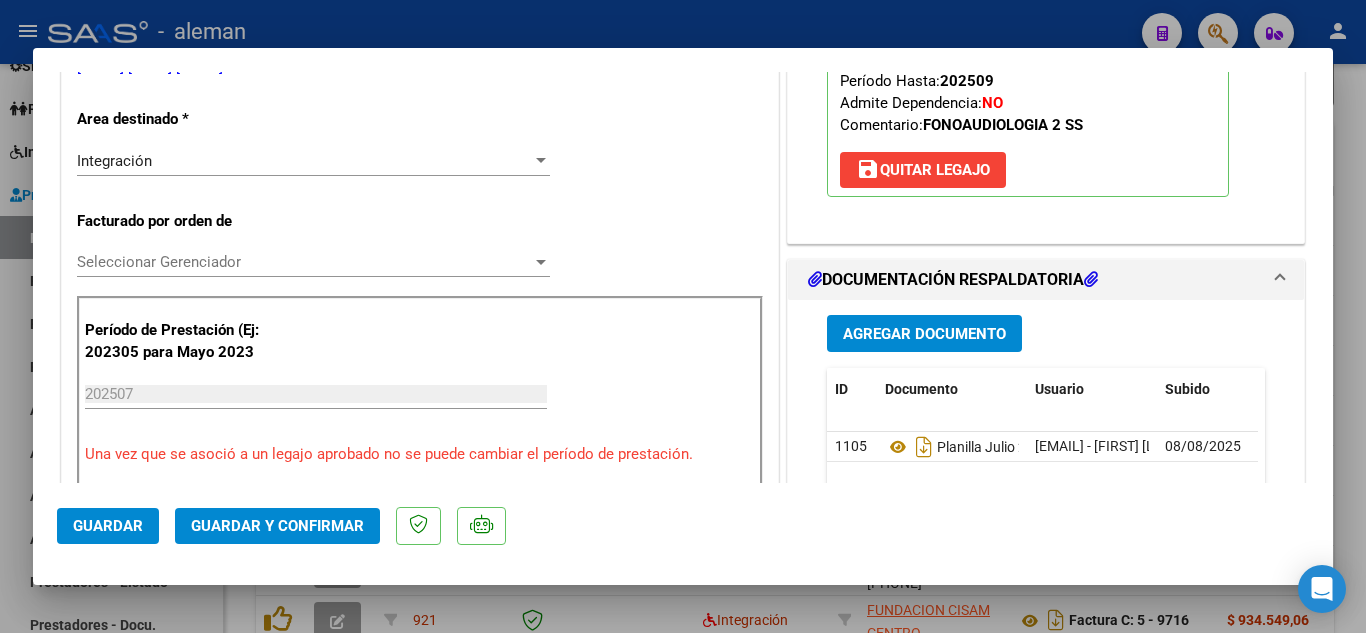 click on "Guardar y Confirmar" 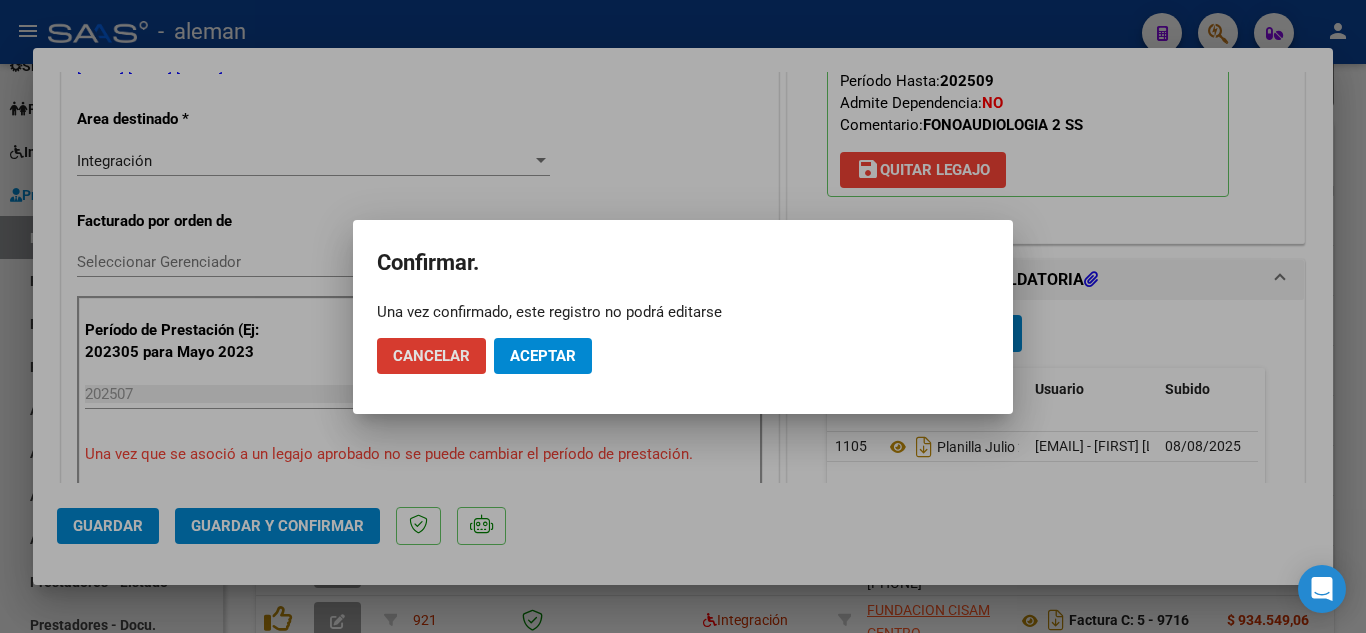 click on "Aceptar" 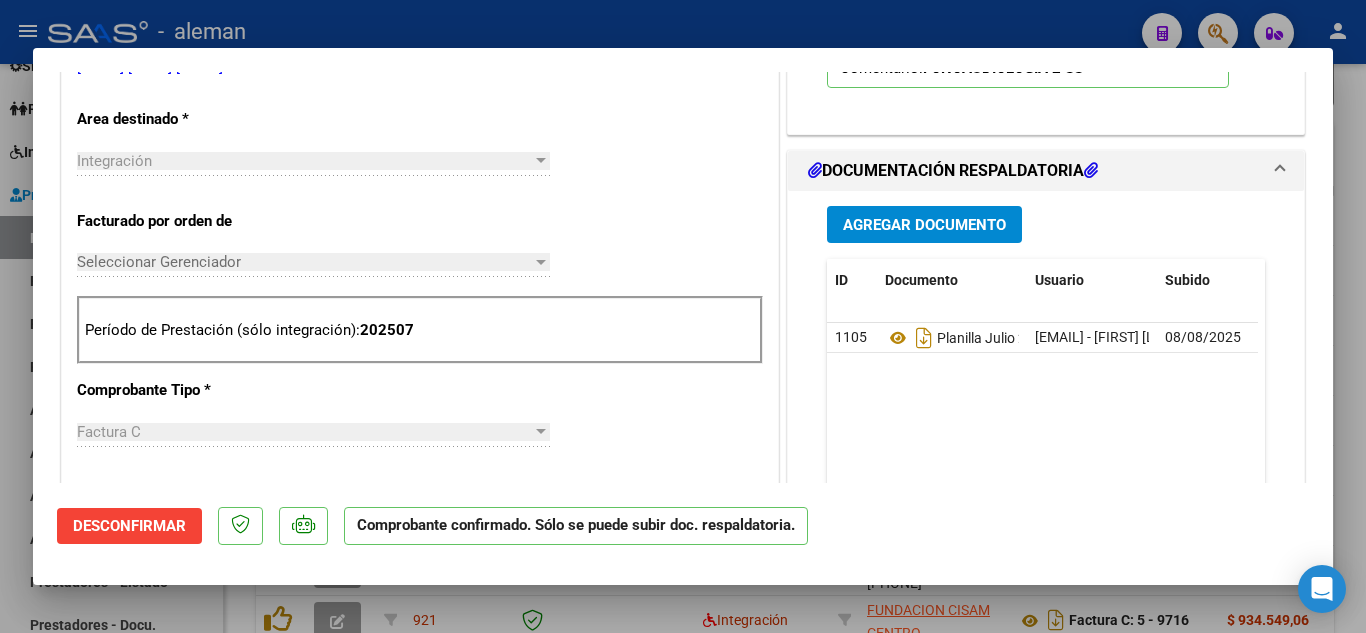 scroll, scrollTop: 0, scrollLeft: 0, axis: both 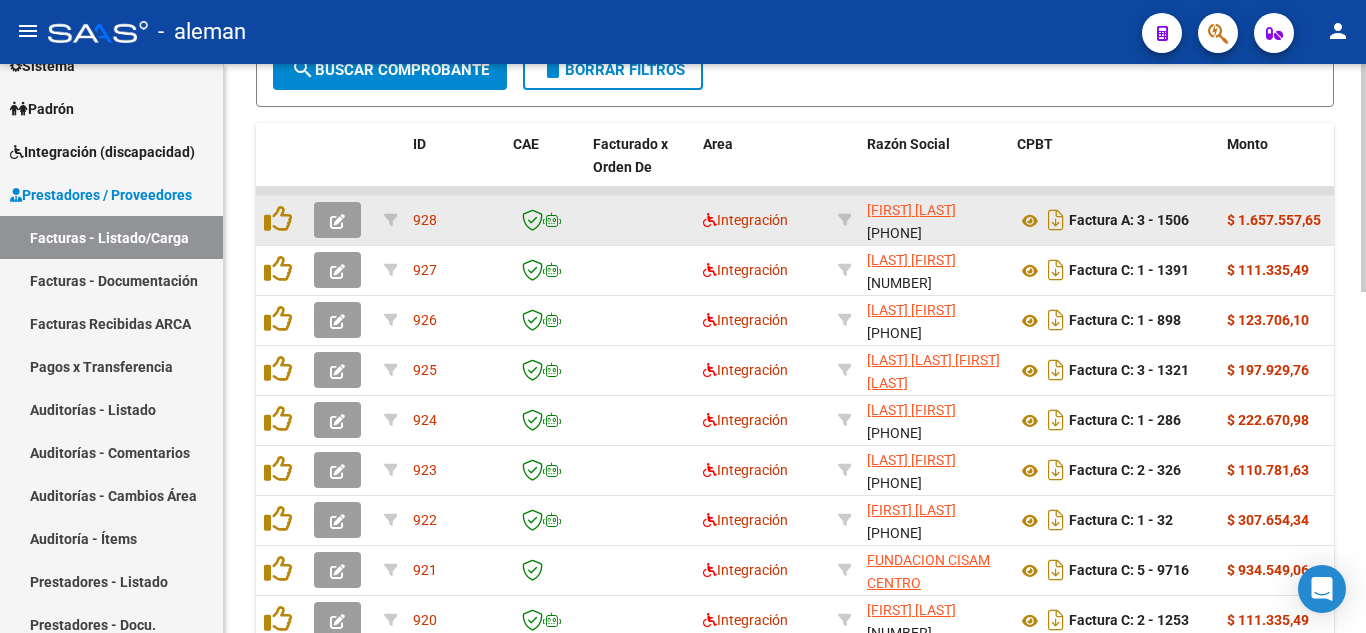 click 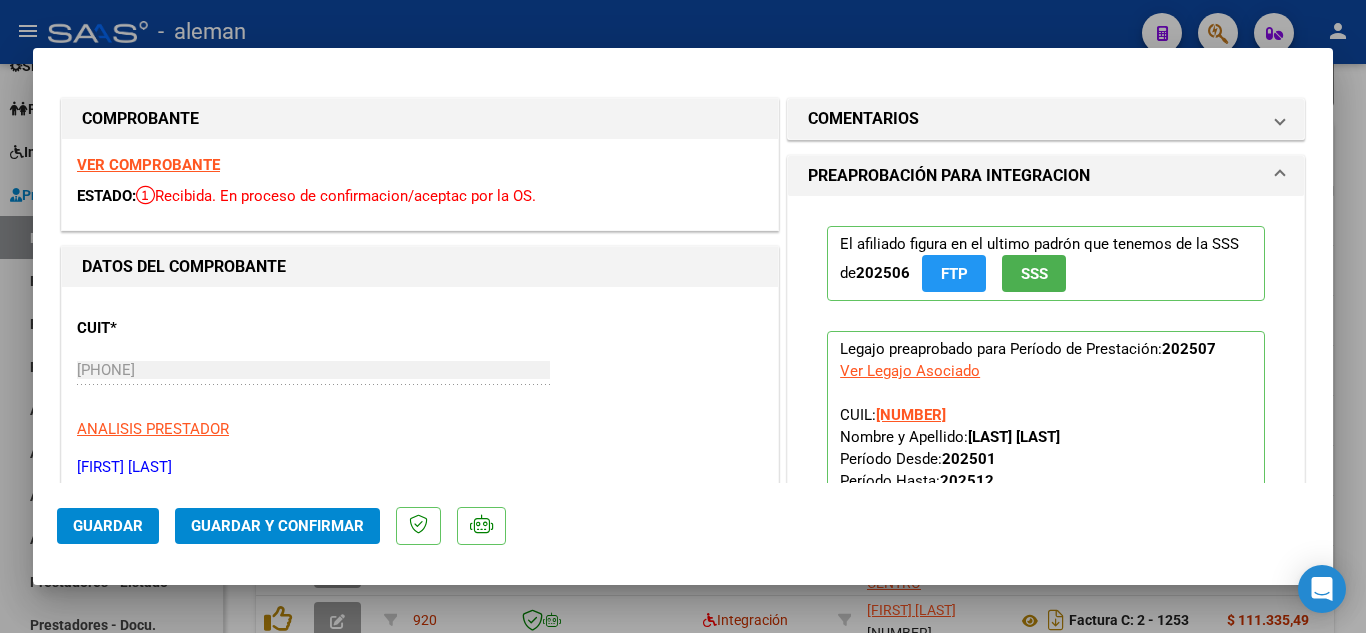 click on "VER COMPROBANTE" at bounding box center (148, 165) 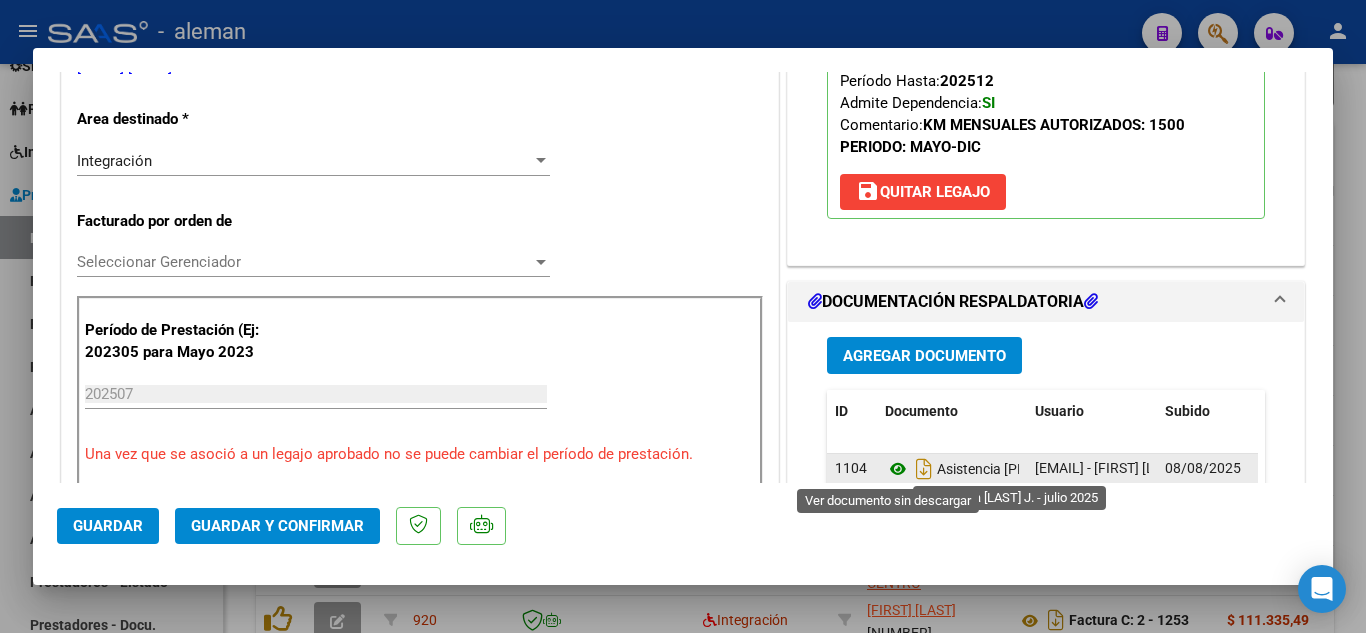 click 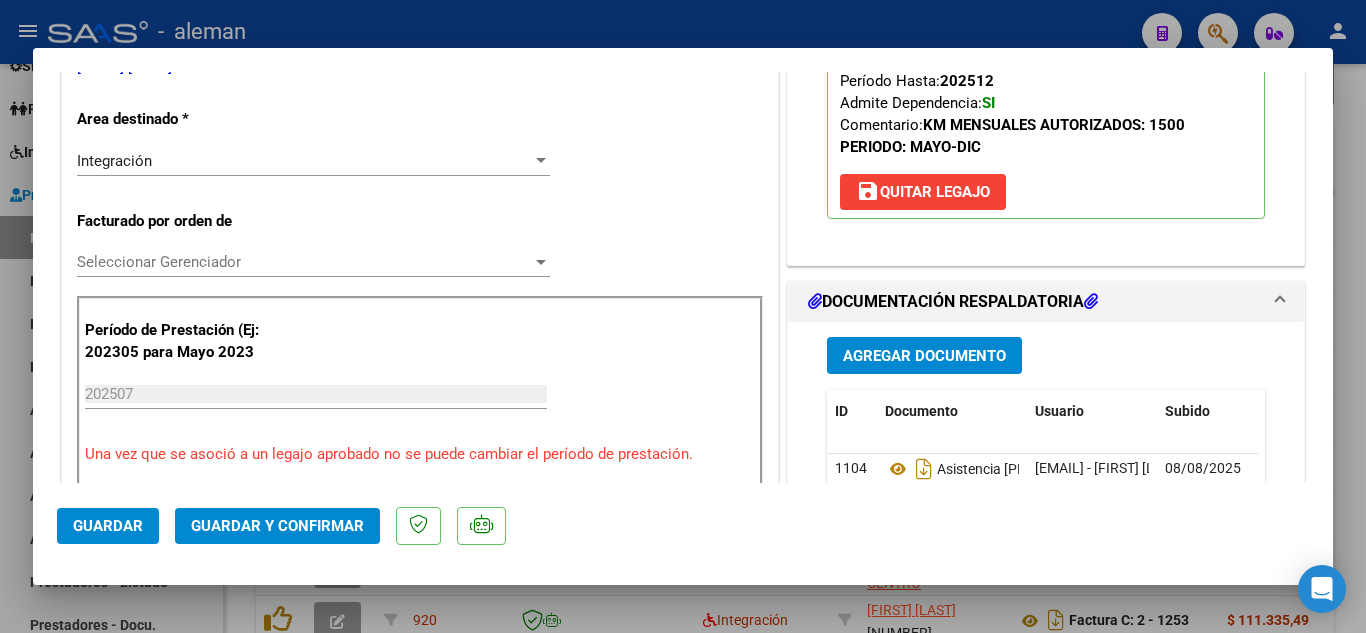 click on "Guardar y Confirmar" 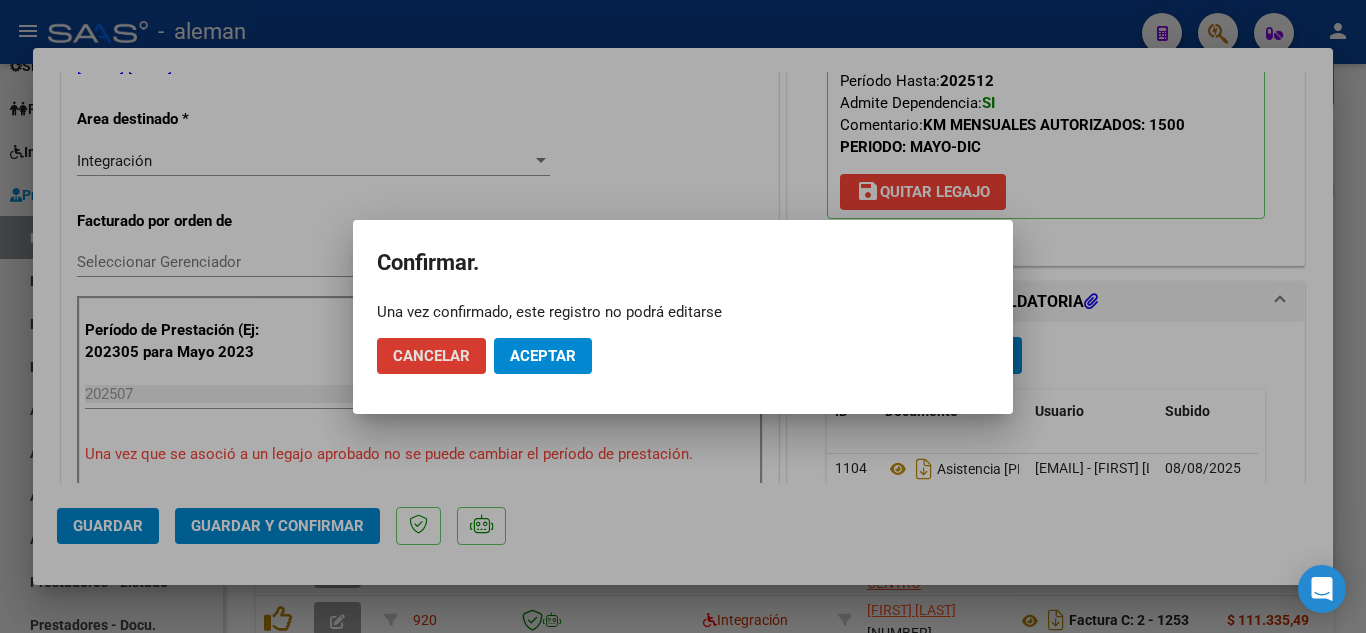 click on "Aceptar" 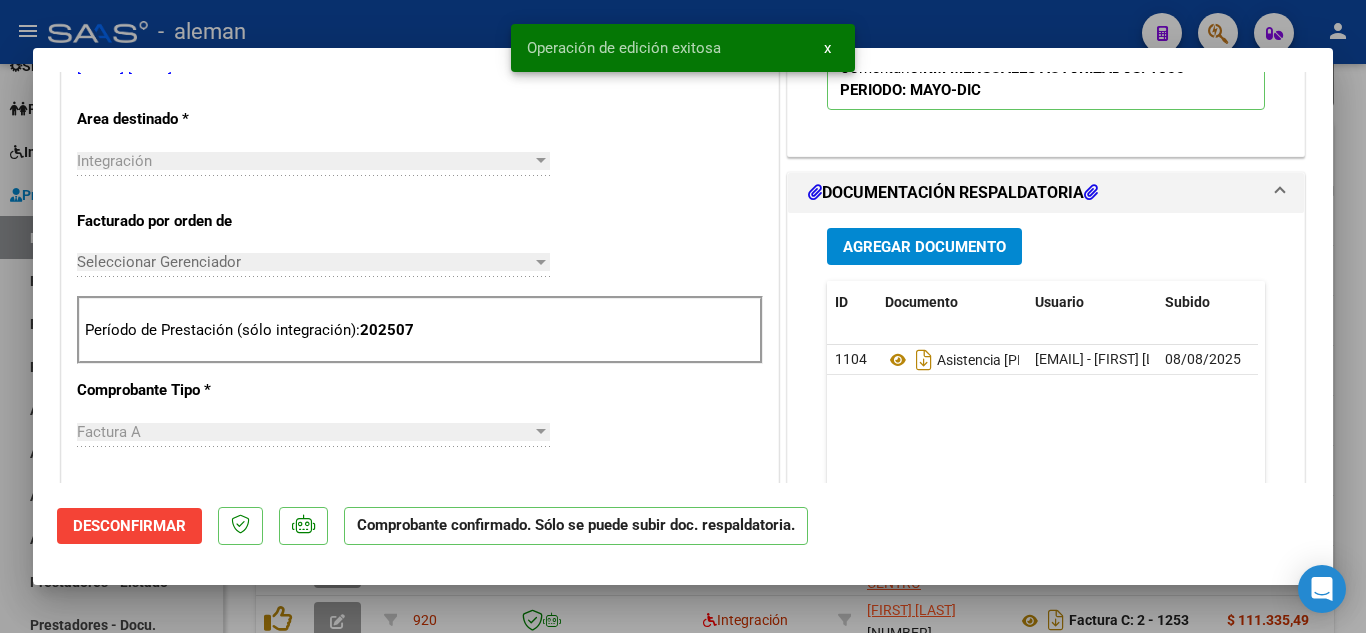 type 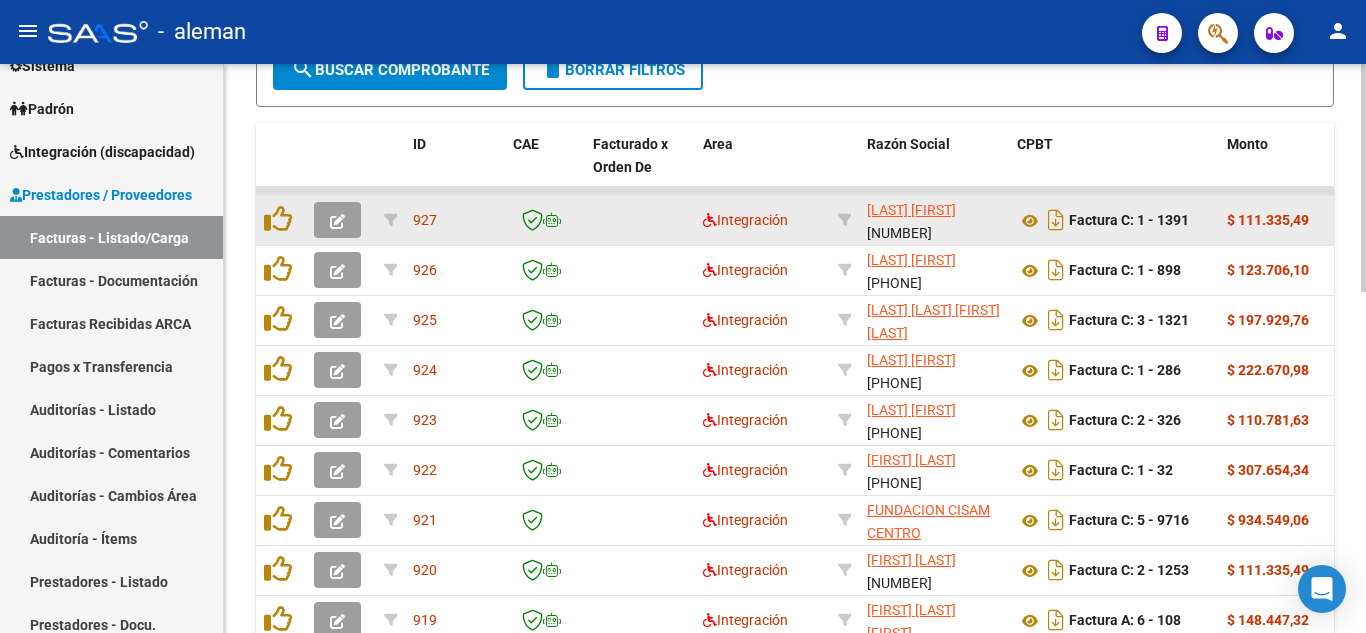 click 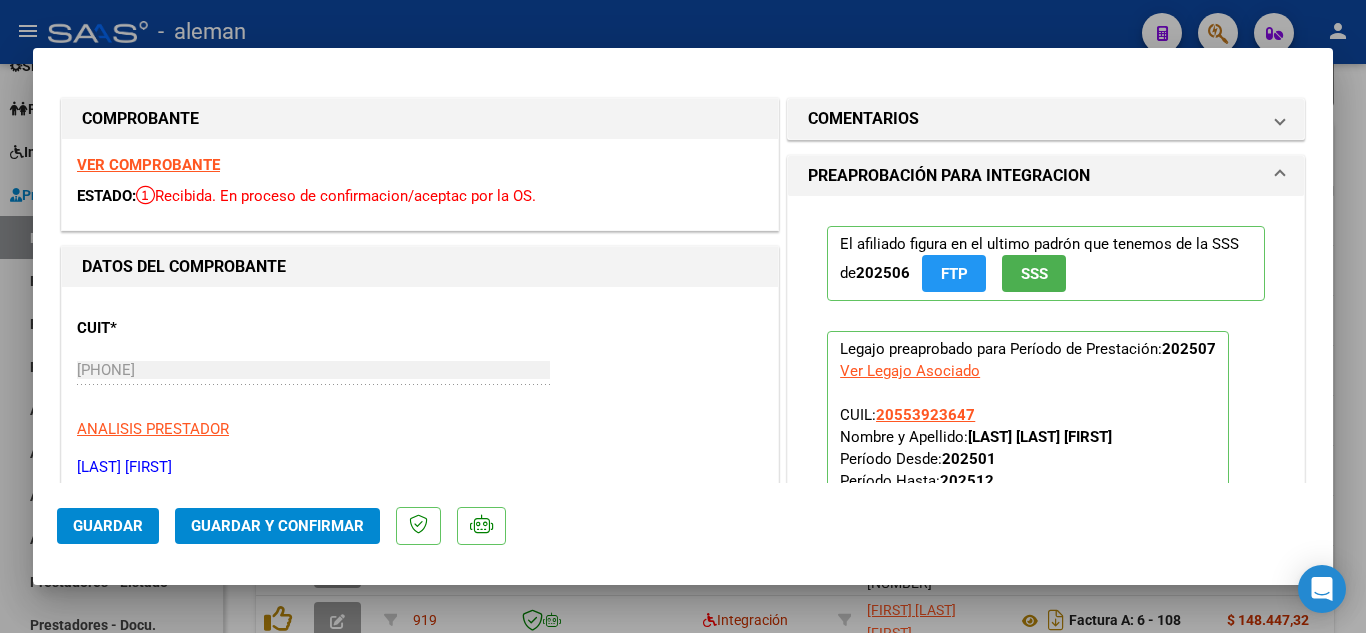 click on "VER COMPROBANTE" at bounding box center [148, 165] 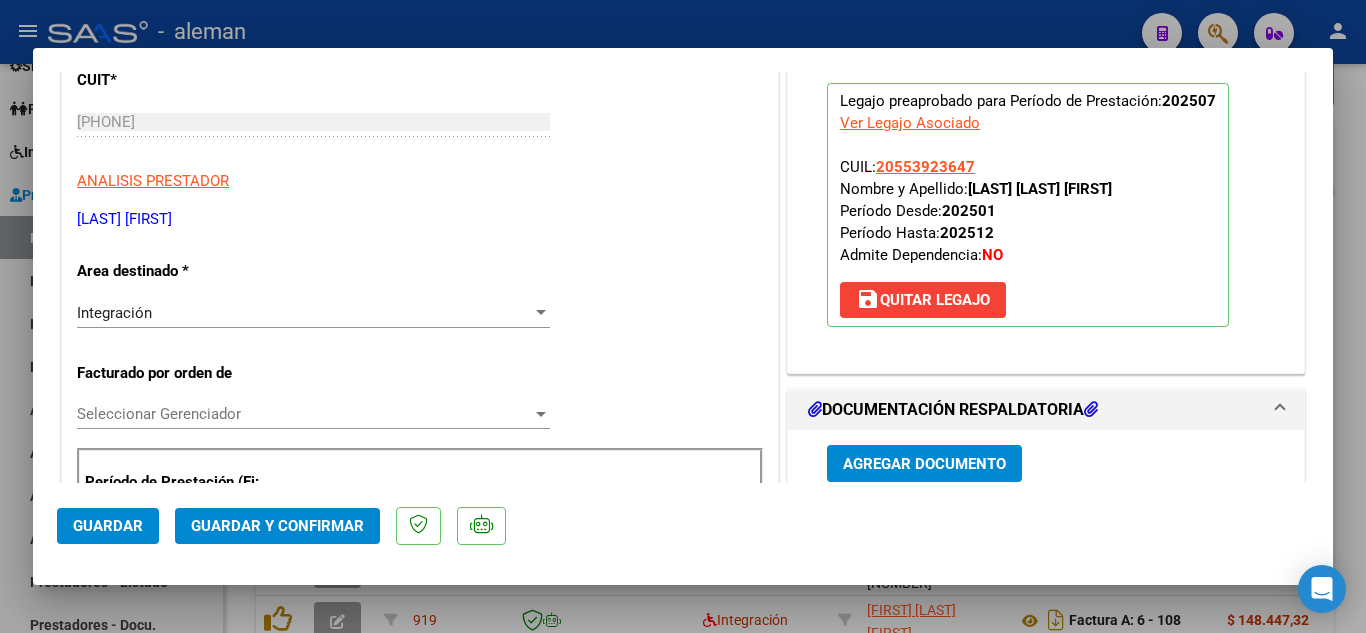 scroll, scrollTop: 600, scrollLeft: 0, axis: vertical 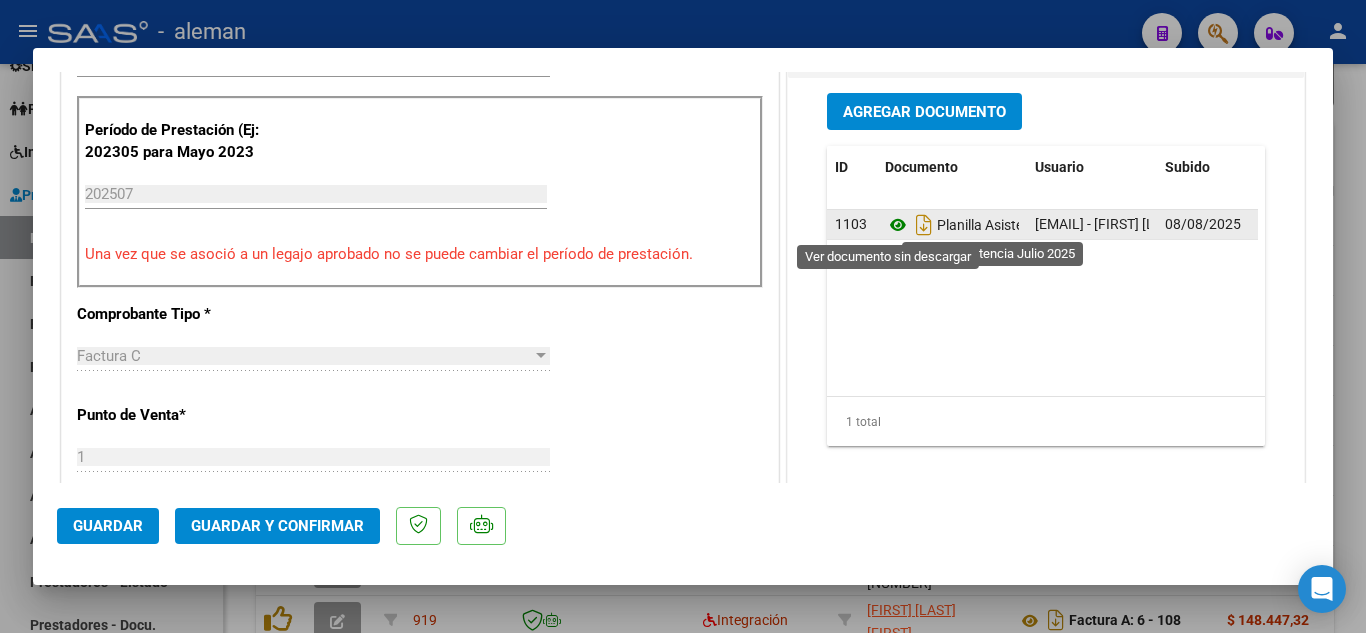 click 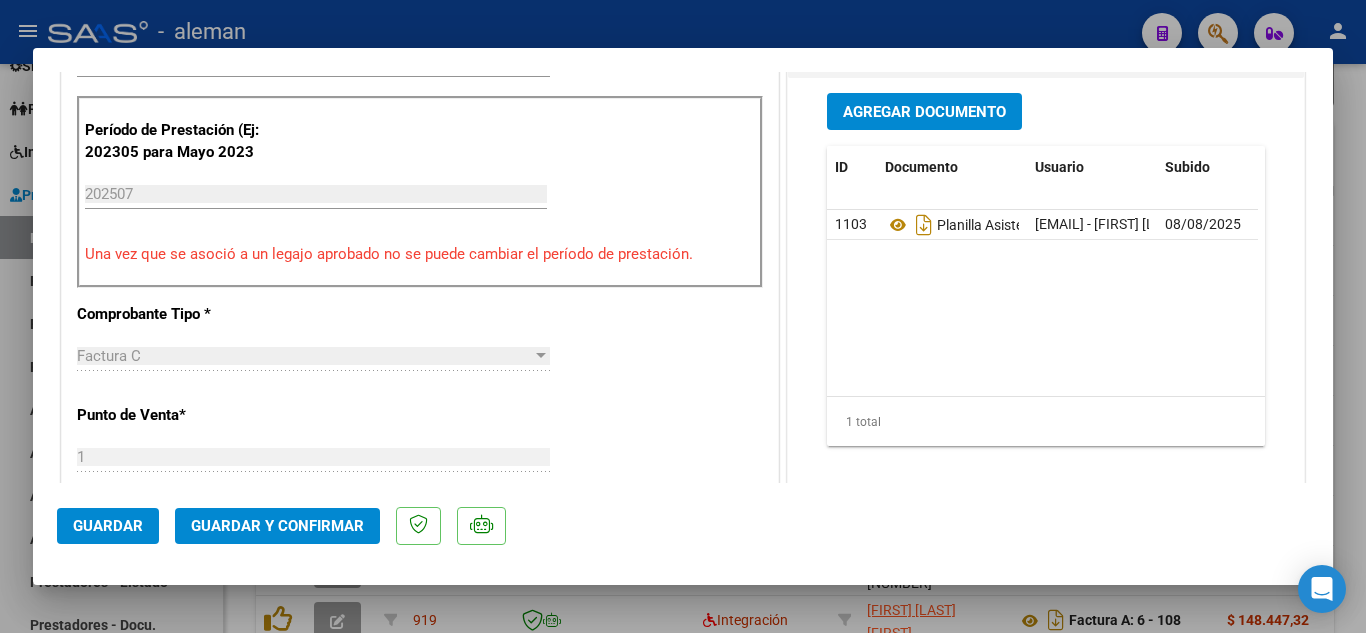 click on "Guardar y Confirmar" 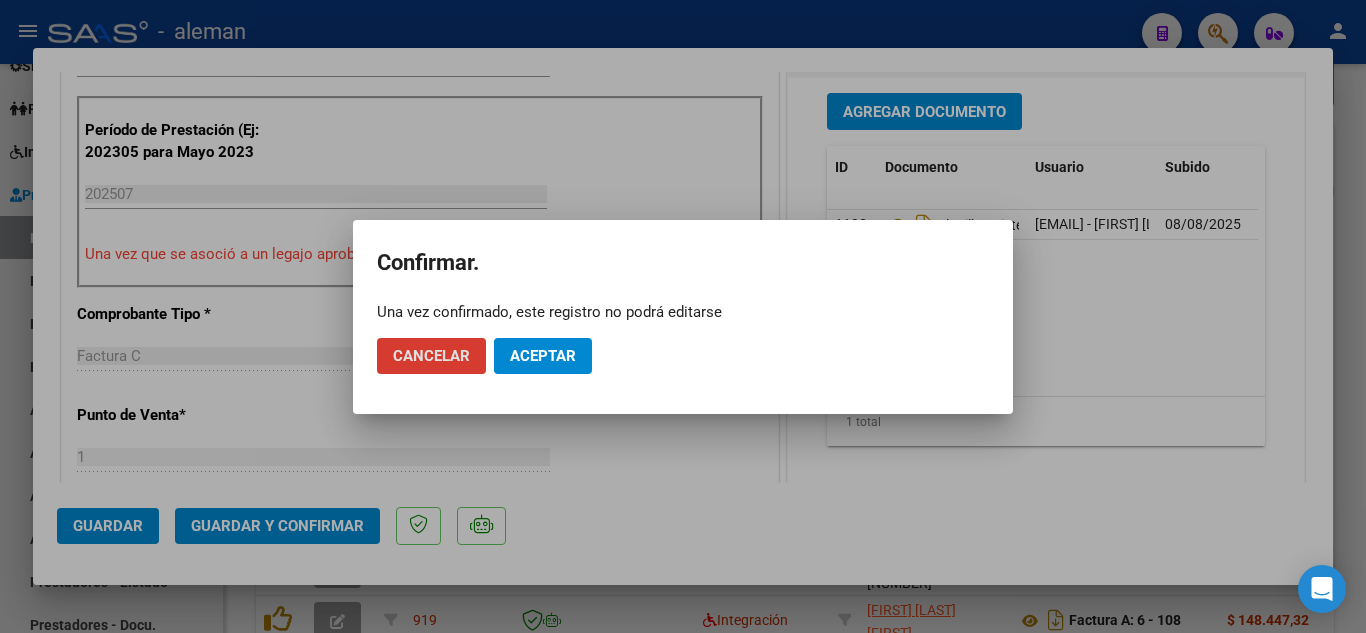 click on "Aceptar" 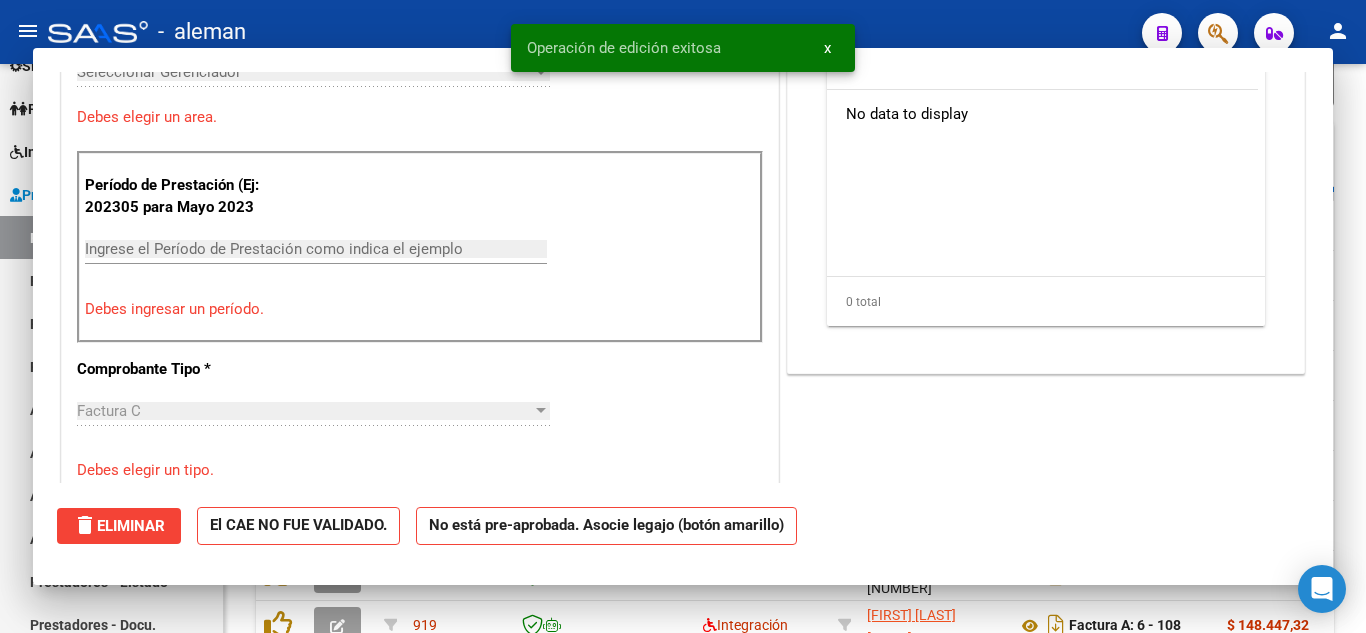 scroll, scrollTop: 0, scrollLeft: 0, axis: both 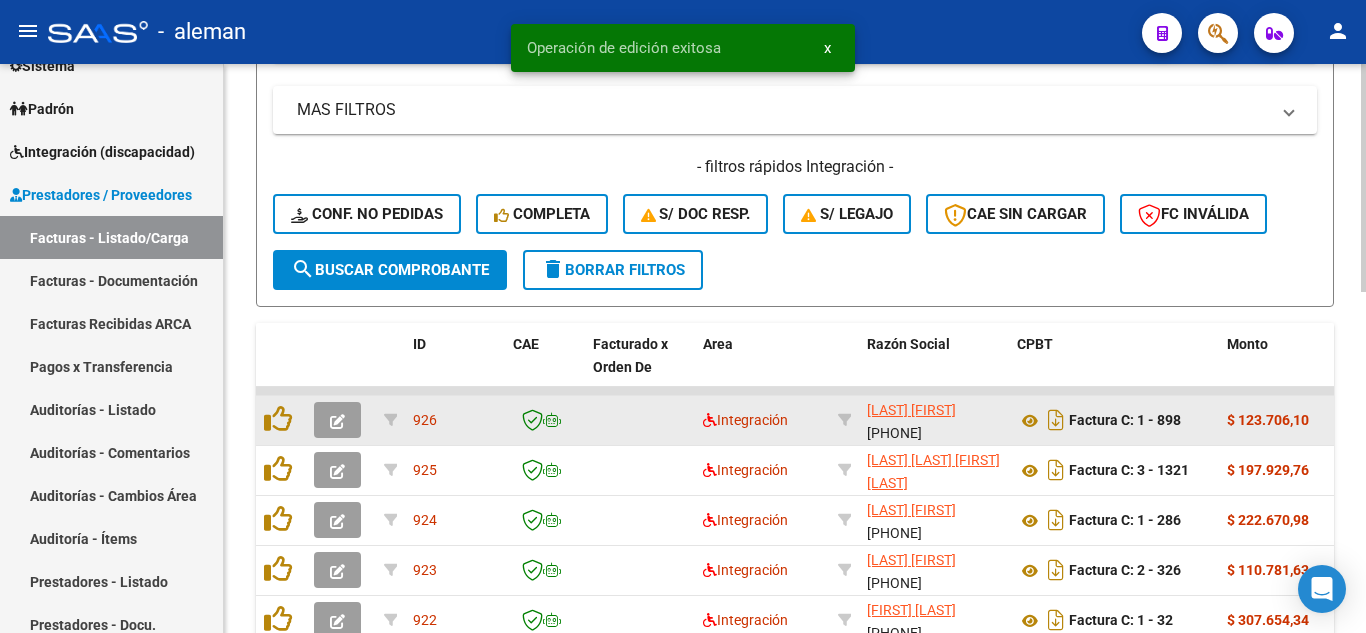 click 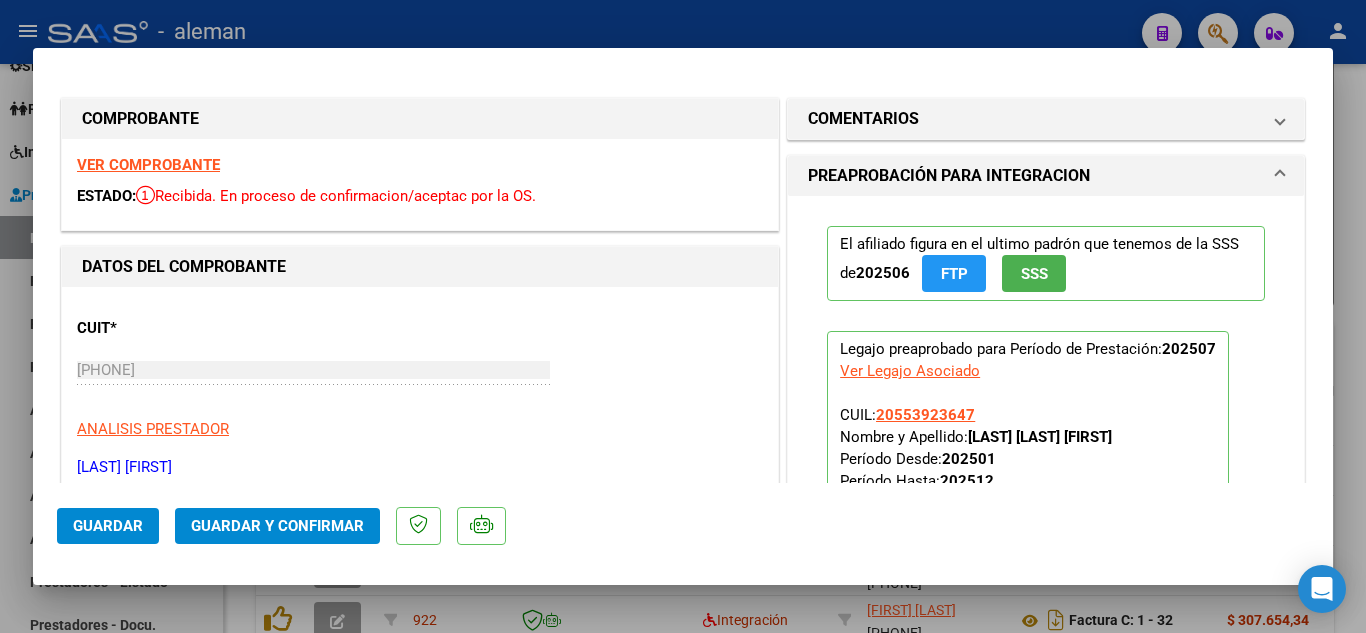 click on "VER COMPROBANTE" at bounding box center [148, 165] 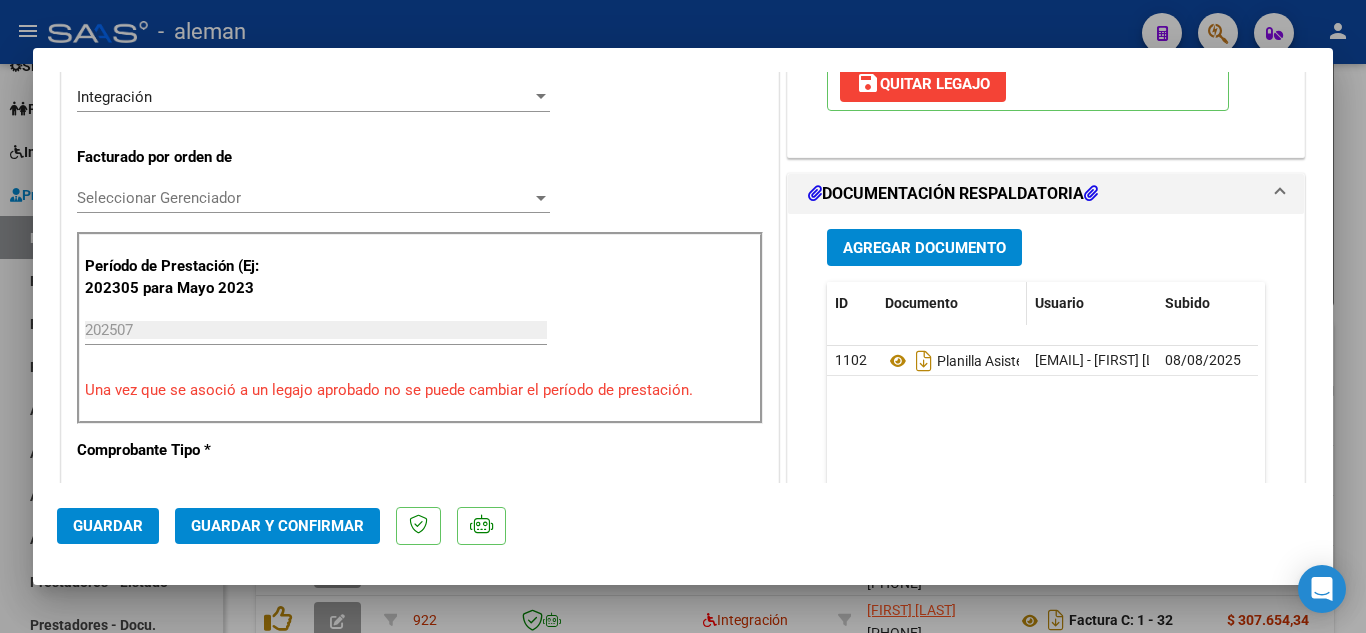 scroll, scrollTop: 700, scrollLeft: 0, axis: vertical 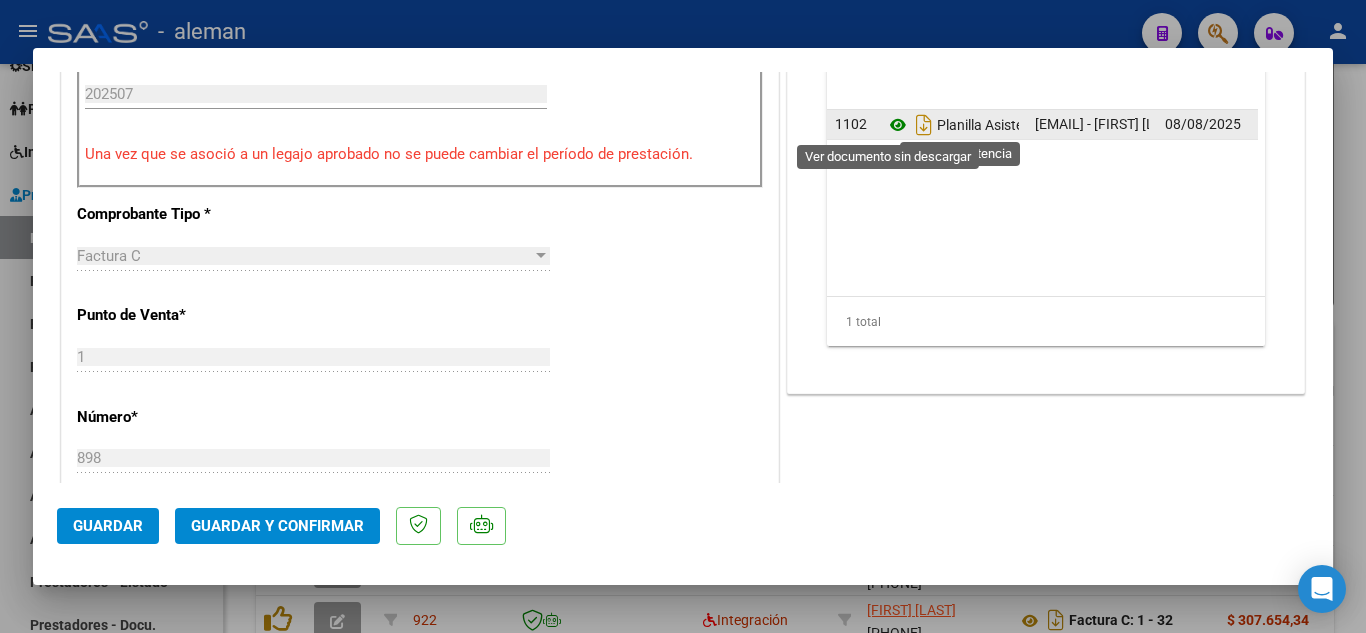click 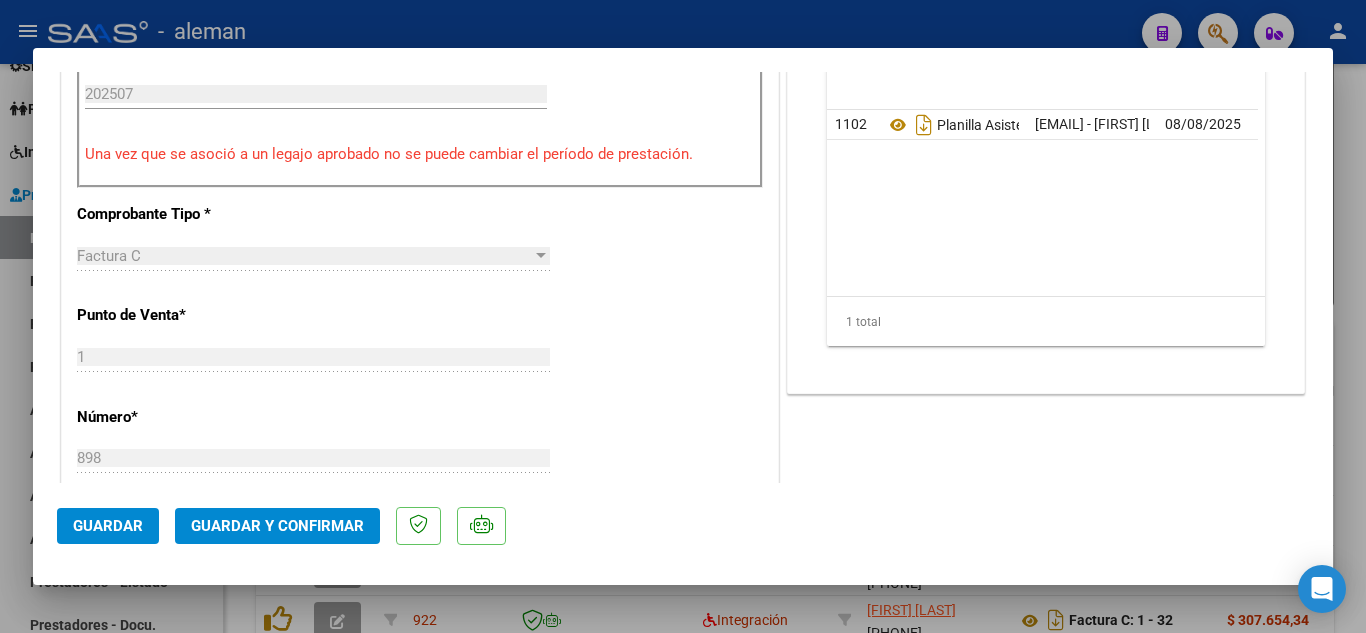 click on "Guardar y Confirmar" 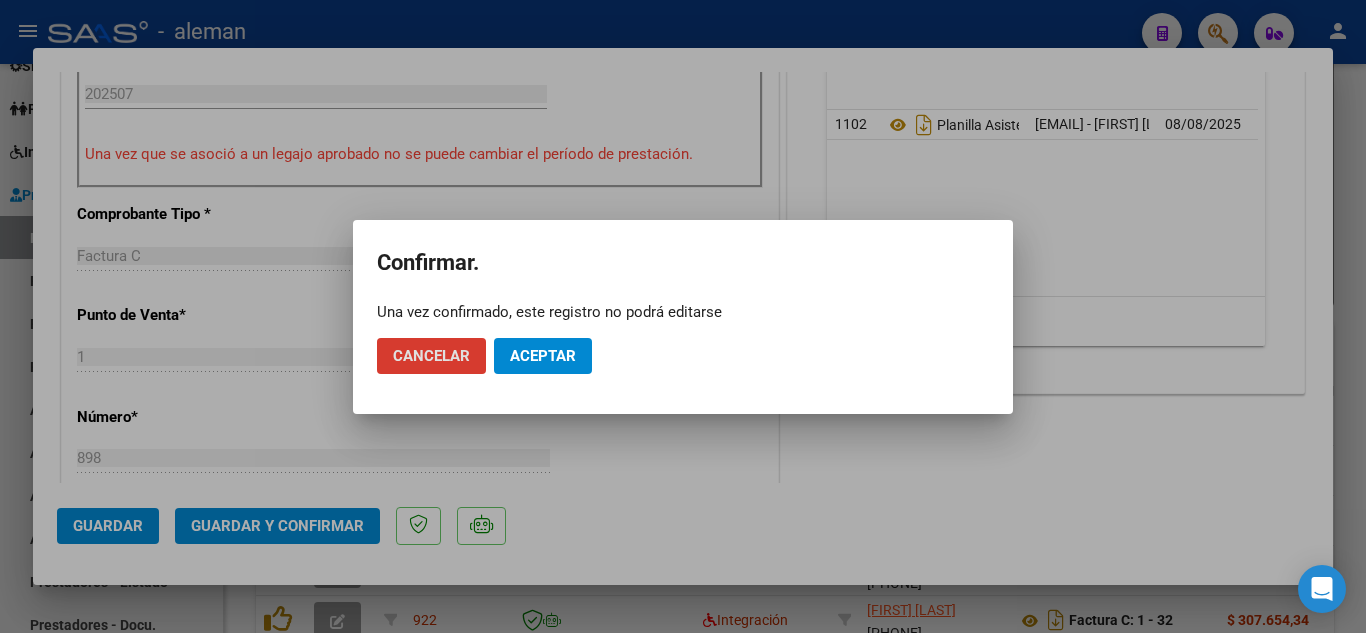 click on "Aceptar" 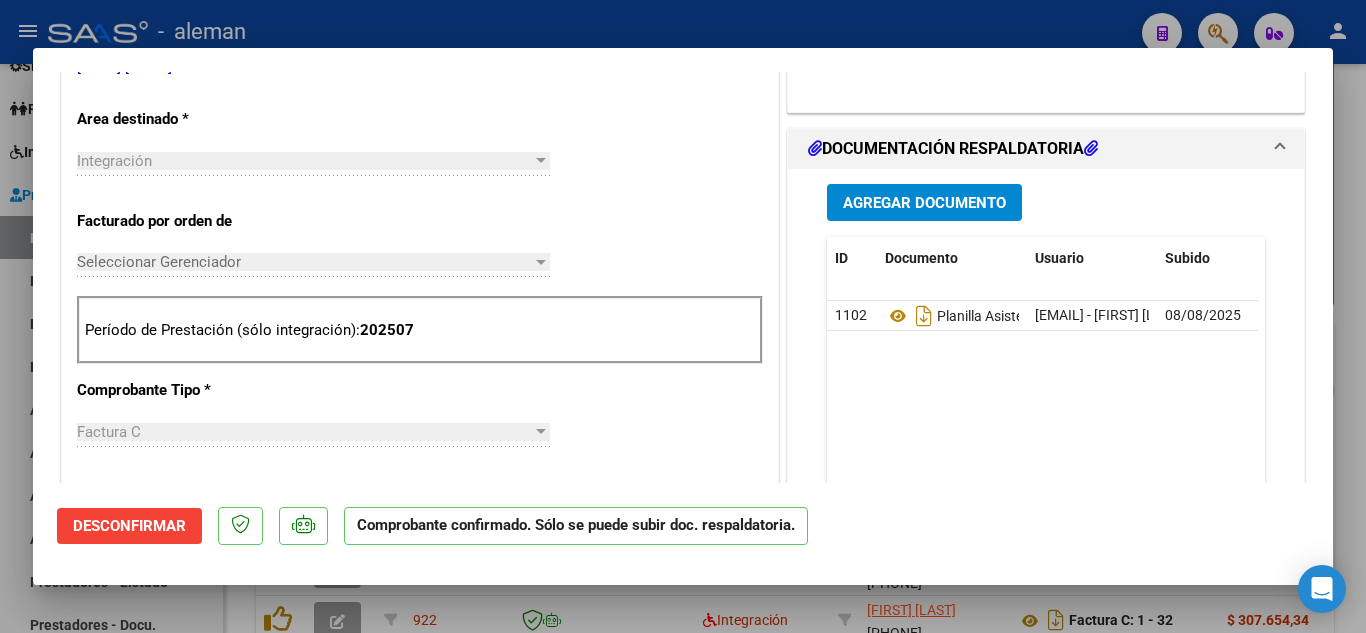 scroll, scrollTop: 0, scrollLeft: 0, axis: both 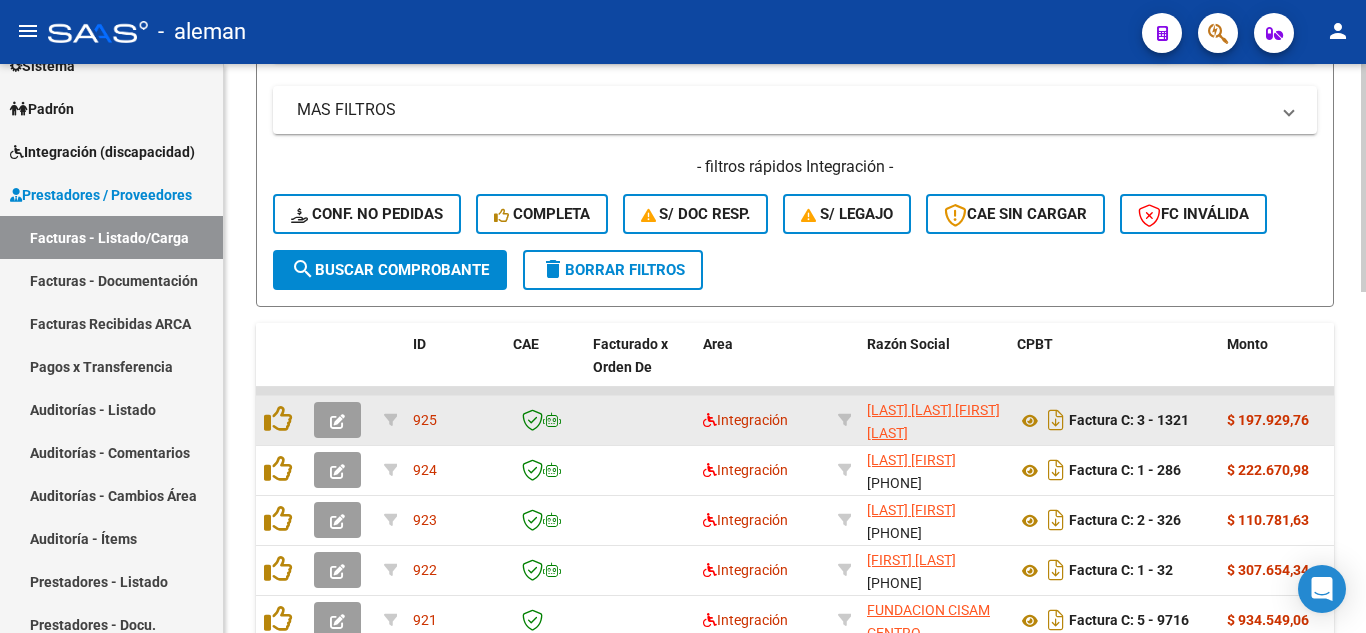 click 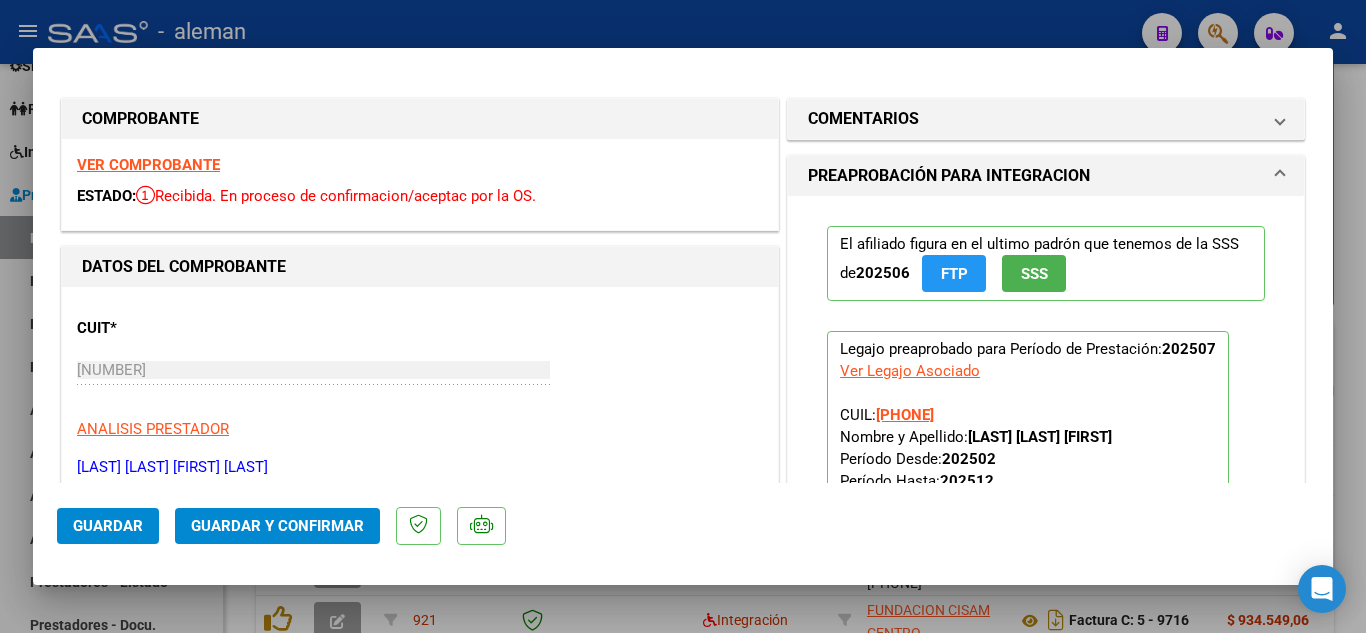 click on "VER COMPROBANTE" at bounding box center [148, 165] 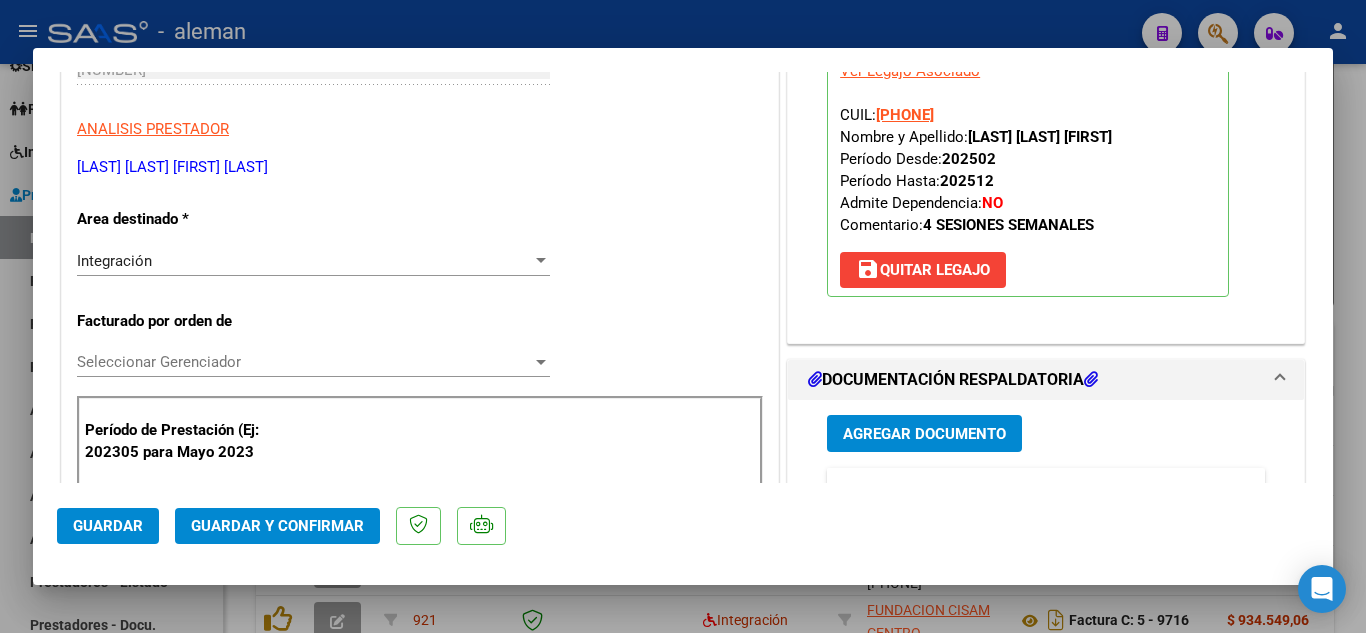 scroll, scrollTop: 700, scrollLeft: 0, axis: vertical 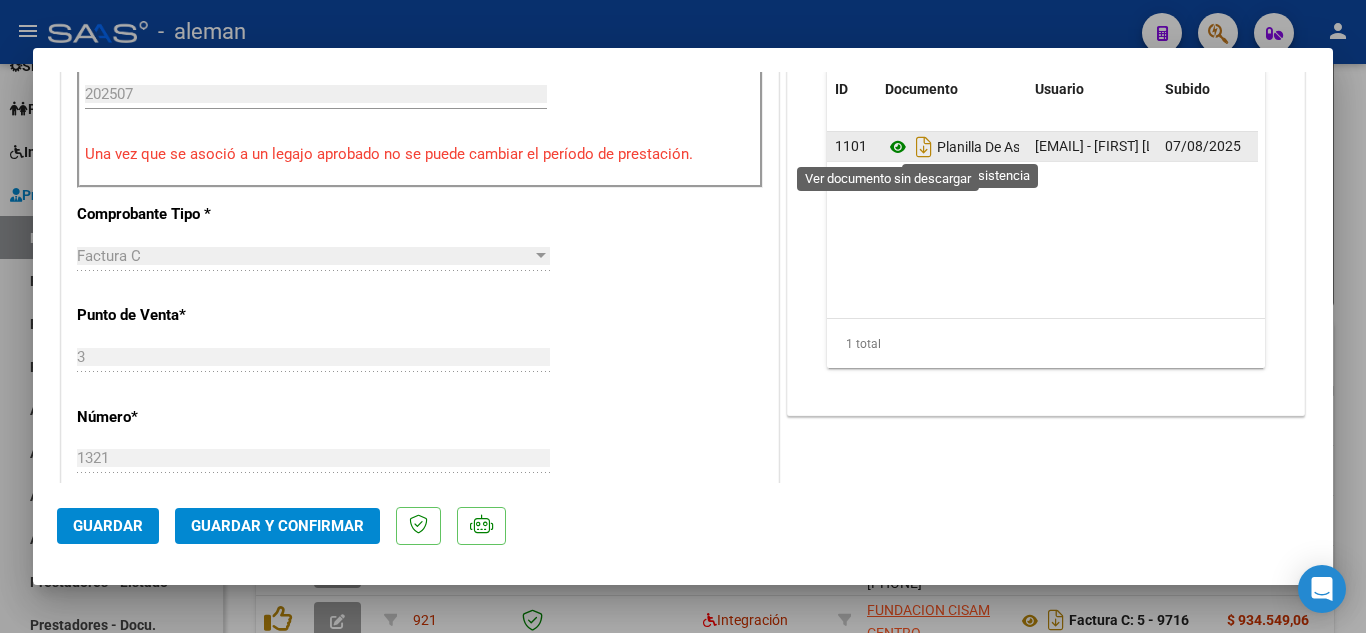 click 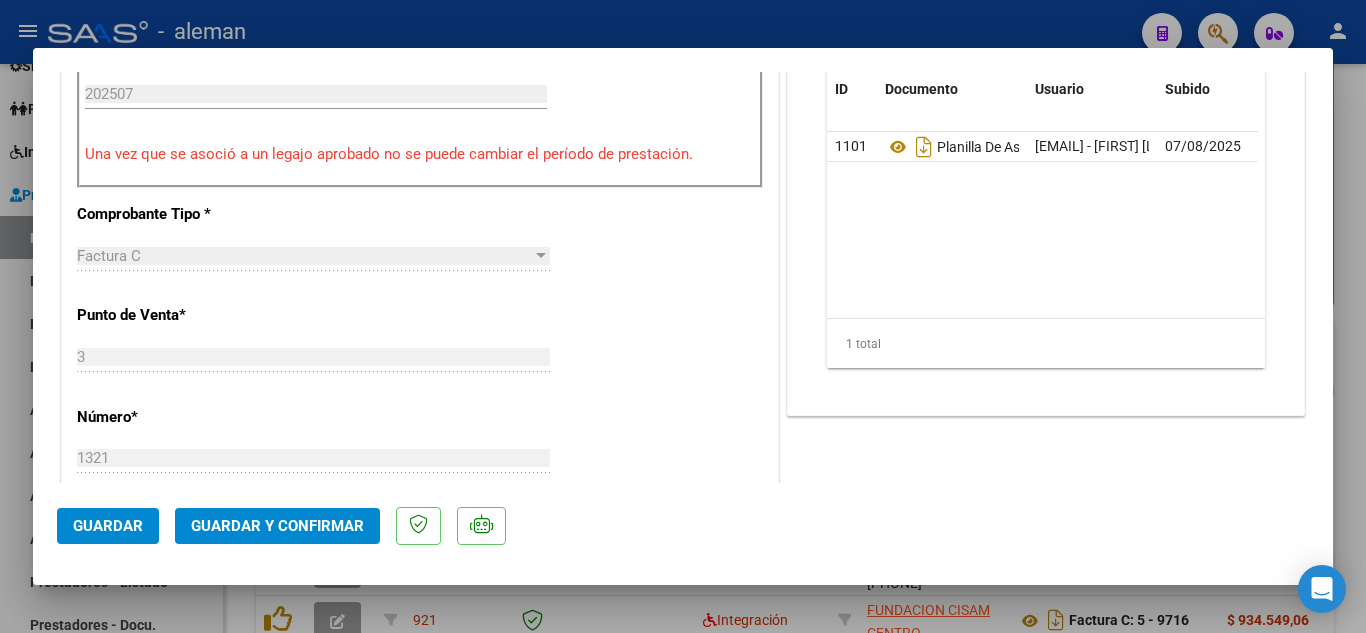 click on "Guardar y Confirmar" 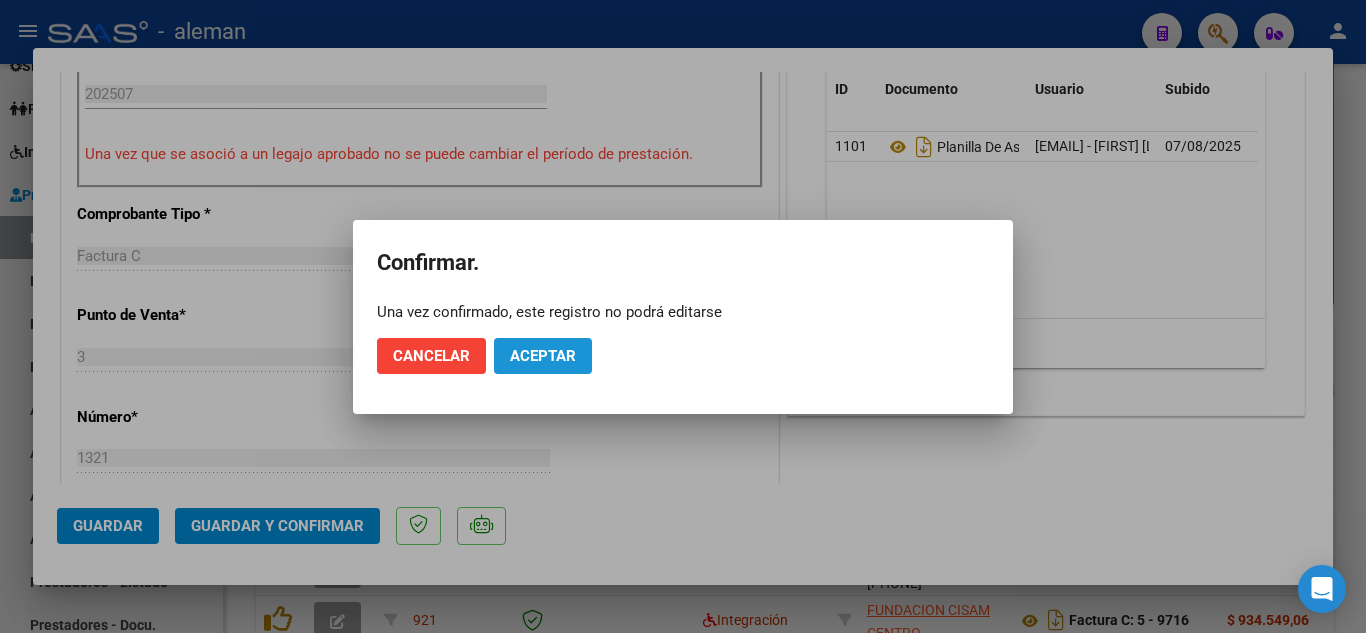 click on "Aceptar" 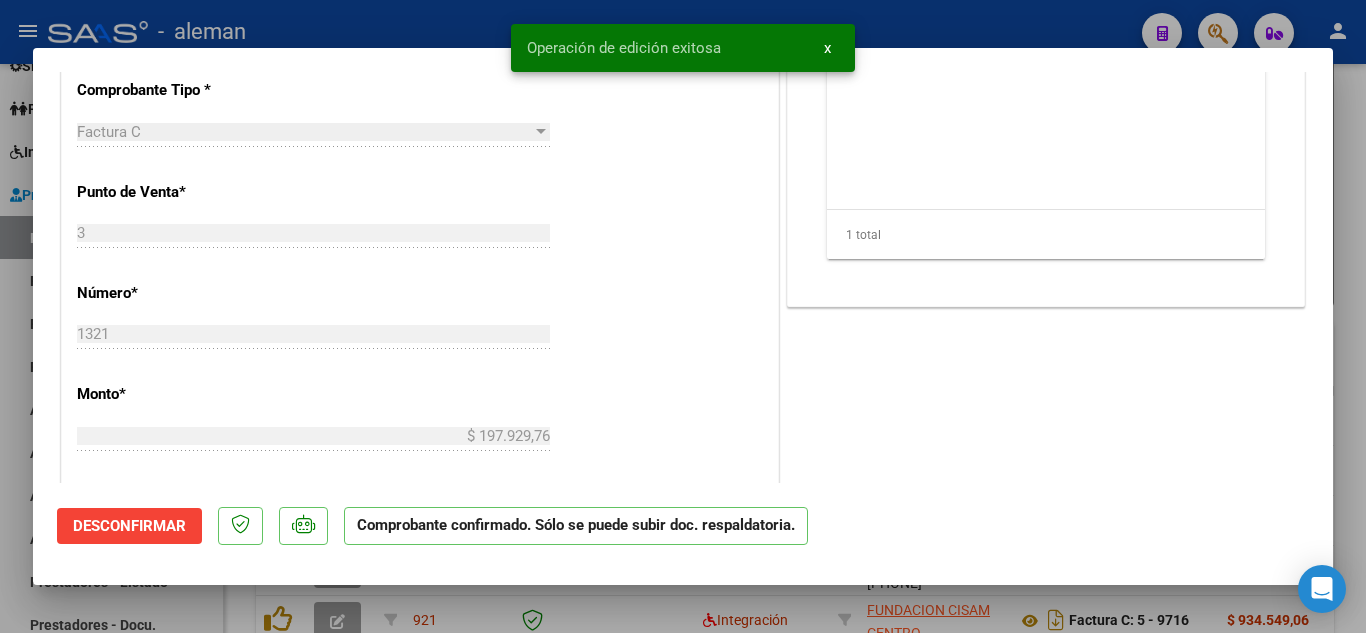 type 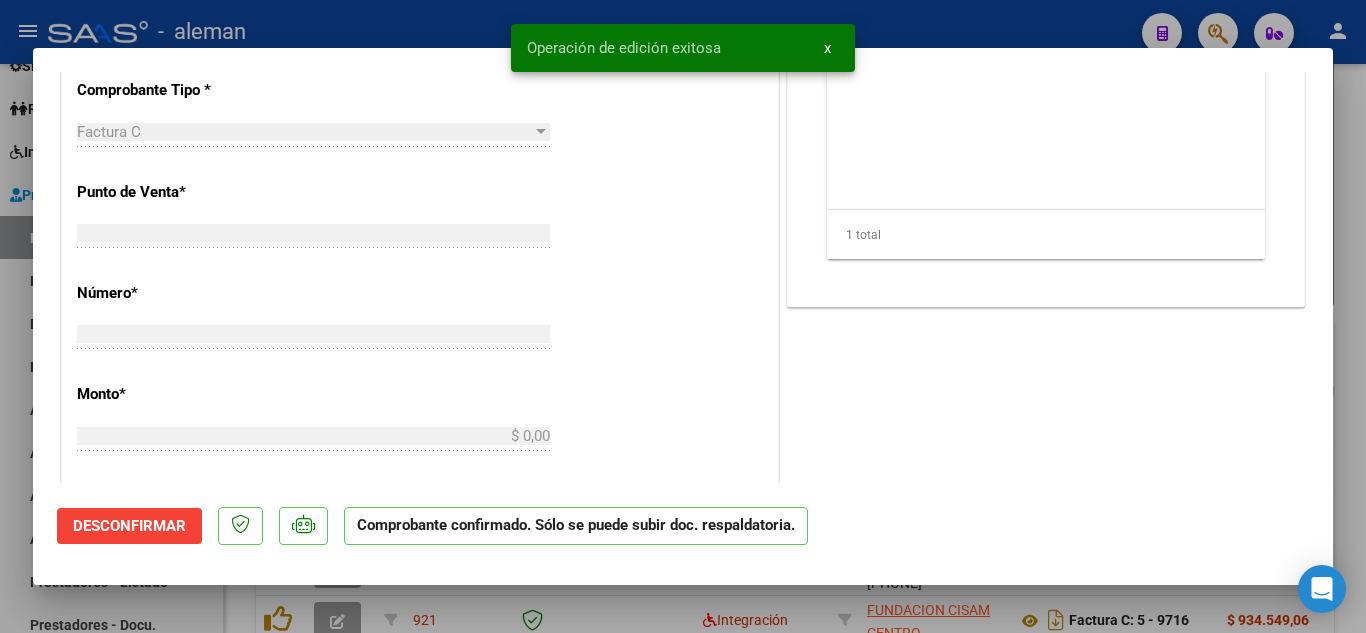 scroll, scrollTop: 0, scrollLeft: 0, axis: both 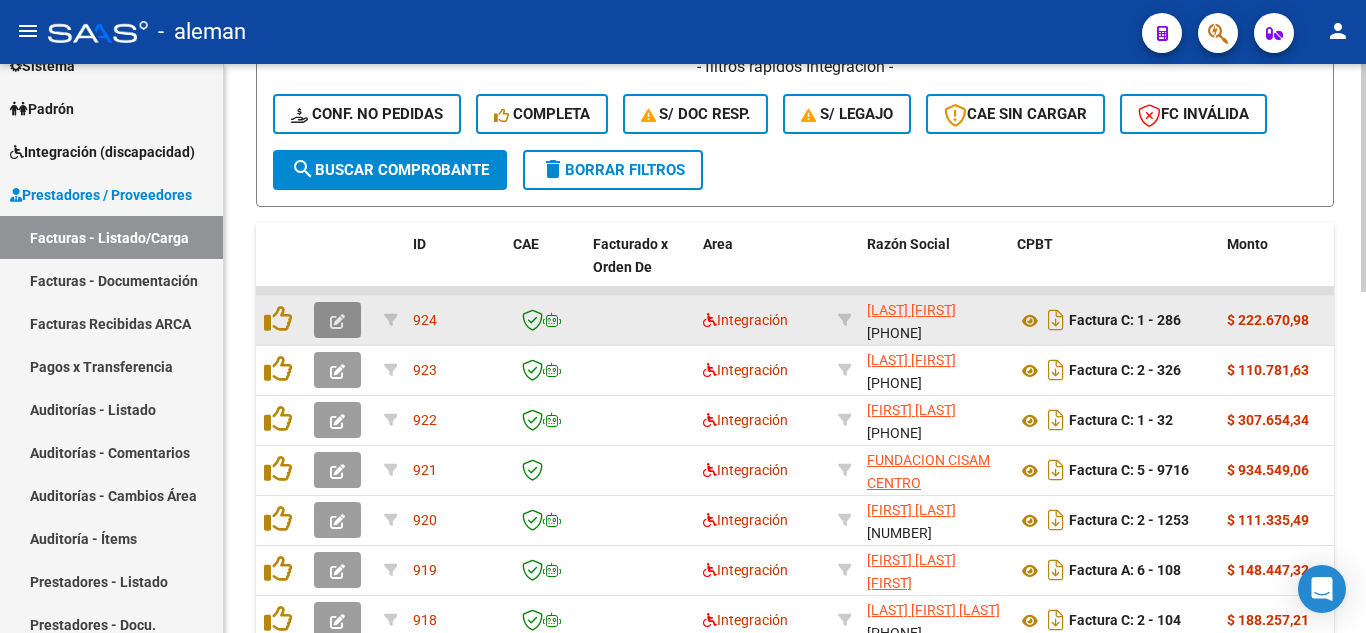click 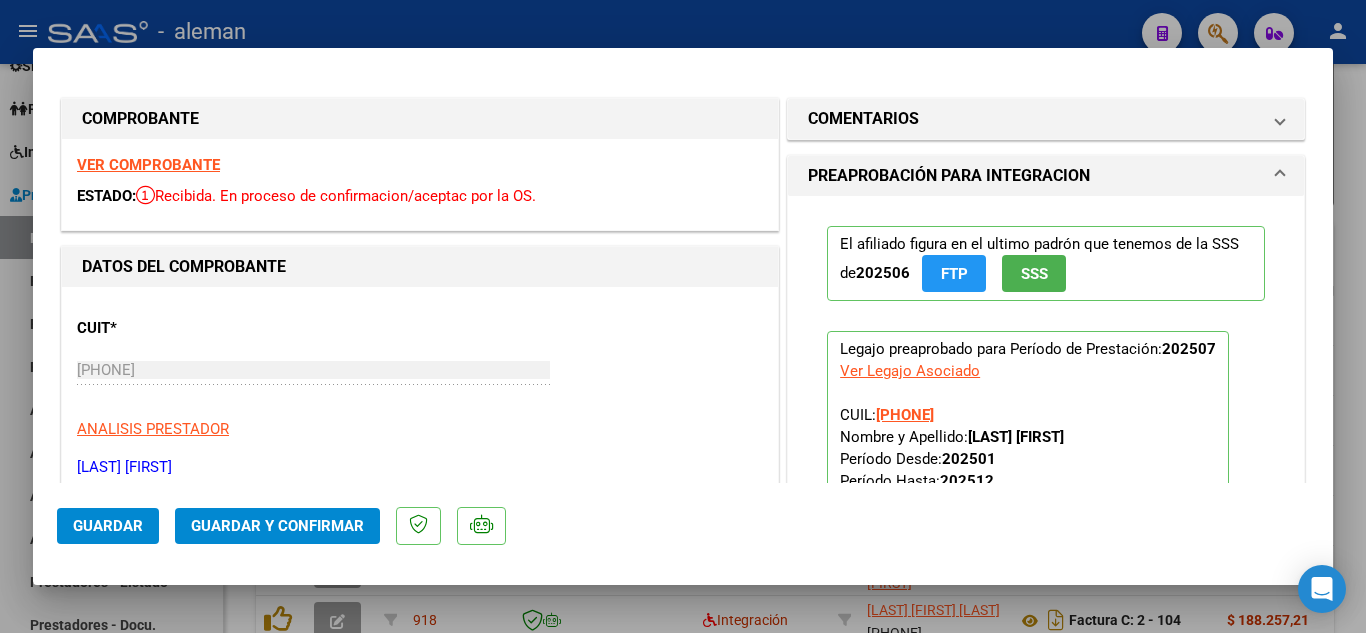 click on "VER COMPROBANTE" at bounding box center [148, 165] 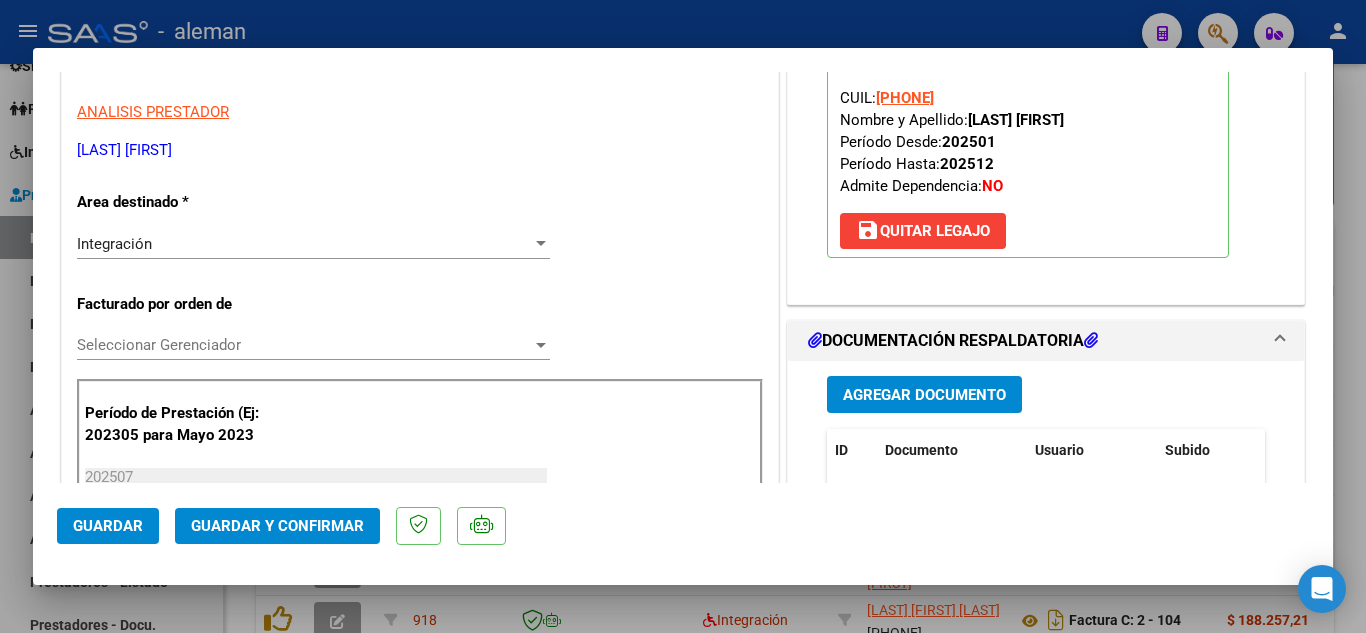 scroll, scrollTop: 400, scrollLeft: 0, axis: vertical 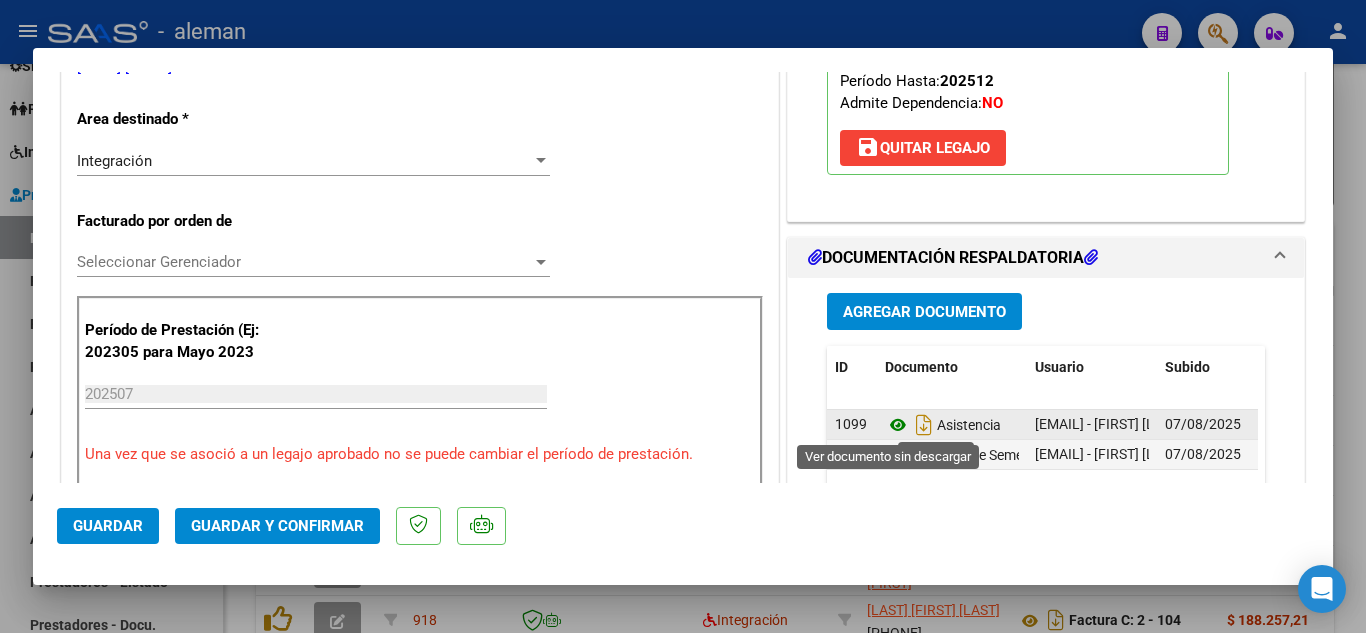 click 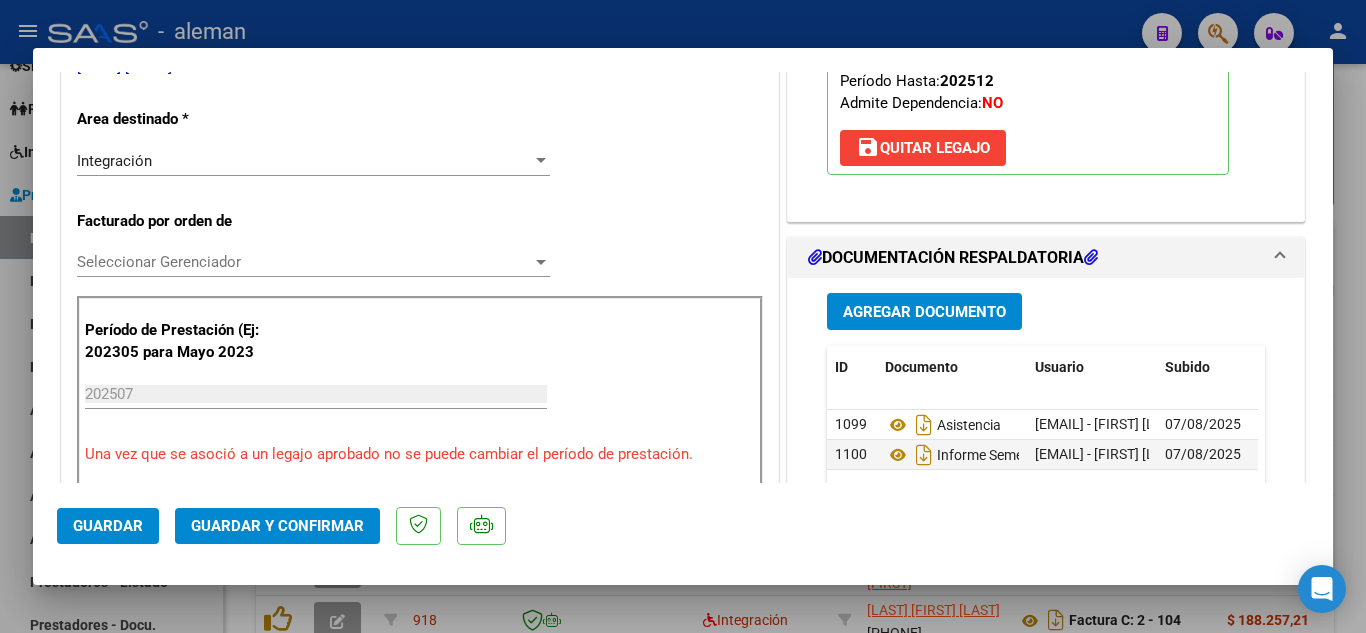 click on "Guardar y Confirmar" 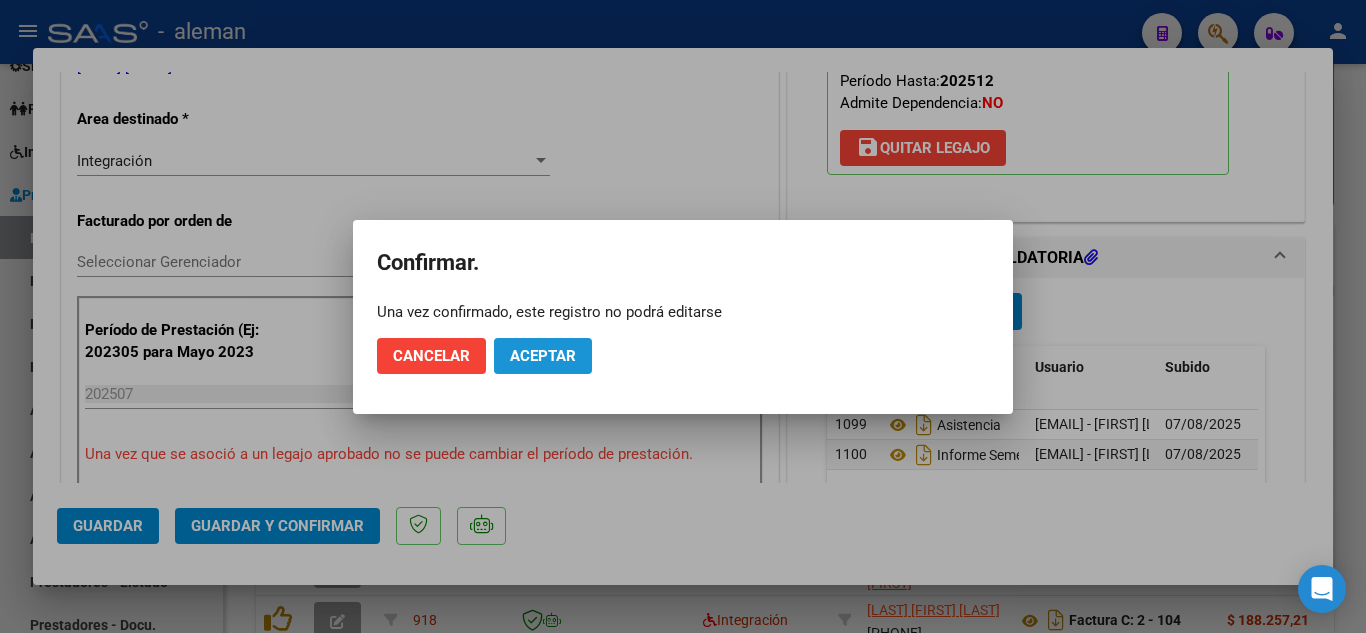 click on "Aceptar" 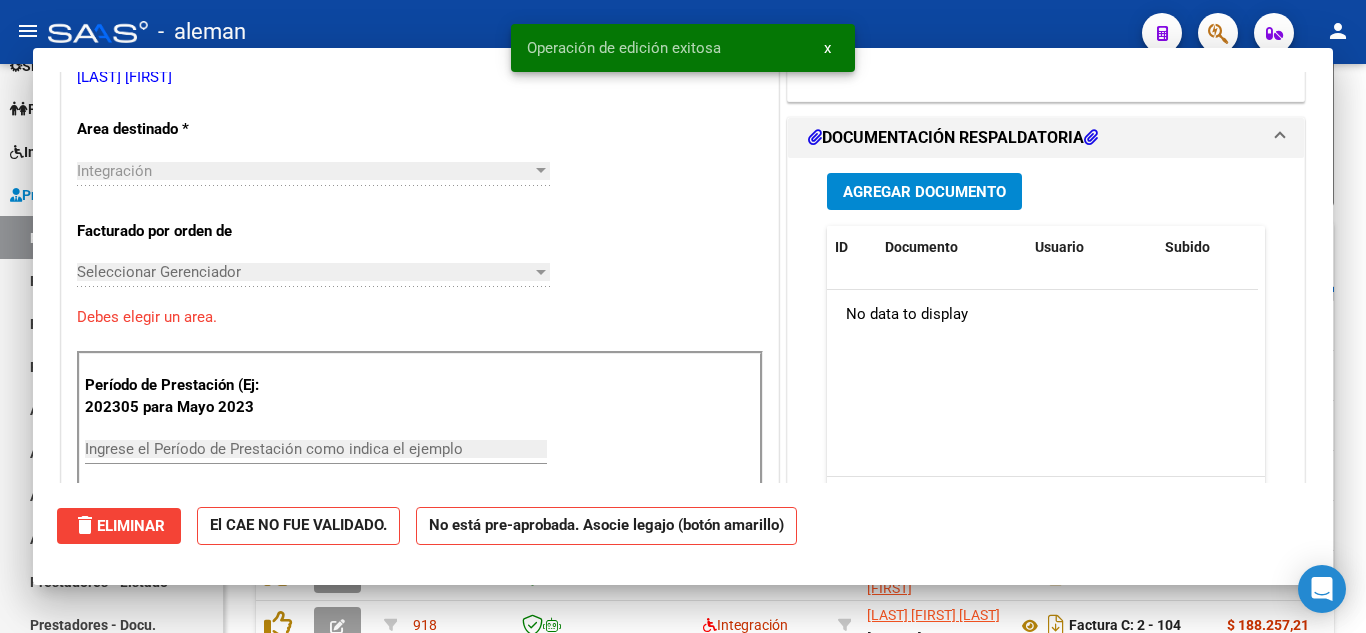 scroll, scrollTop: 0, scrollLeft: 0, axis: both 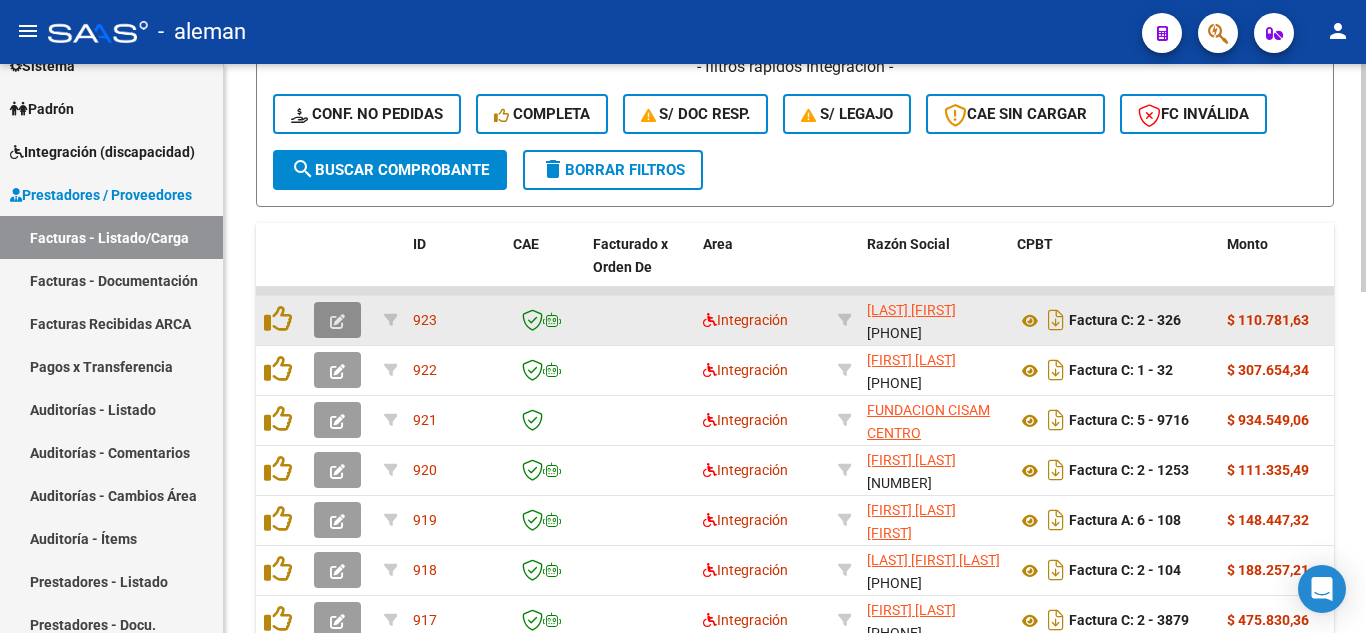 click 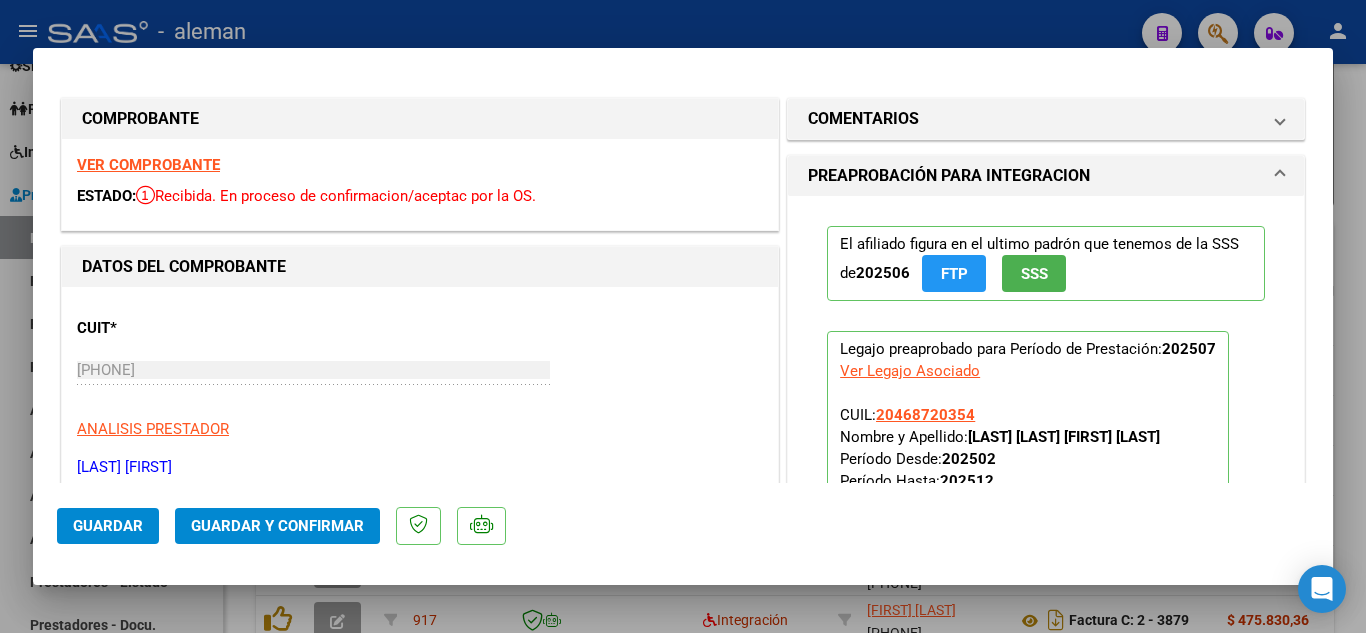 click on "VER COMPROBANTE" at bounding box center (148, 165) 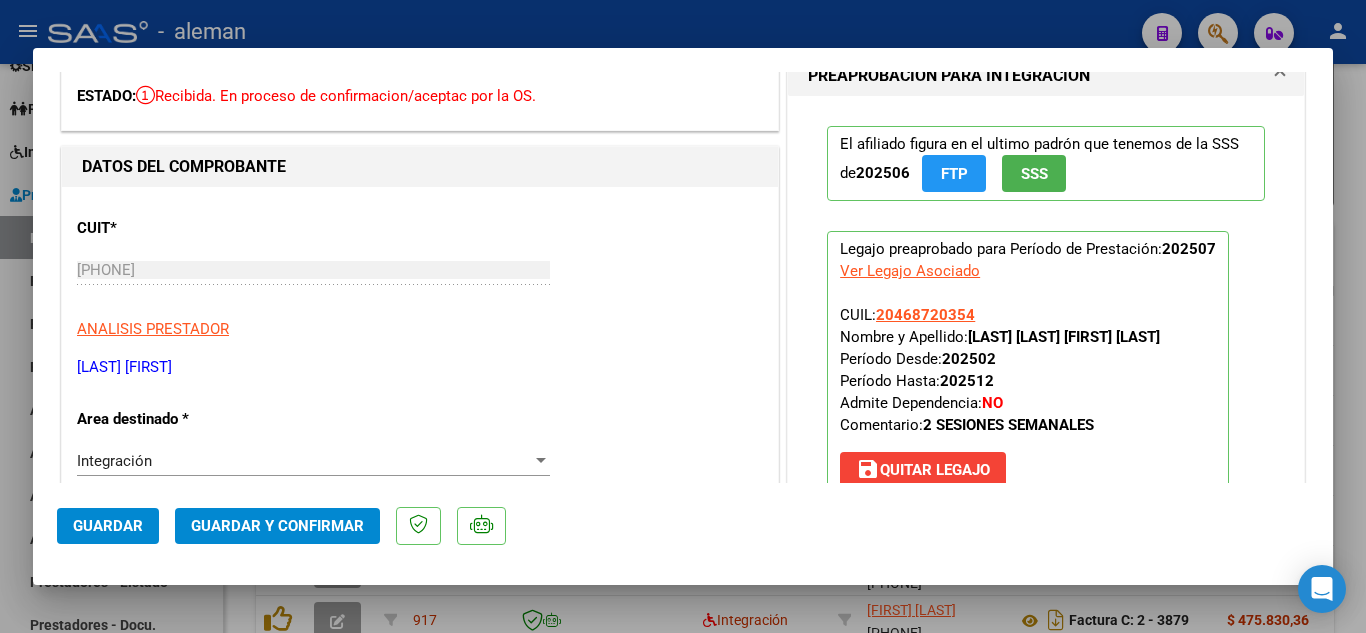 scroll, scrollTop: 500, scrollLeft: 0, axis: vertical 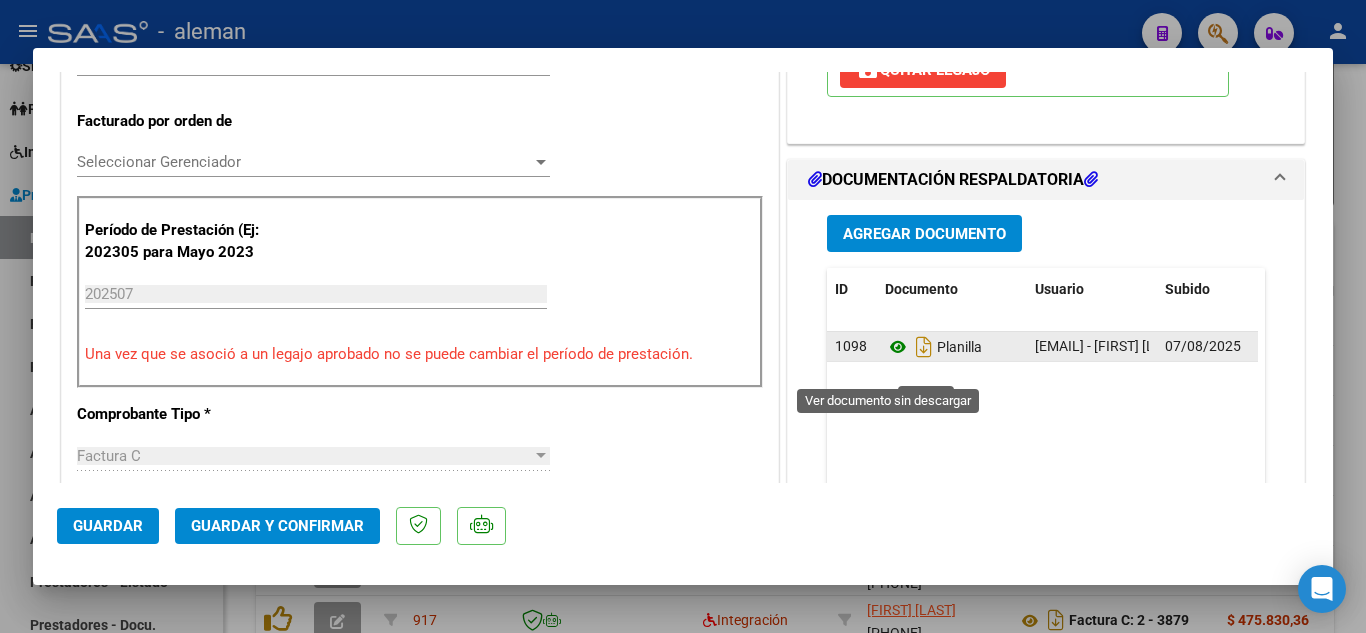 click 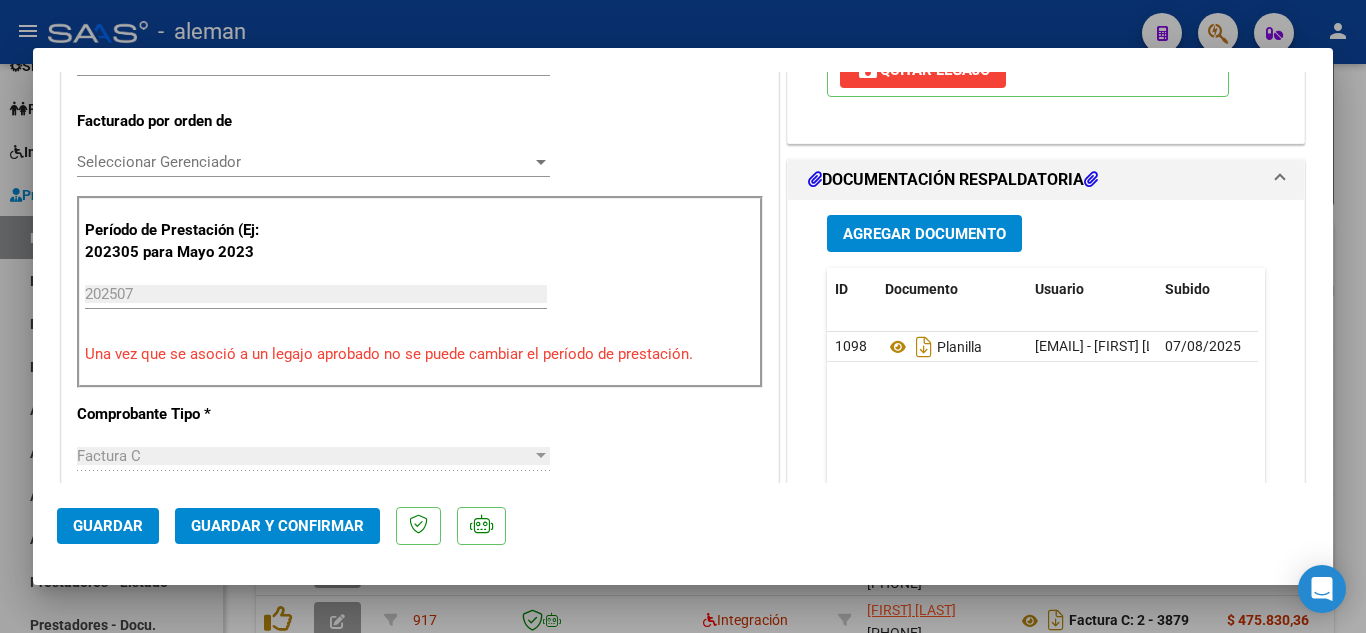 click on "Guardar y Confirmar" 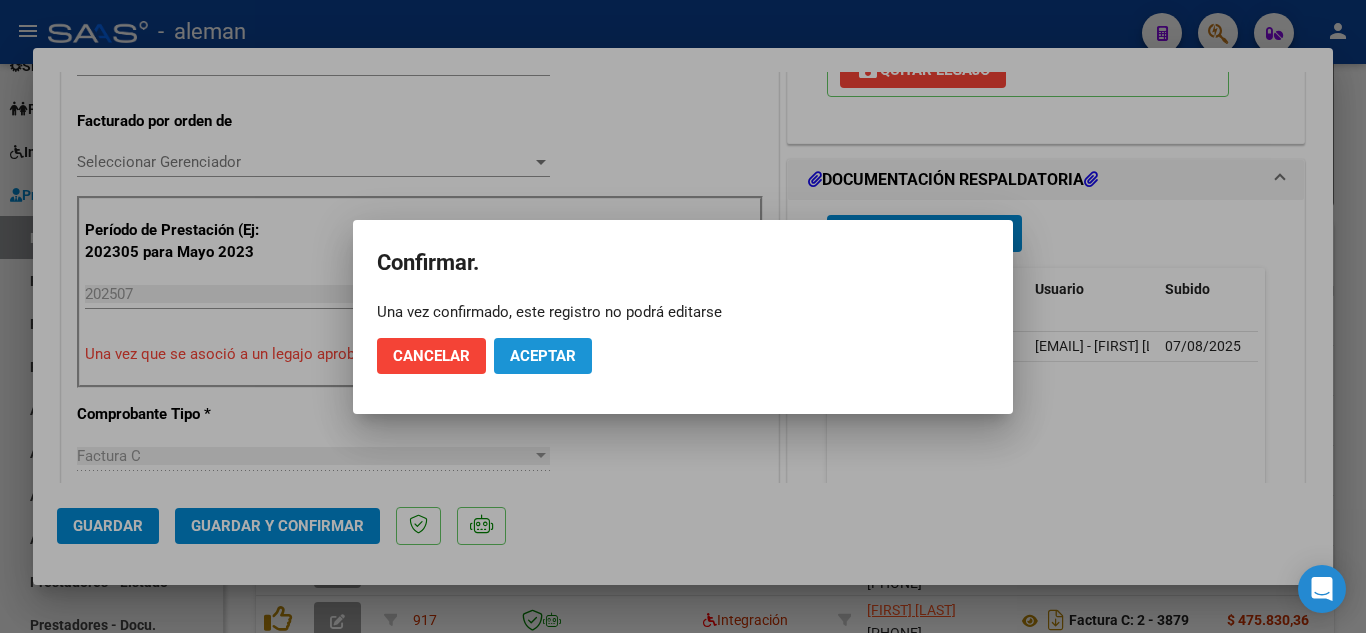 click on "Aceptar" 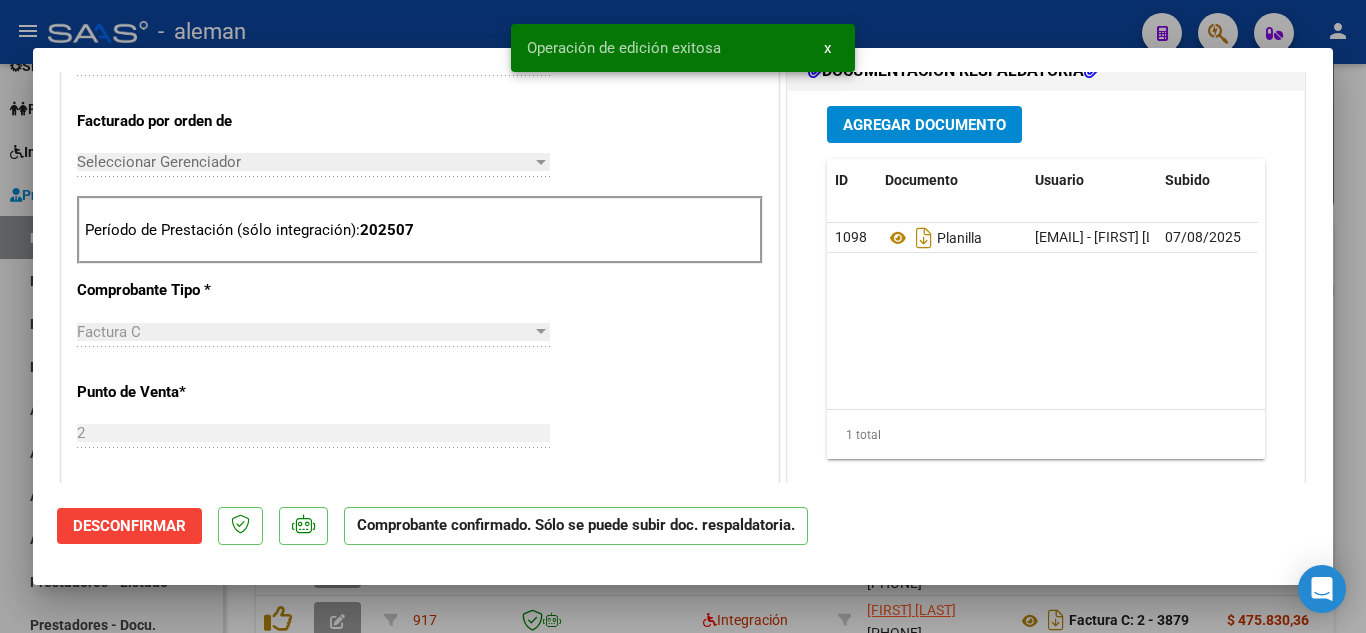 type 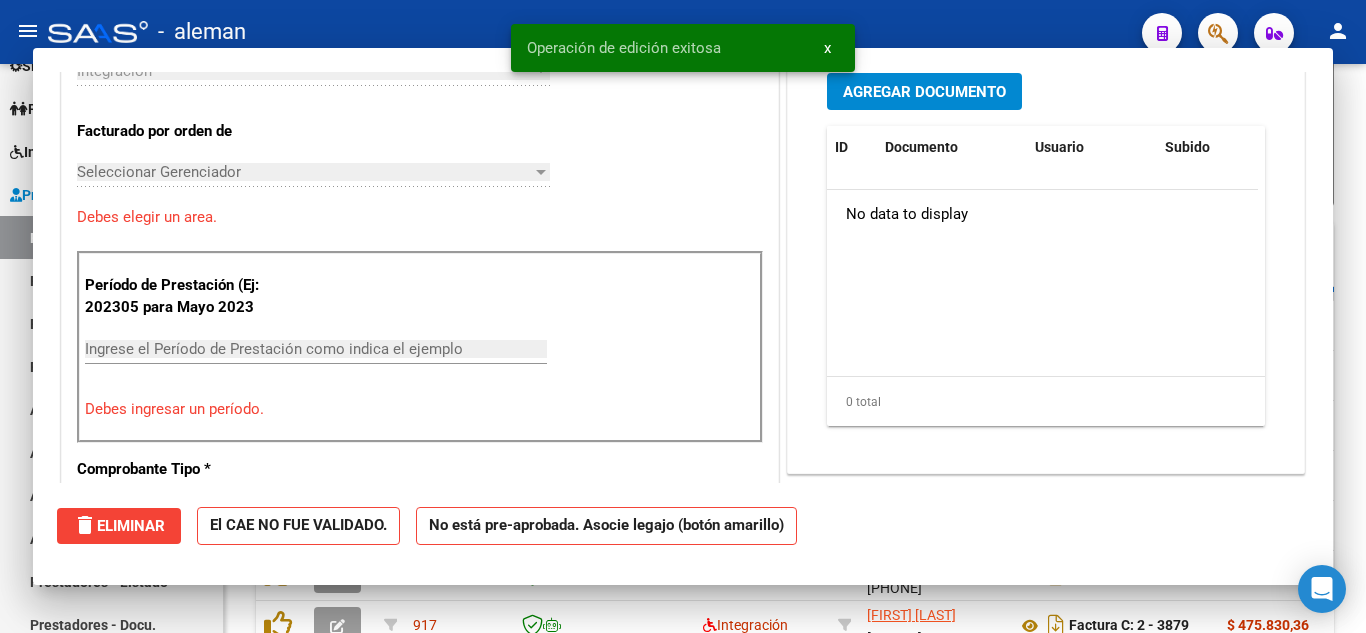 scroll, scrollTop: 0, scrollLeft: 0, axis: both 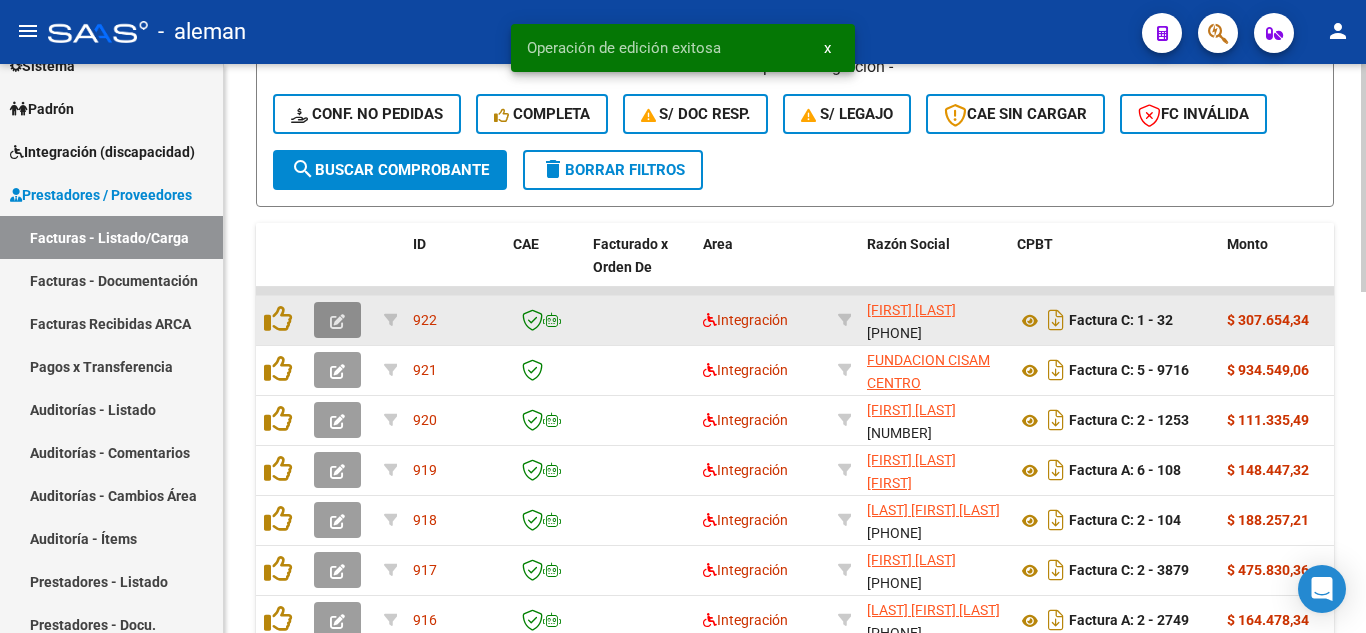 click 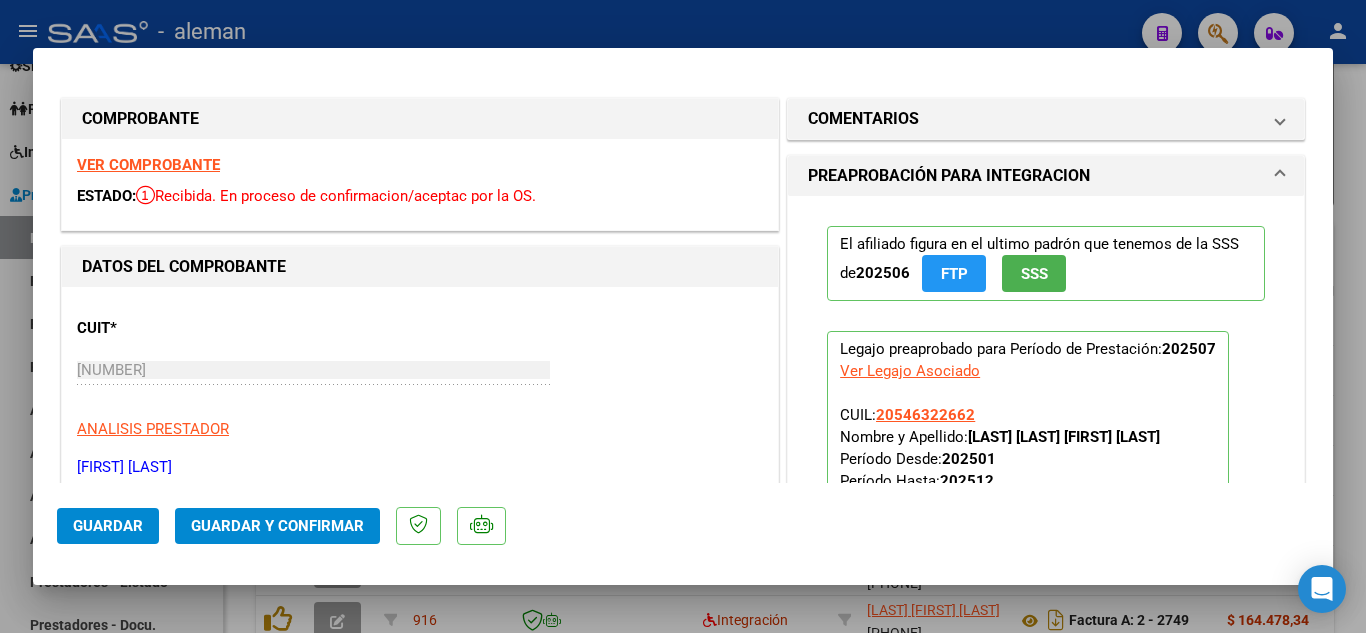 click on "VER COMPROBANTE" at bounding box center [148, 165] 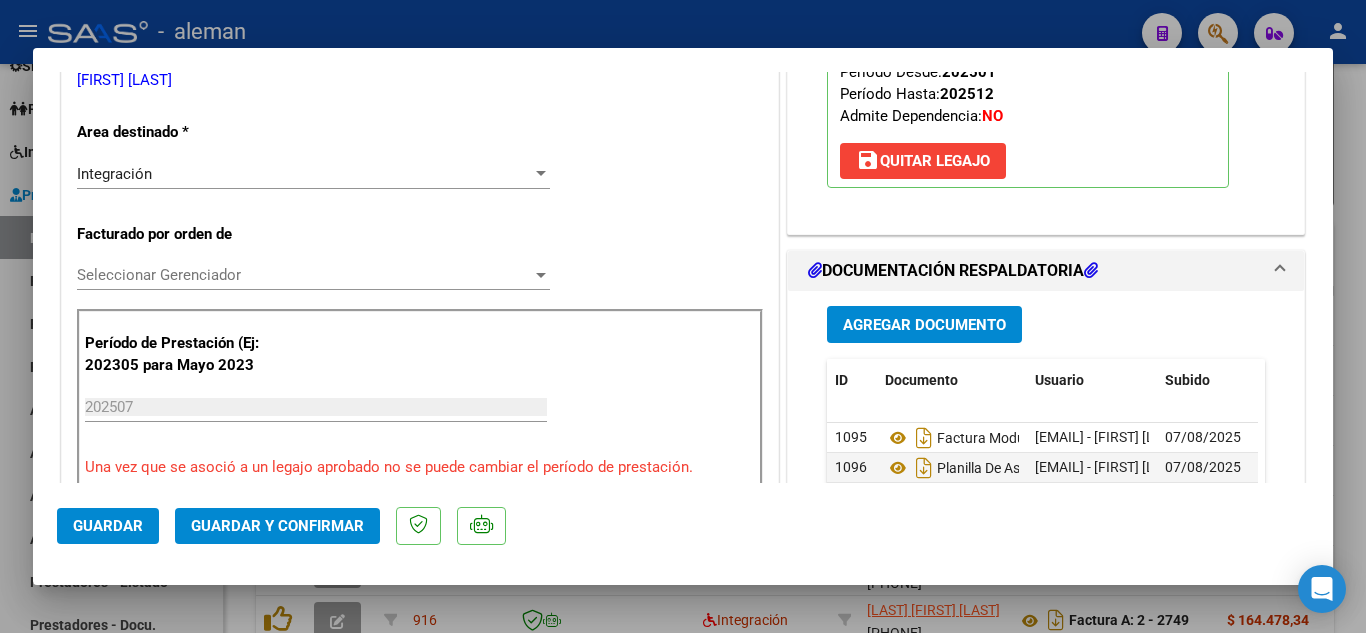 scroll, scrollTop: 500, scrollLeft: 0, axis: vertical 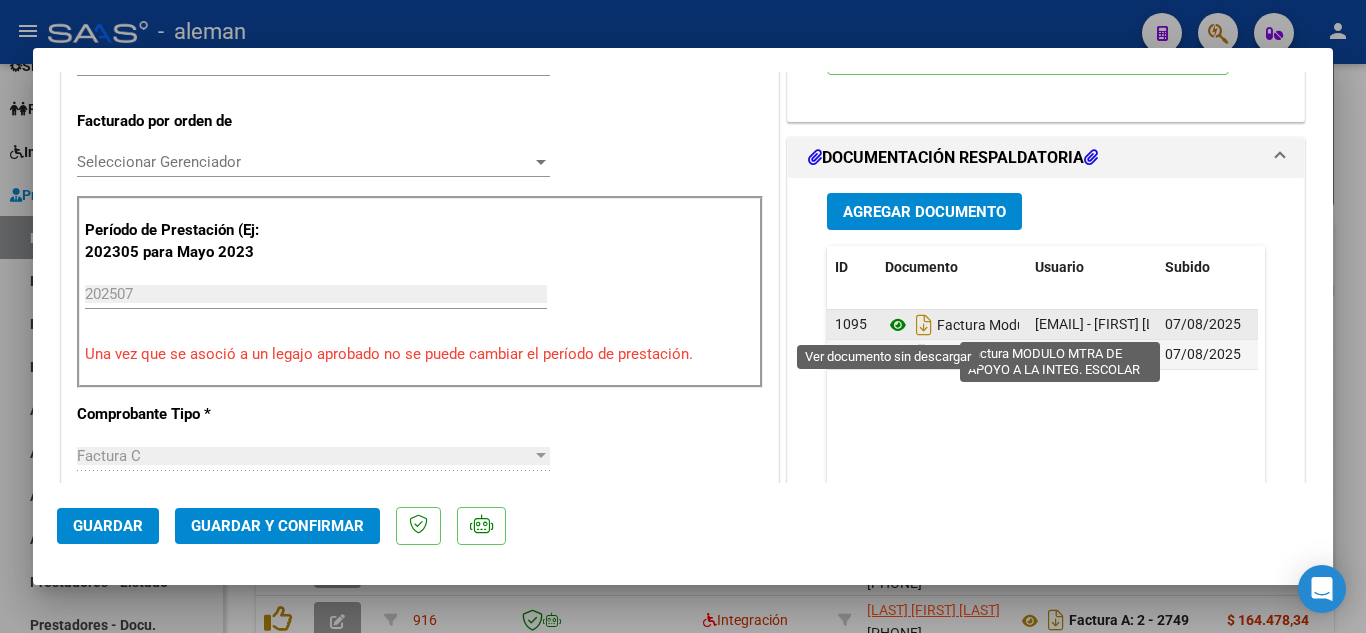 click 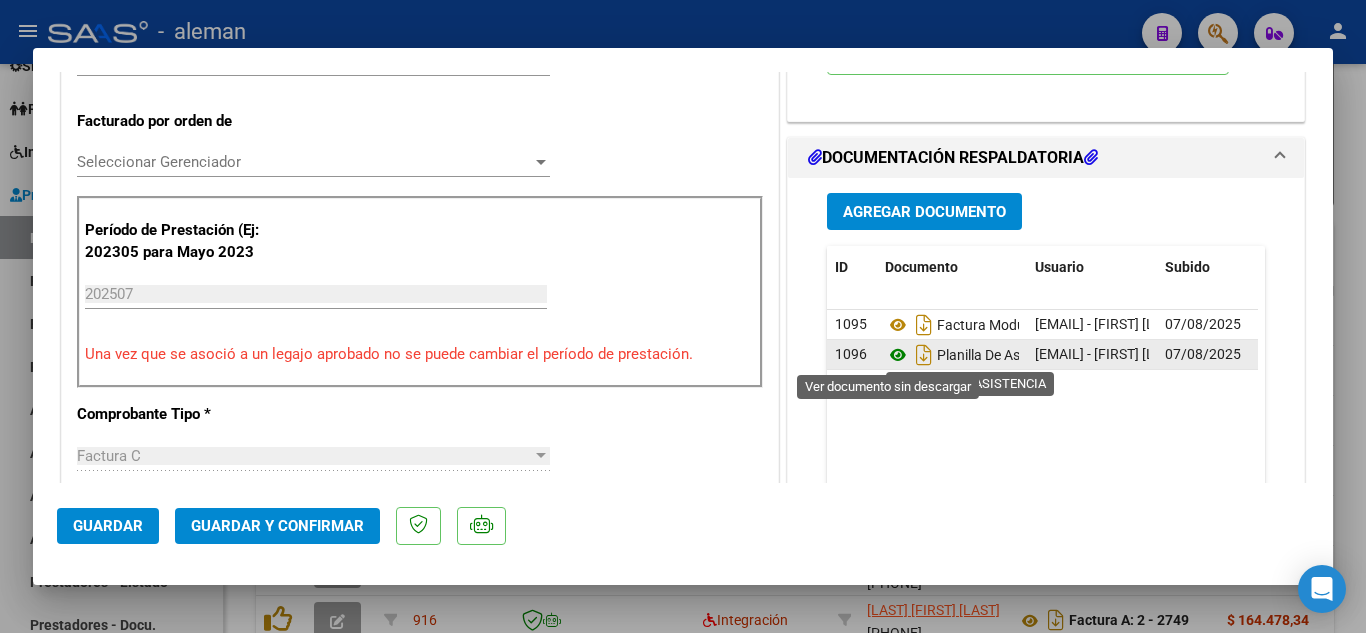 click 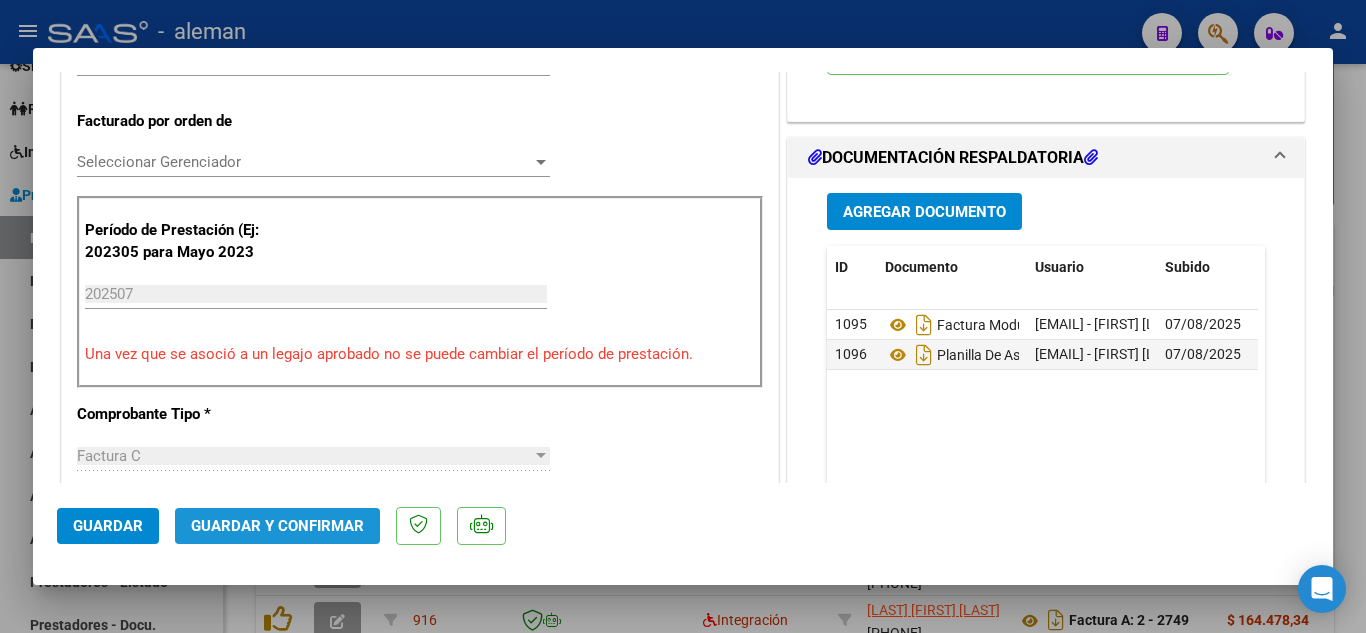 click on "Guardar y Confirmar" 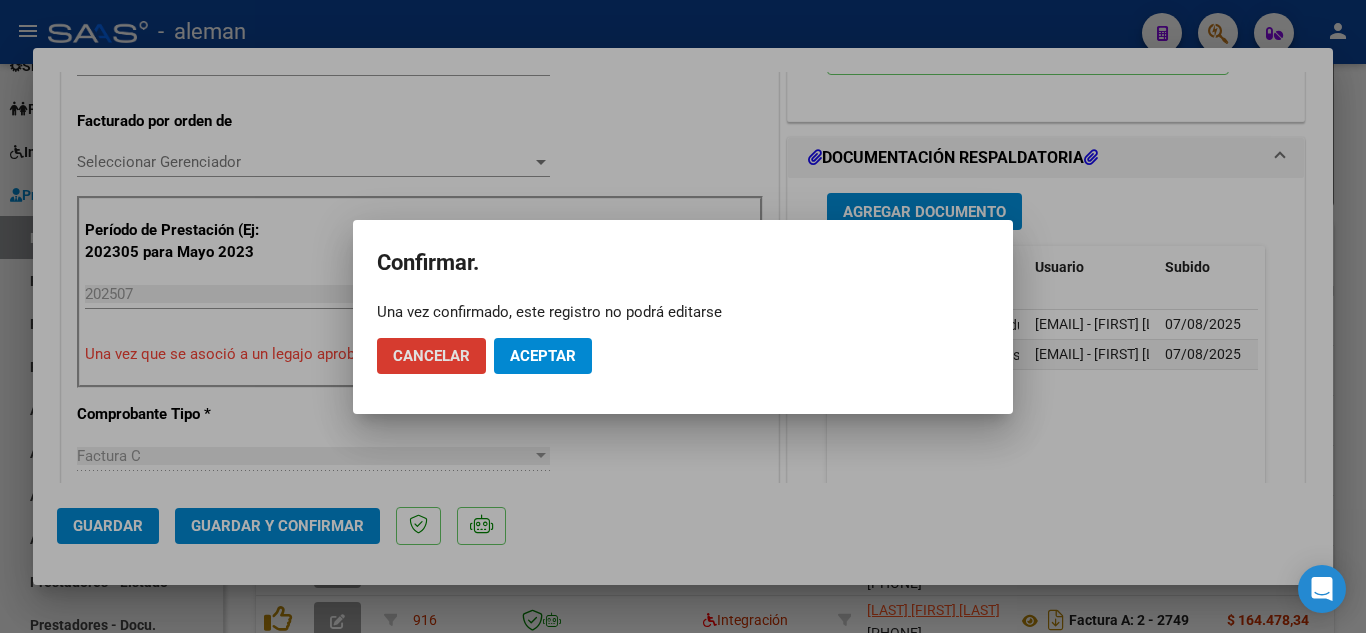 click on "Aceptar" 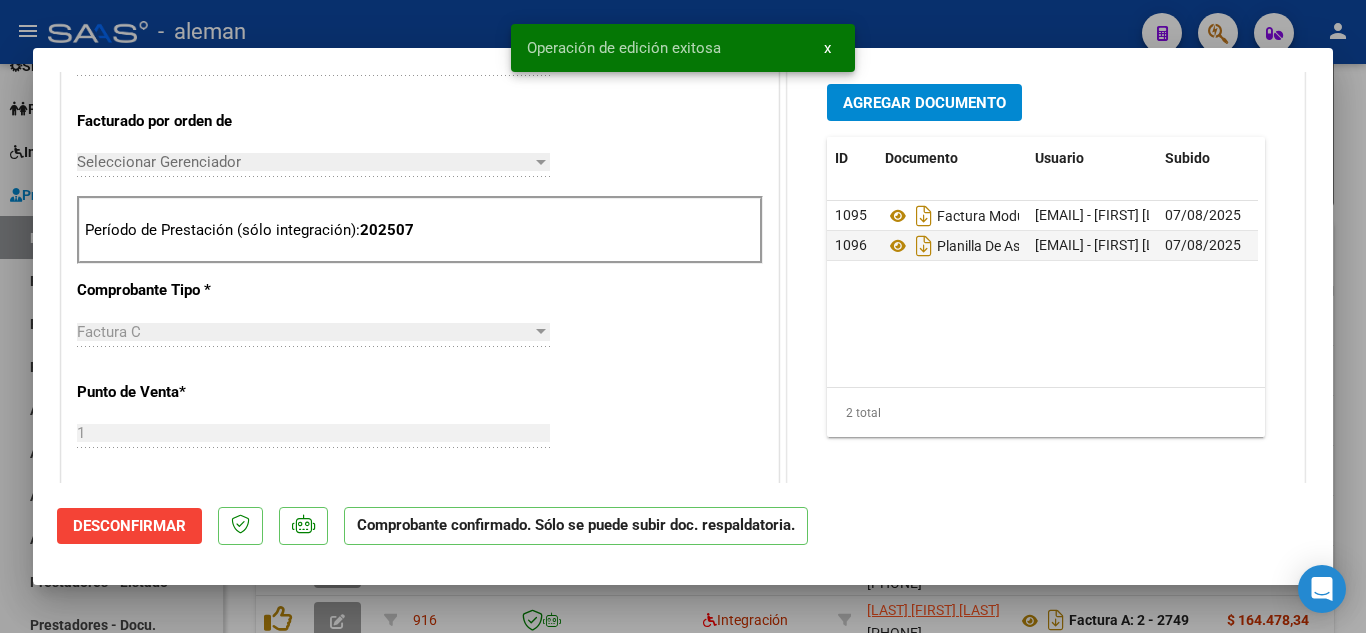 type 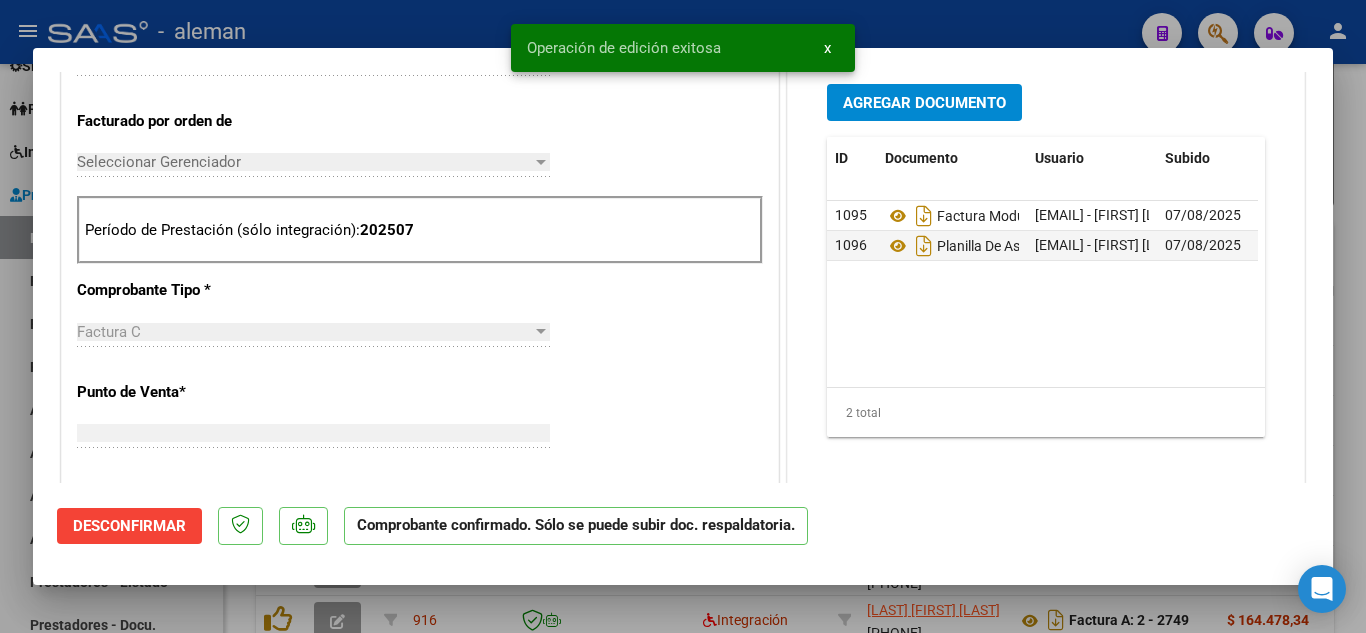 scroll, scrollTop: 535, scrollLeft: 0, axis: vertical 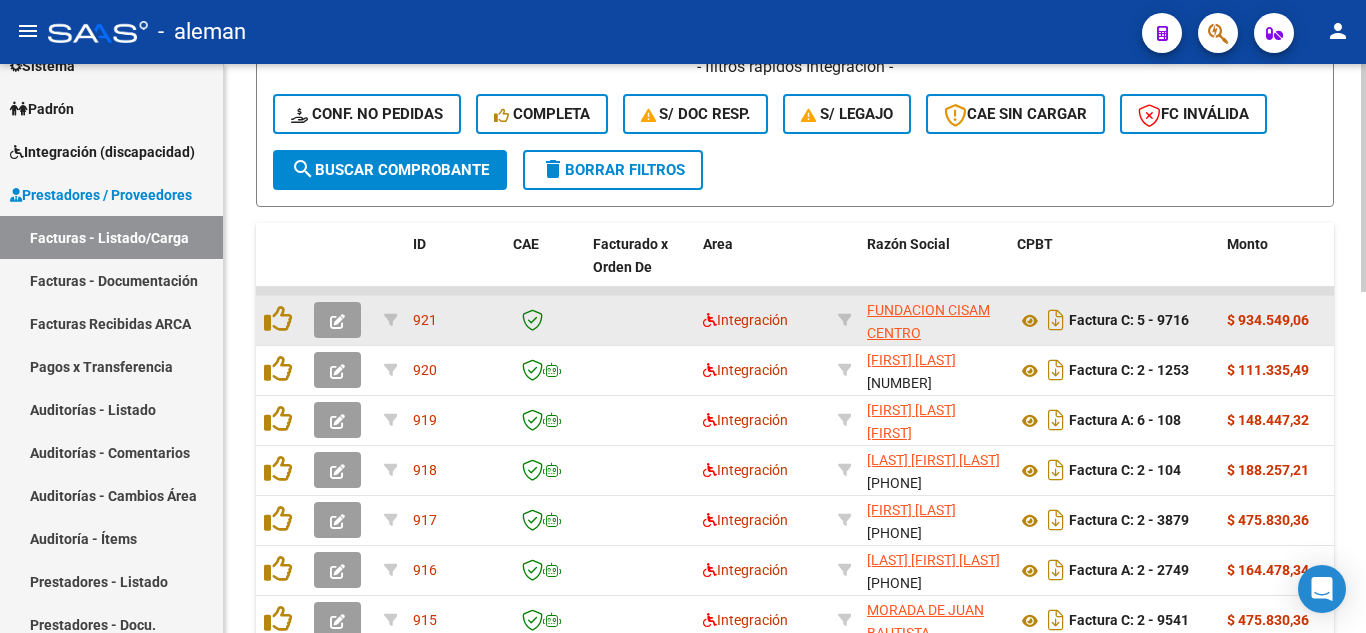 click 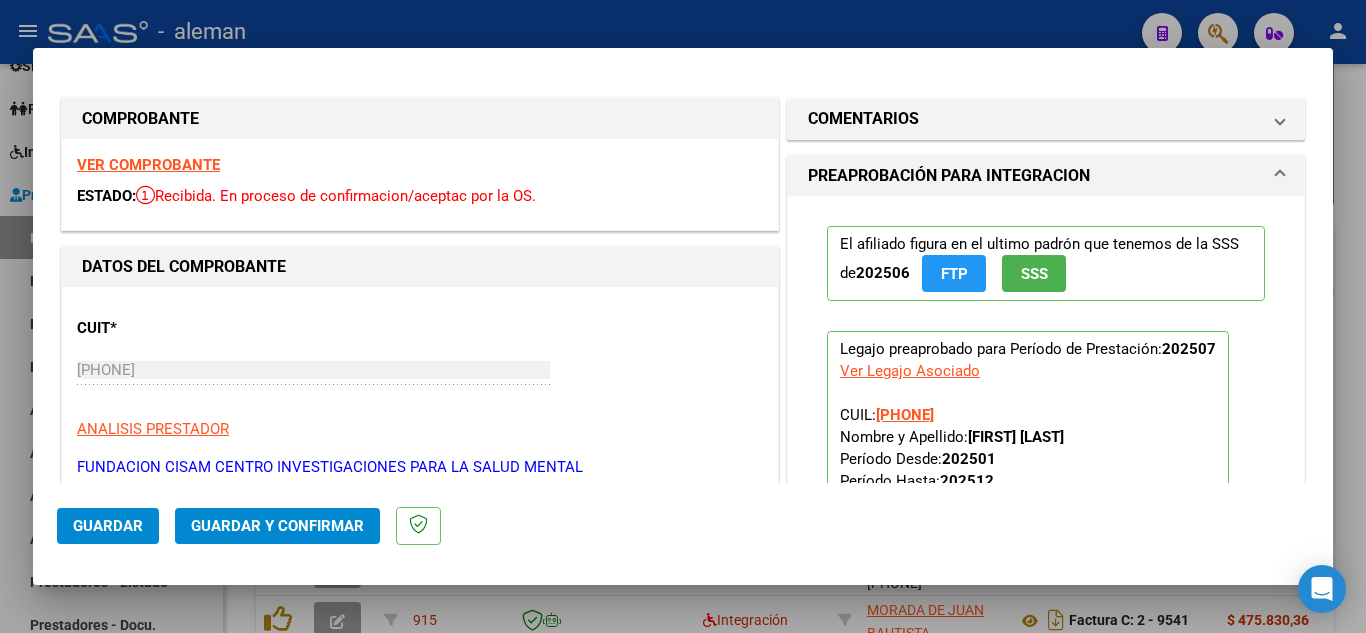 click on "VER COMPROBANTE" at bounding box center [148, 165] 